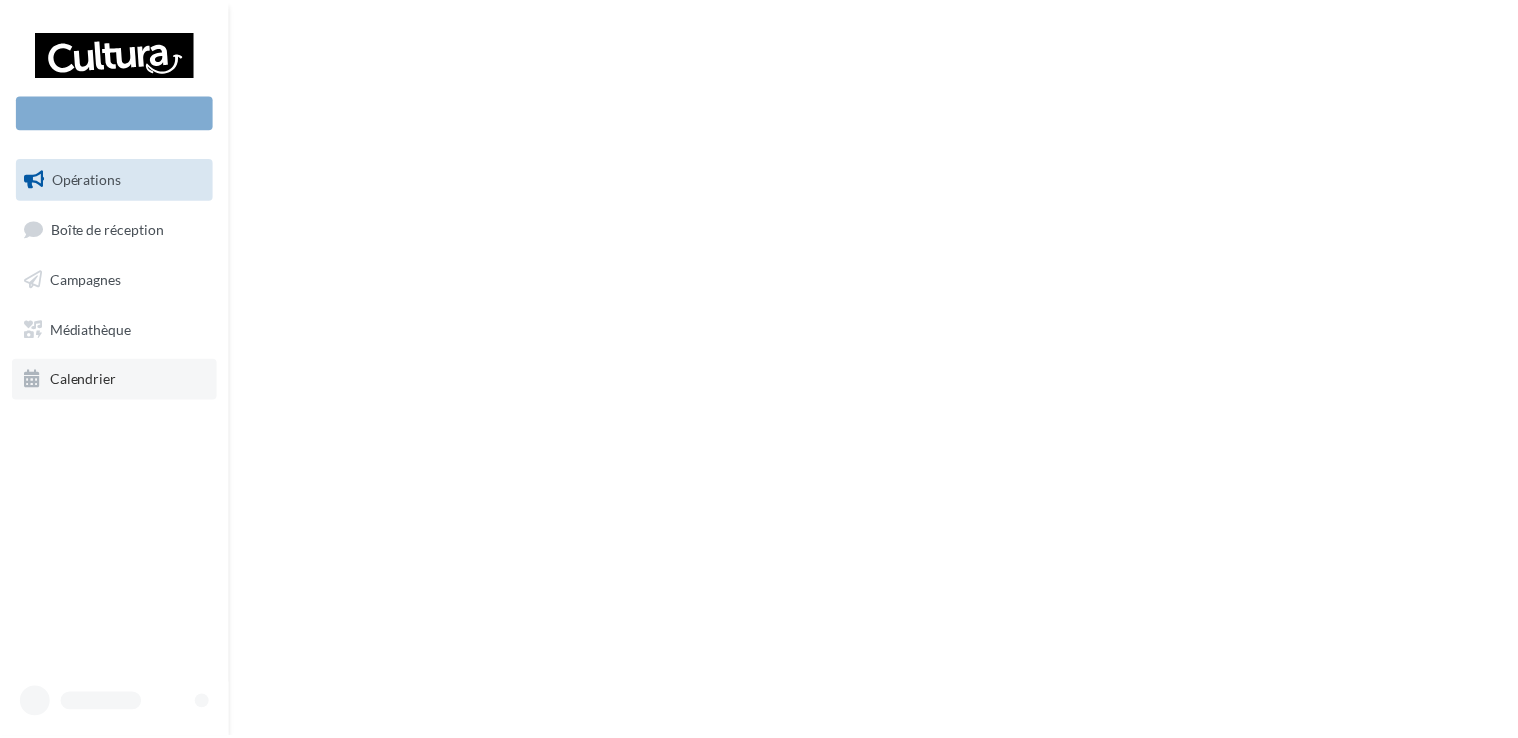 scroll, scrollTop: 0, scrollLeft: 0, axis: both 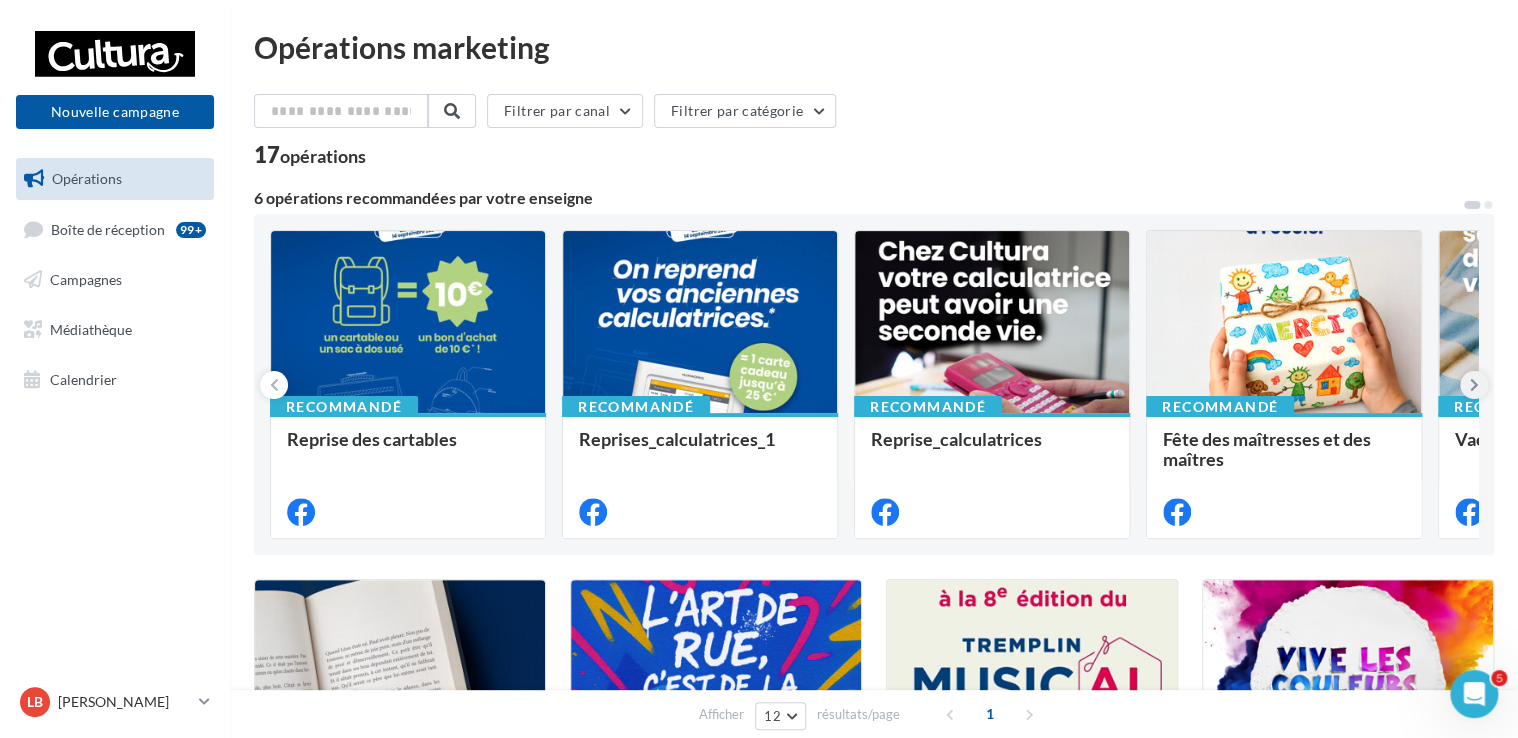 click at bounding box center (1474, 385) 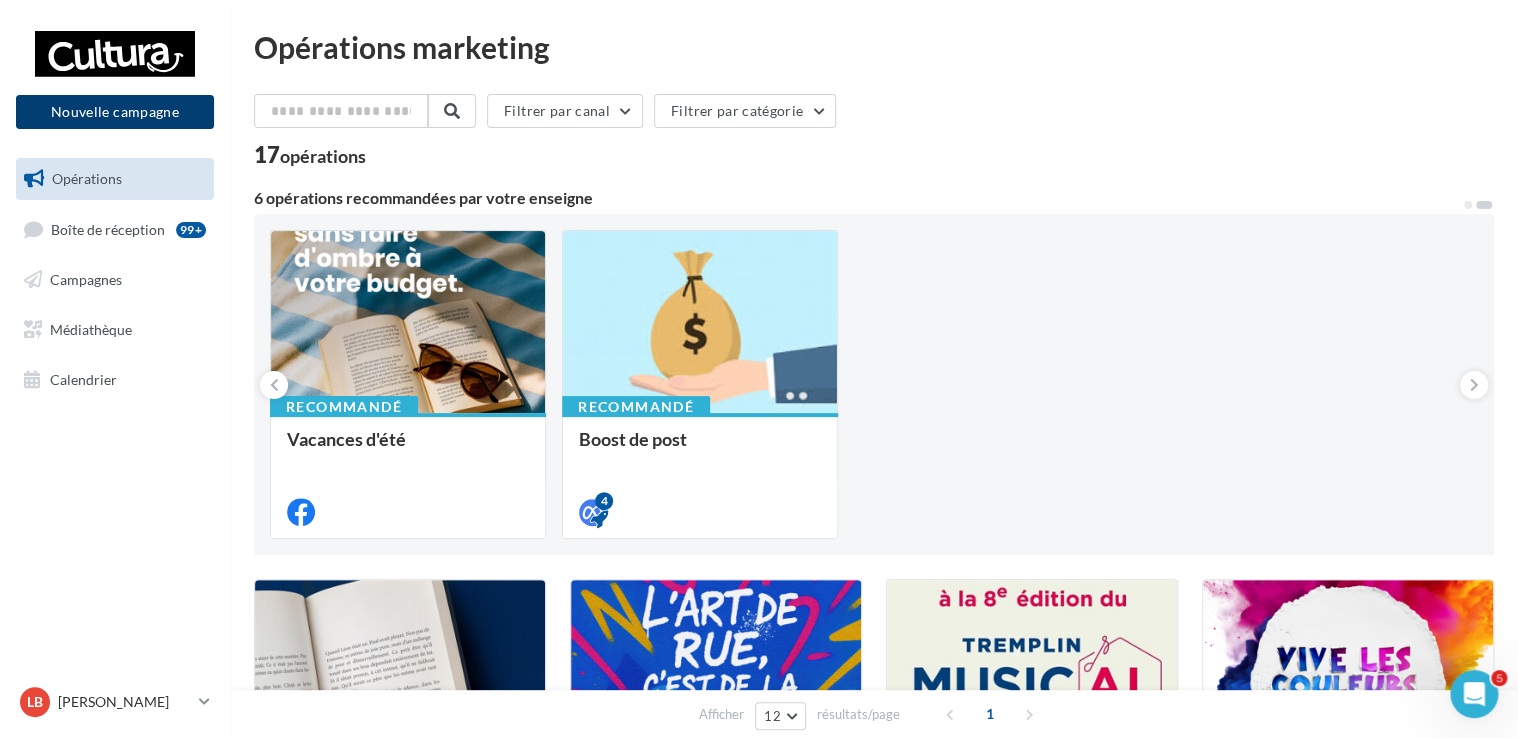 click on "Nouvelle campagne" at bounding box center [115, 112] 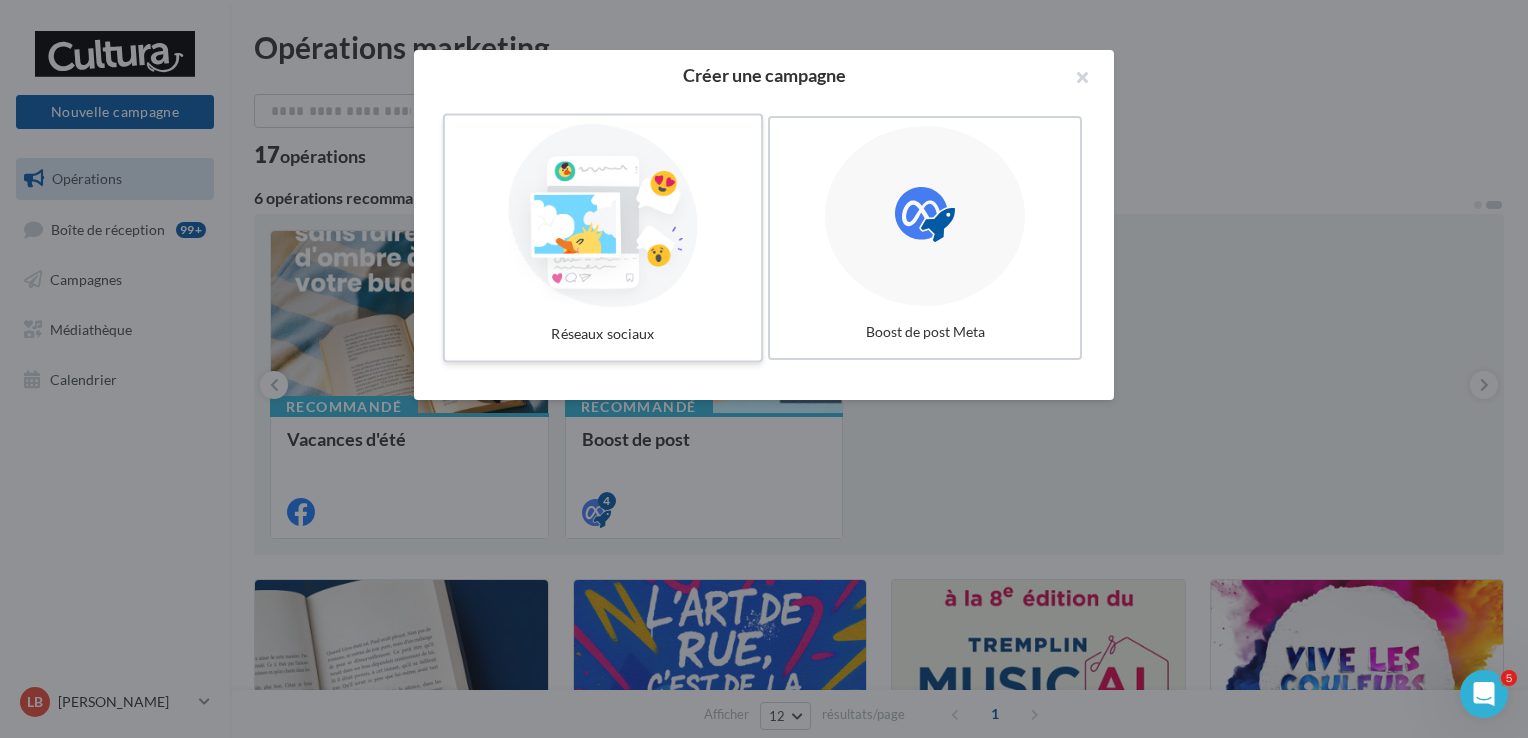 click at bounding box center (603, 216) 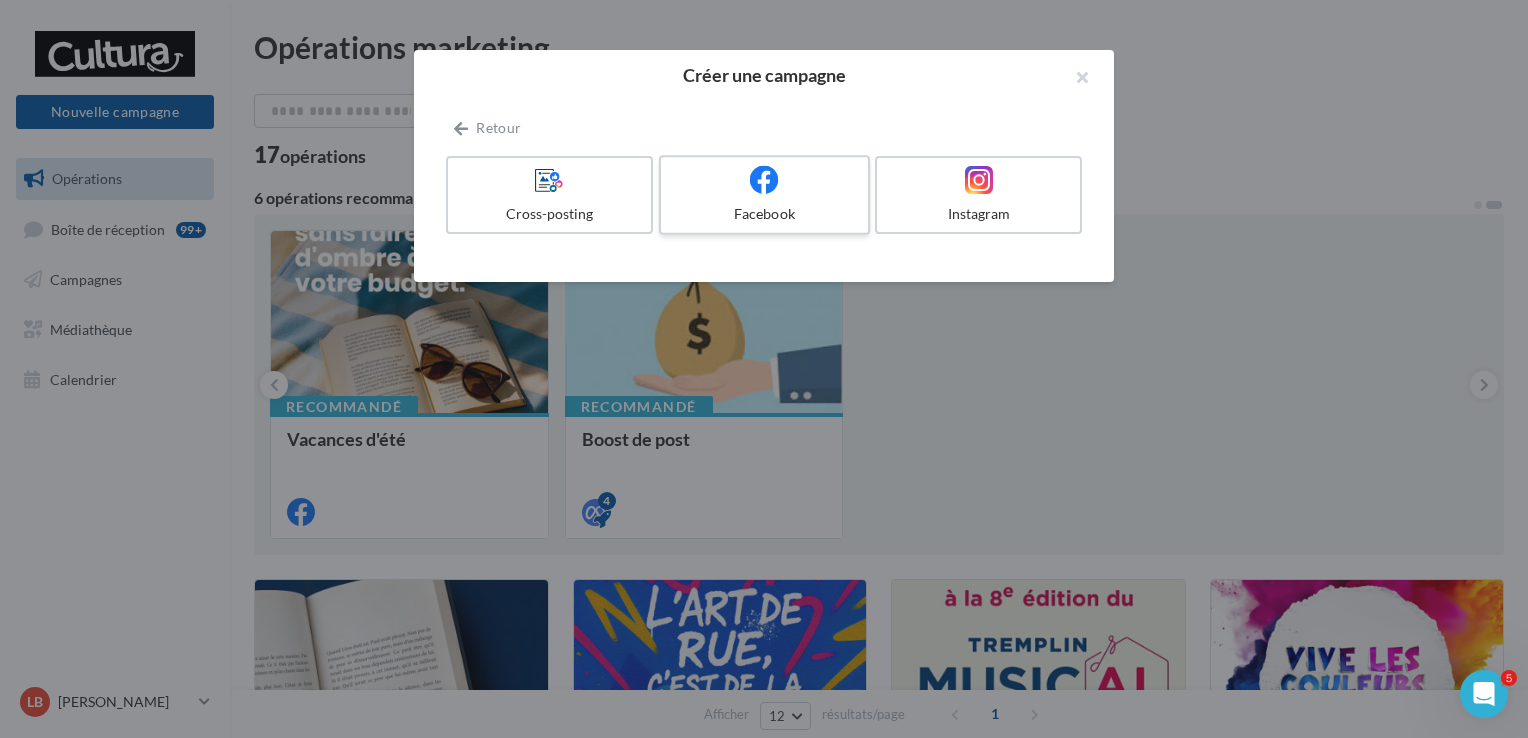 click at bounding box center (764, 180) 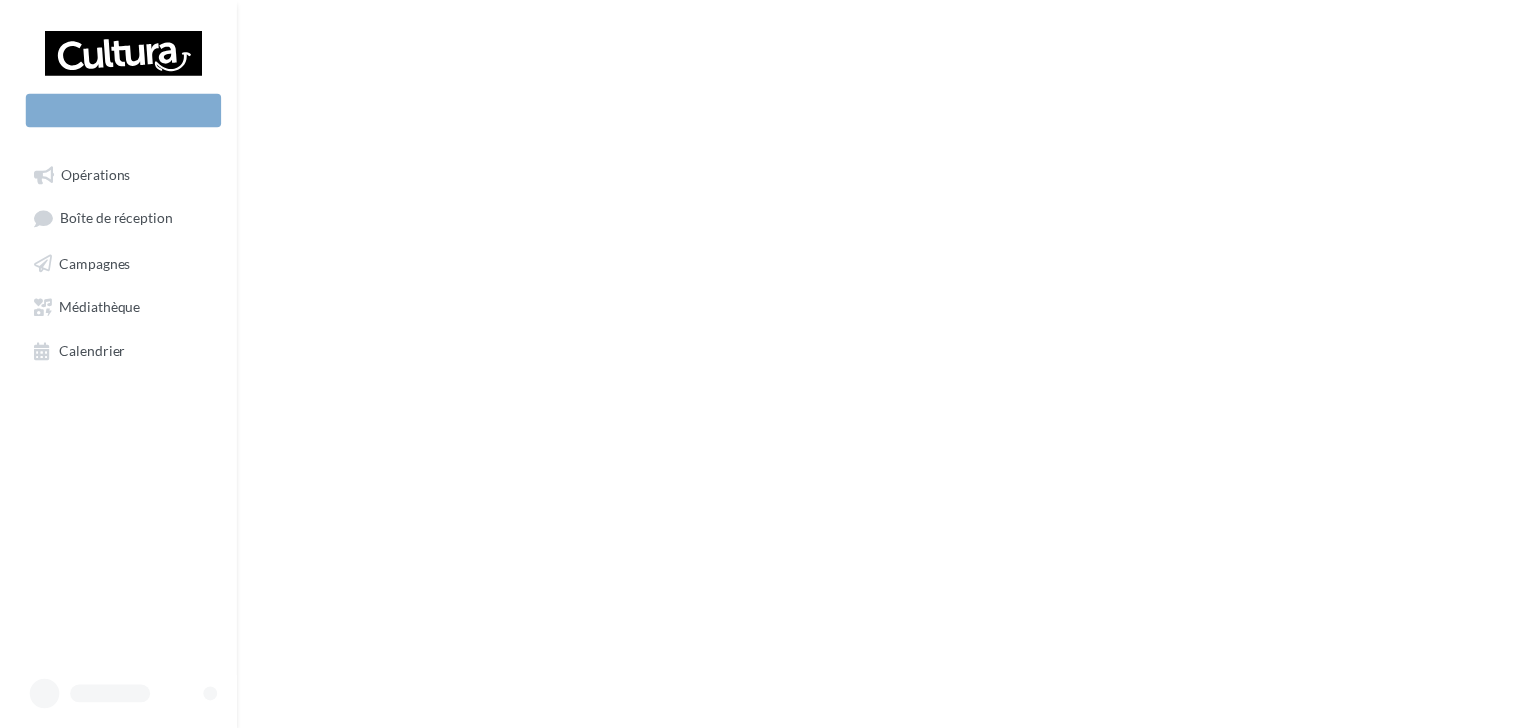 scroll, scrollTop: 0, scrollLeft: 0, axis: both 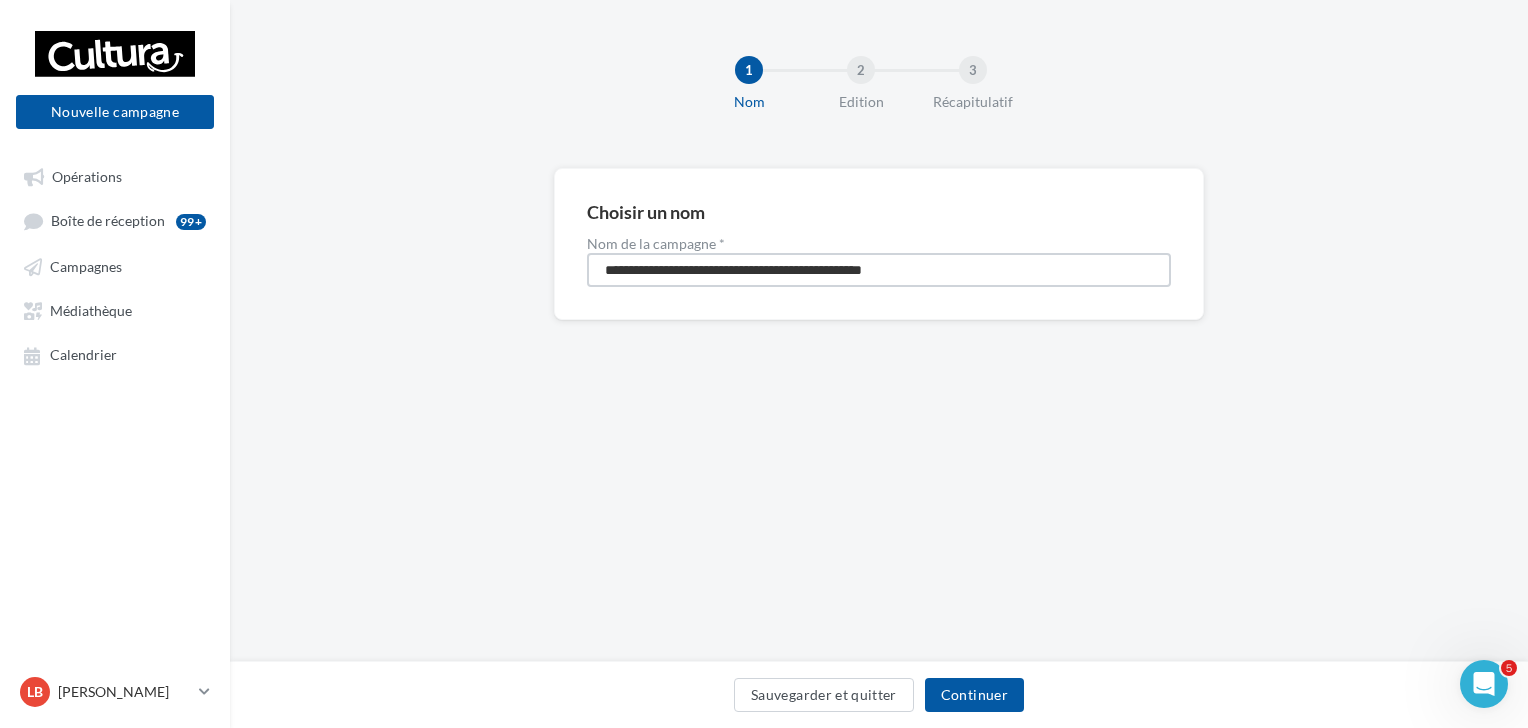 drag, startPoint x: 955, startPoint y: 268, endPoint x: 516, endPoint y: 258, distance: 439.1139 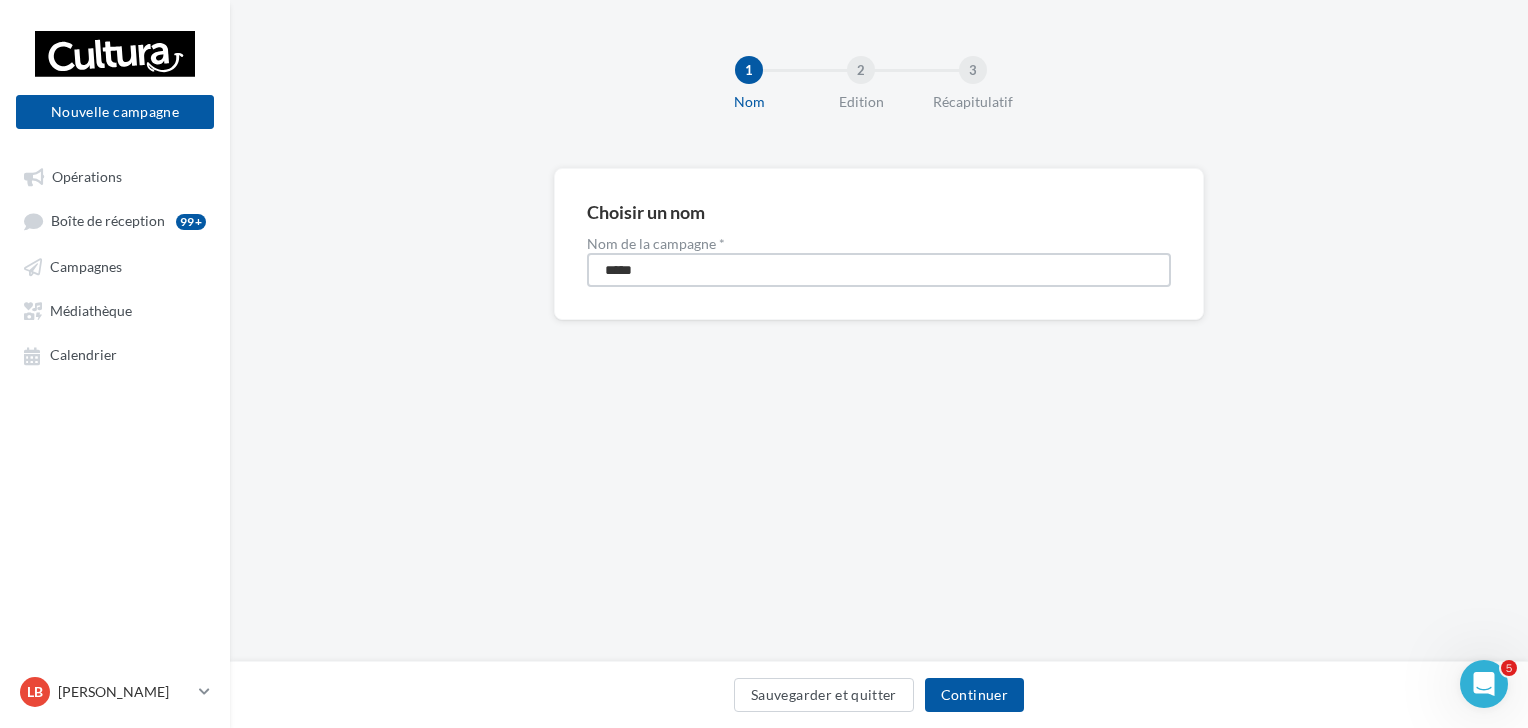 type on "****" 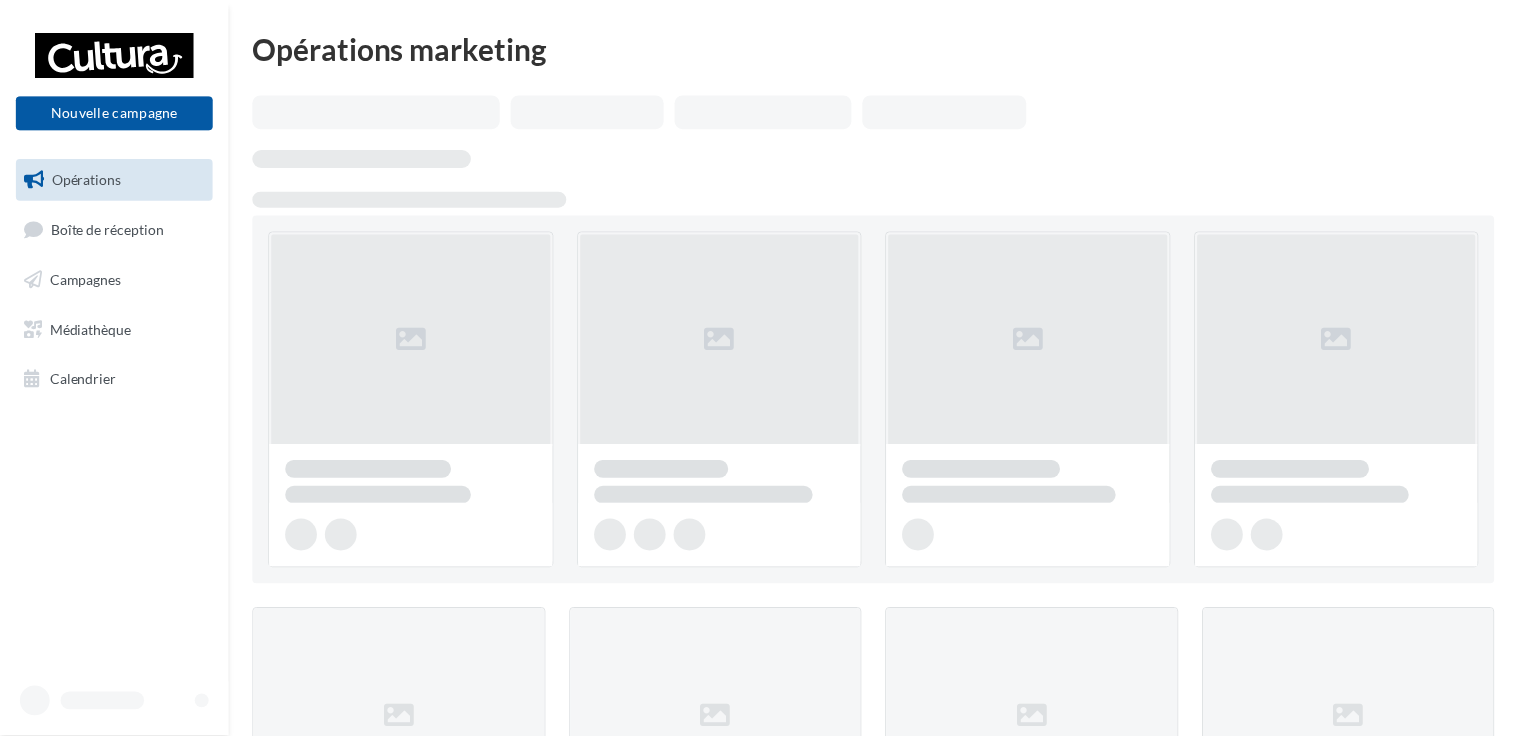 scroll, scrollTop: 0, scrollLeft: 0, axis: both 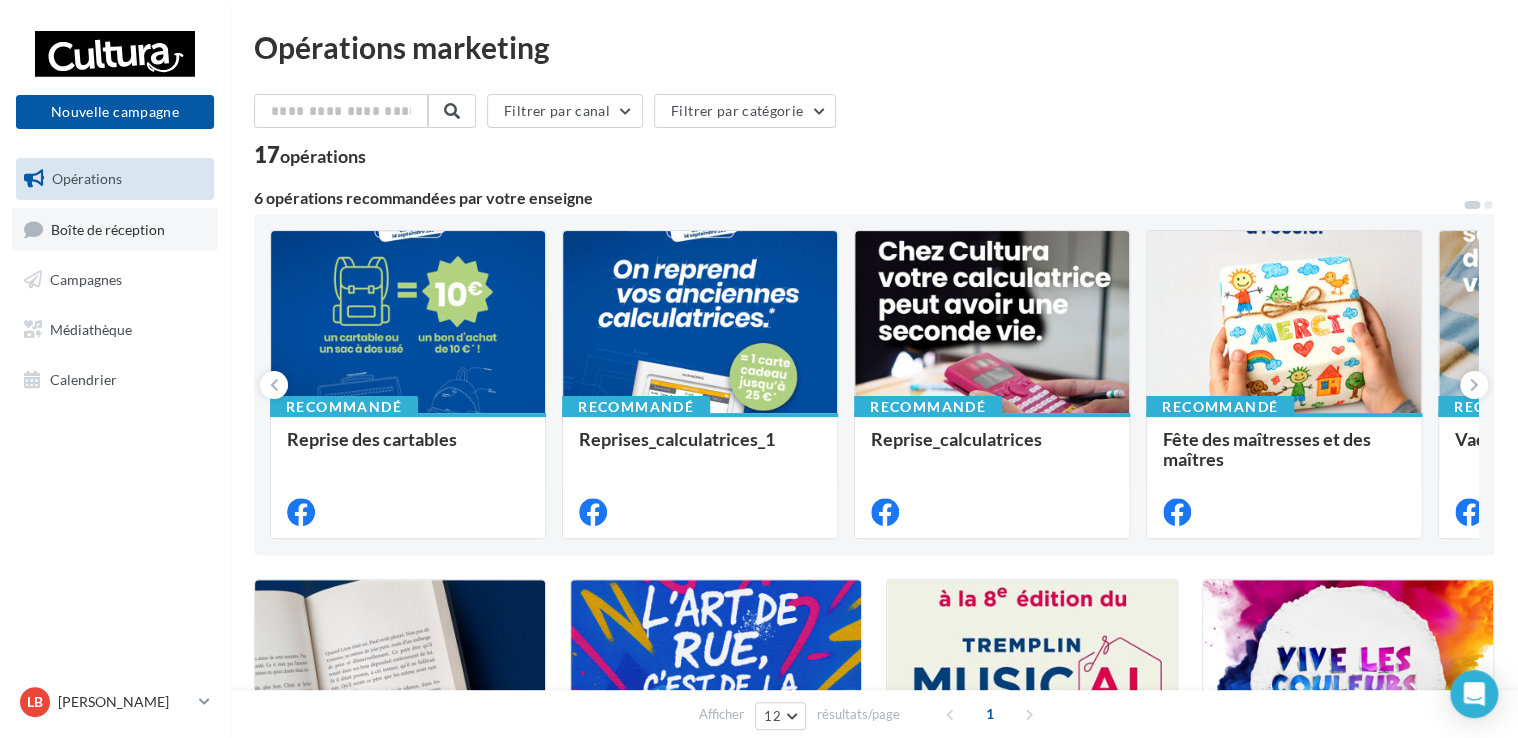 click on "Boîte de réception" at bounding box center (108, 228) 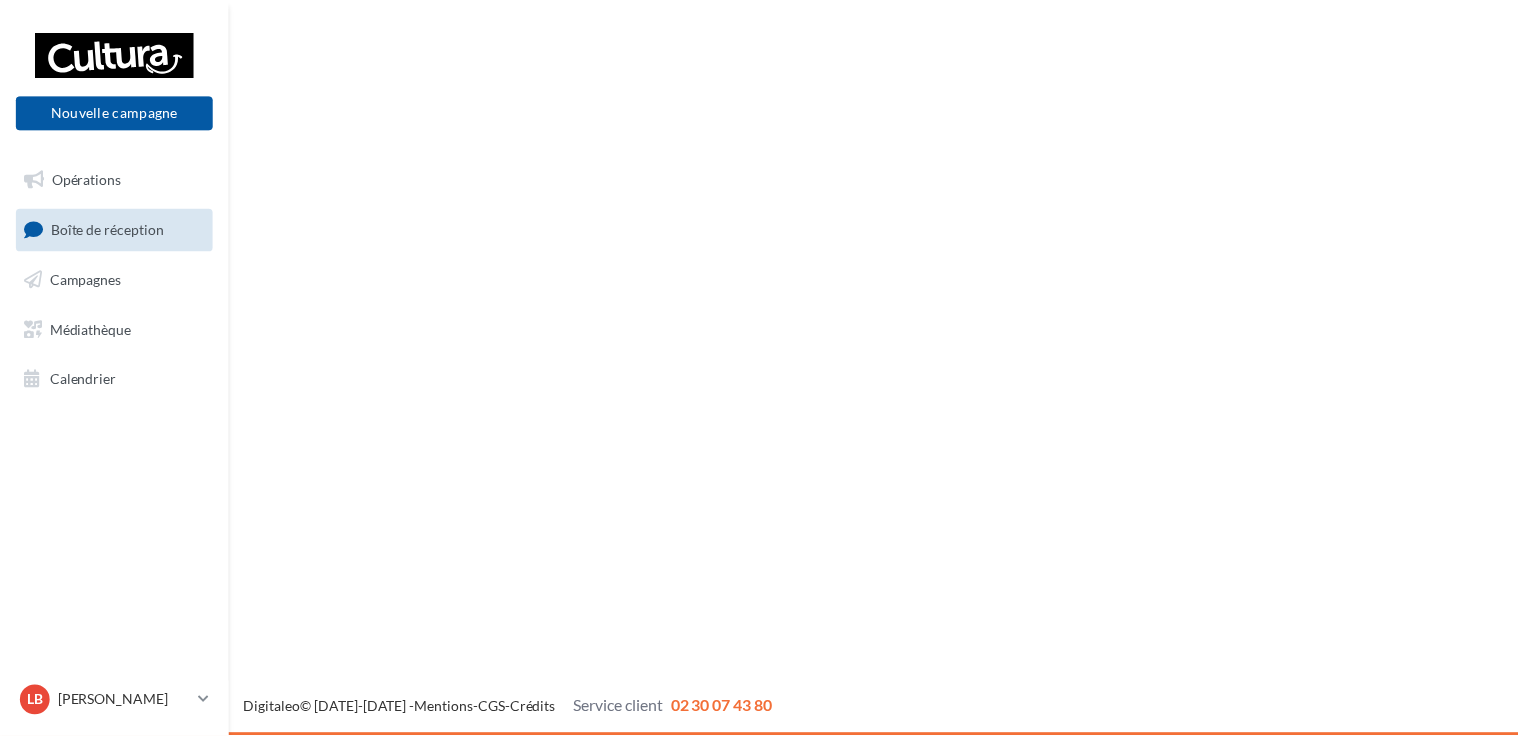 scroll, scrollTop: 0, scrollLeft: 0, axis: both 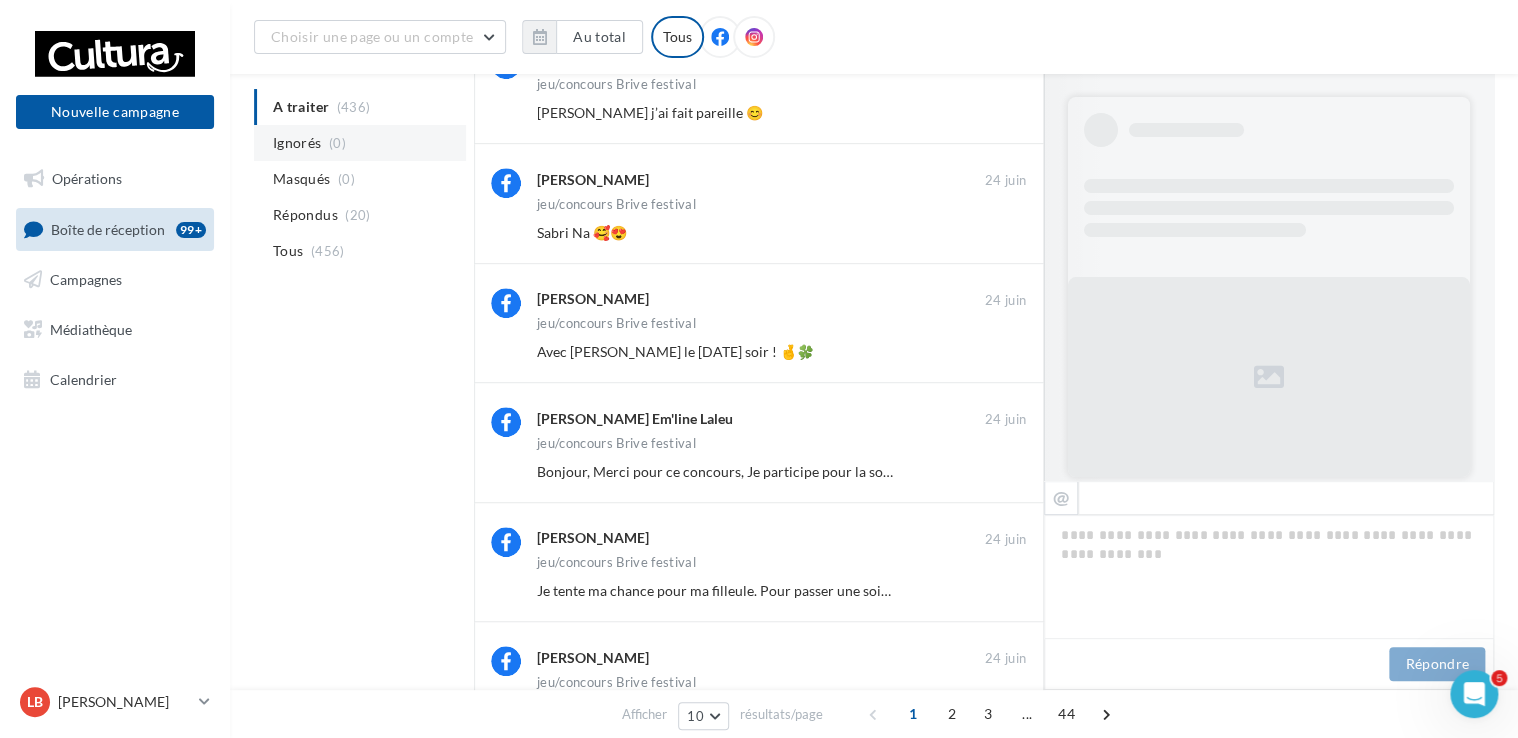 click on "Ignorés
(0)" at bounding box center [360, 143] 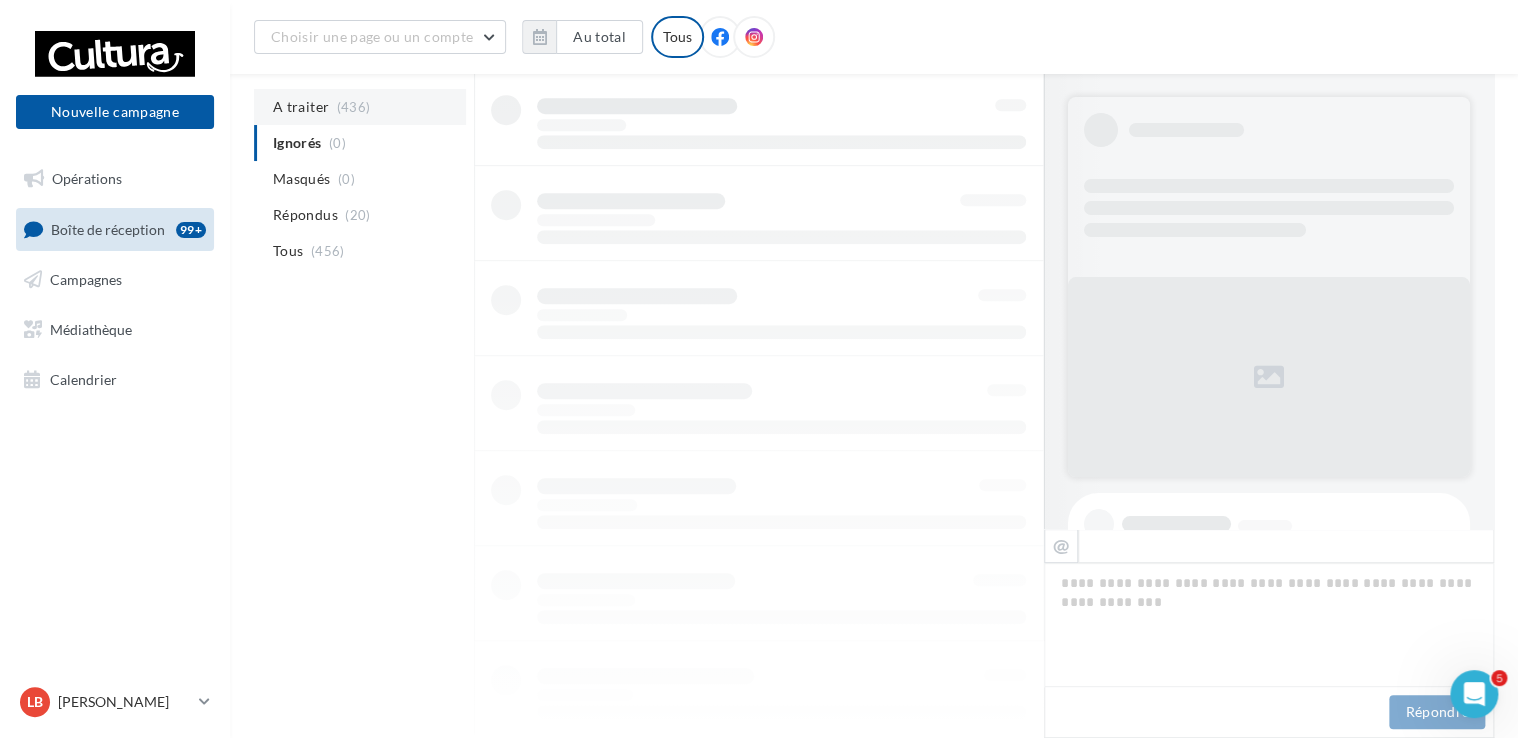 click on "(436)" at bounding box center (354, 107) 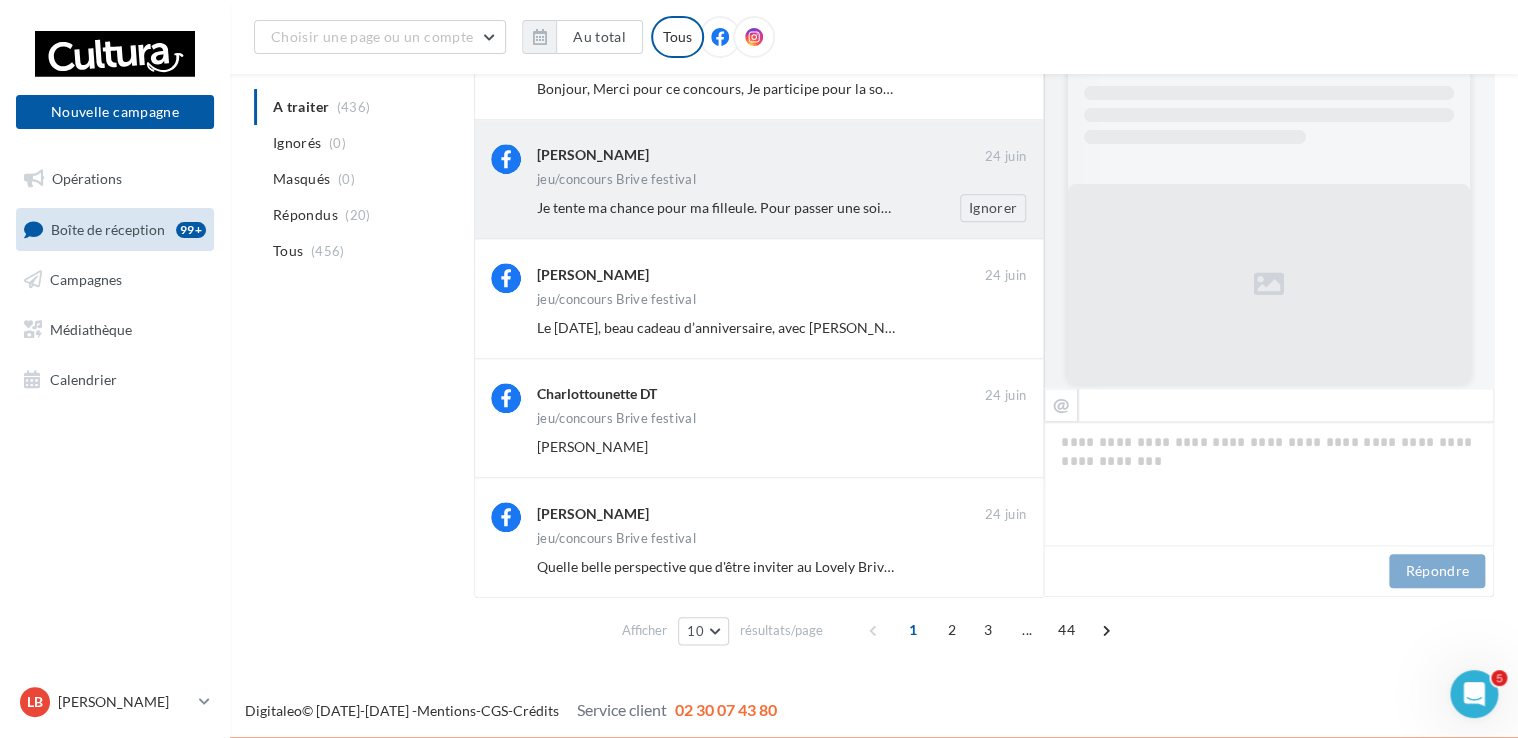 scroll, scrollTop: 784, scrollLeft: 0, axis: vertical 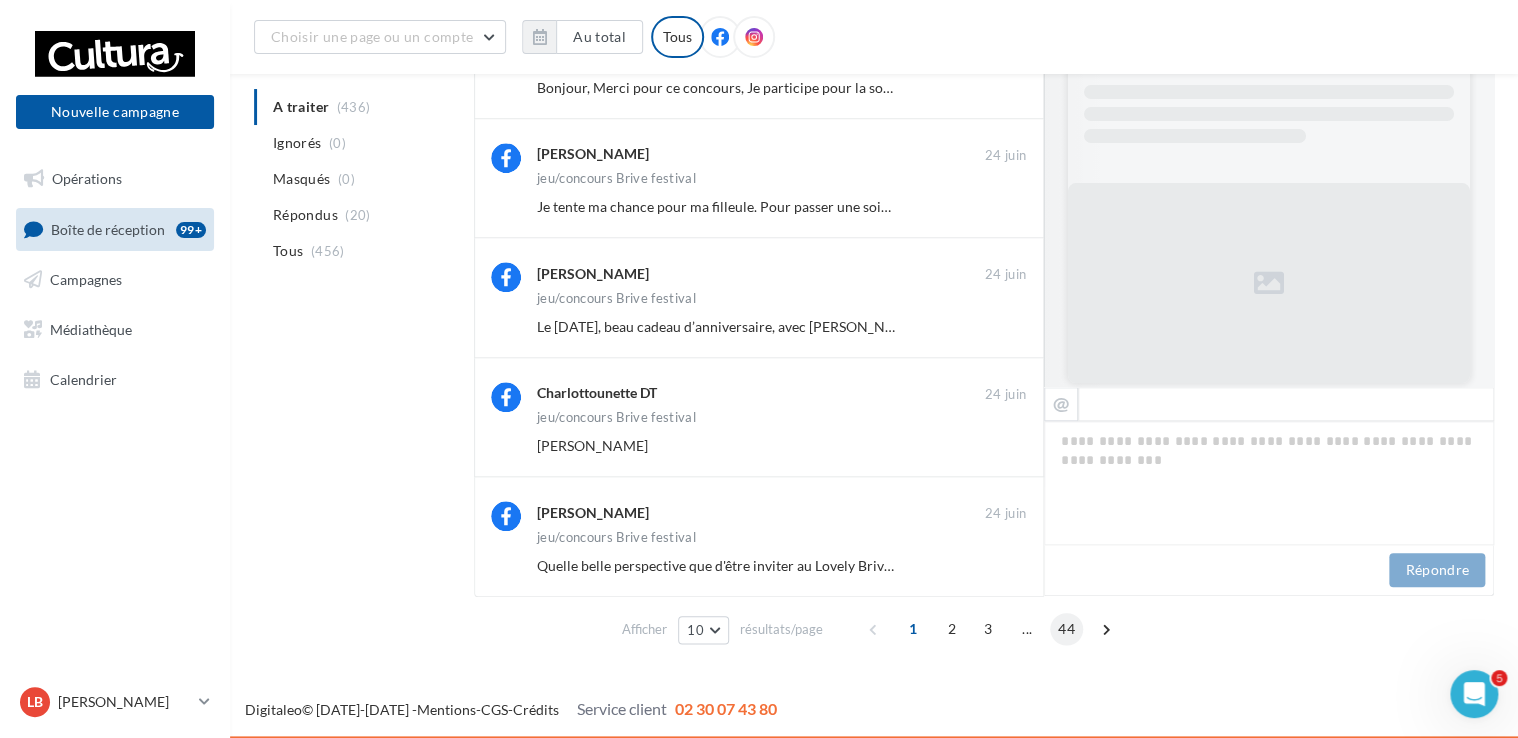 click on "44" at bounding box center [1066, 629] 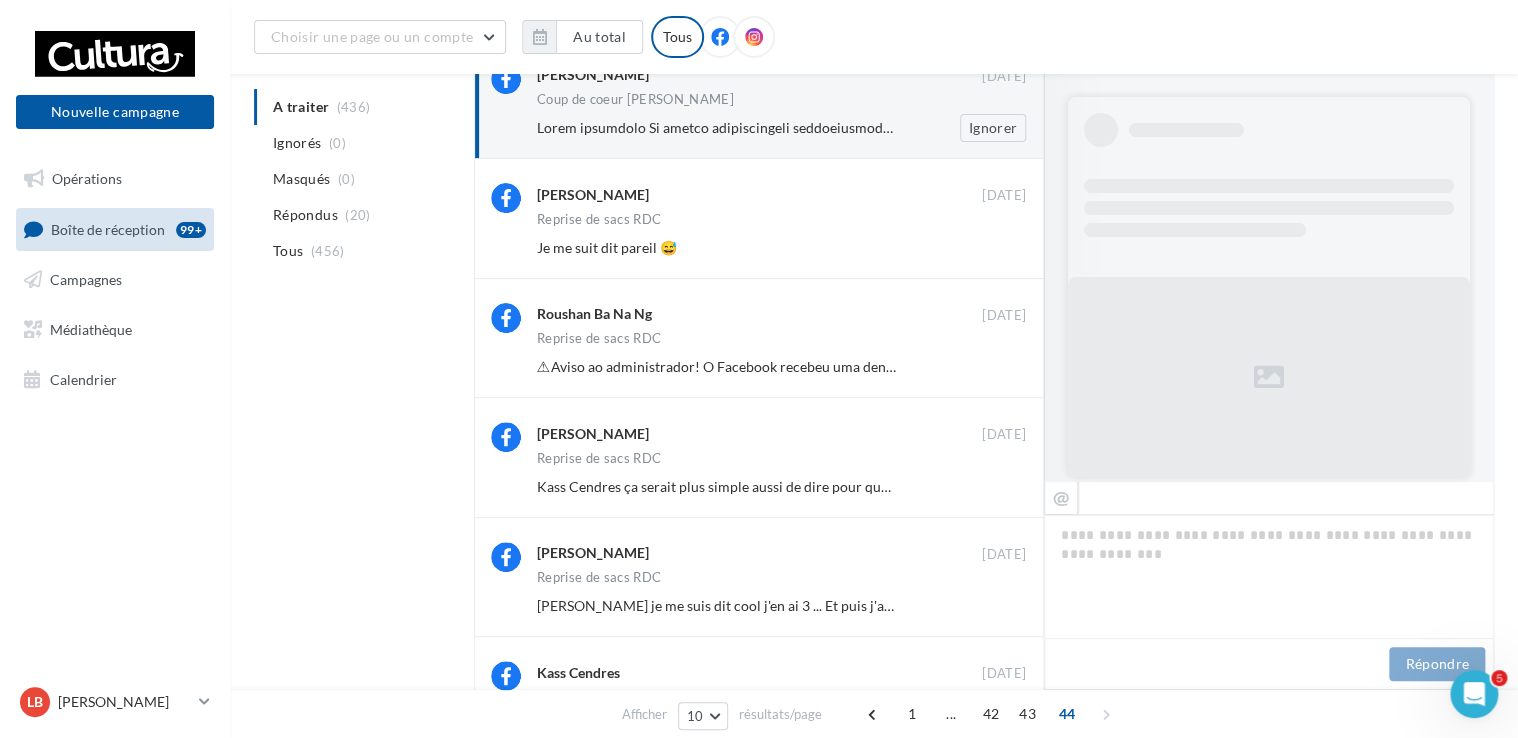scroll, scrollTop: 0, scrollLeft: 0, axis: both 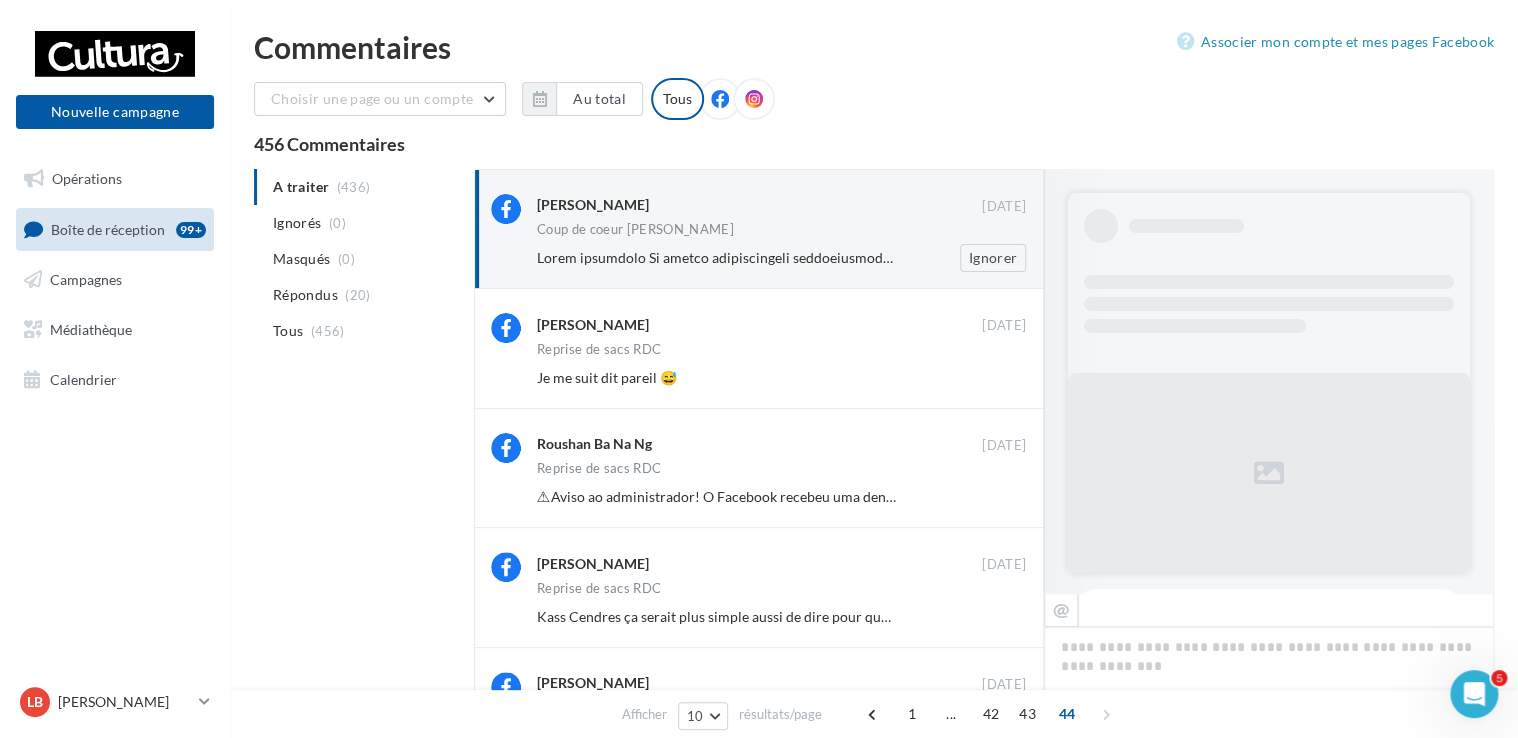 click on "Mamta Singh Bam" at bounding box center (593, 205) 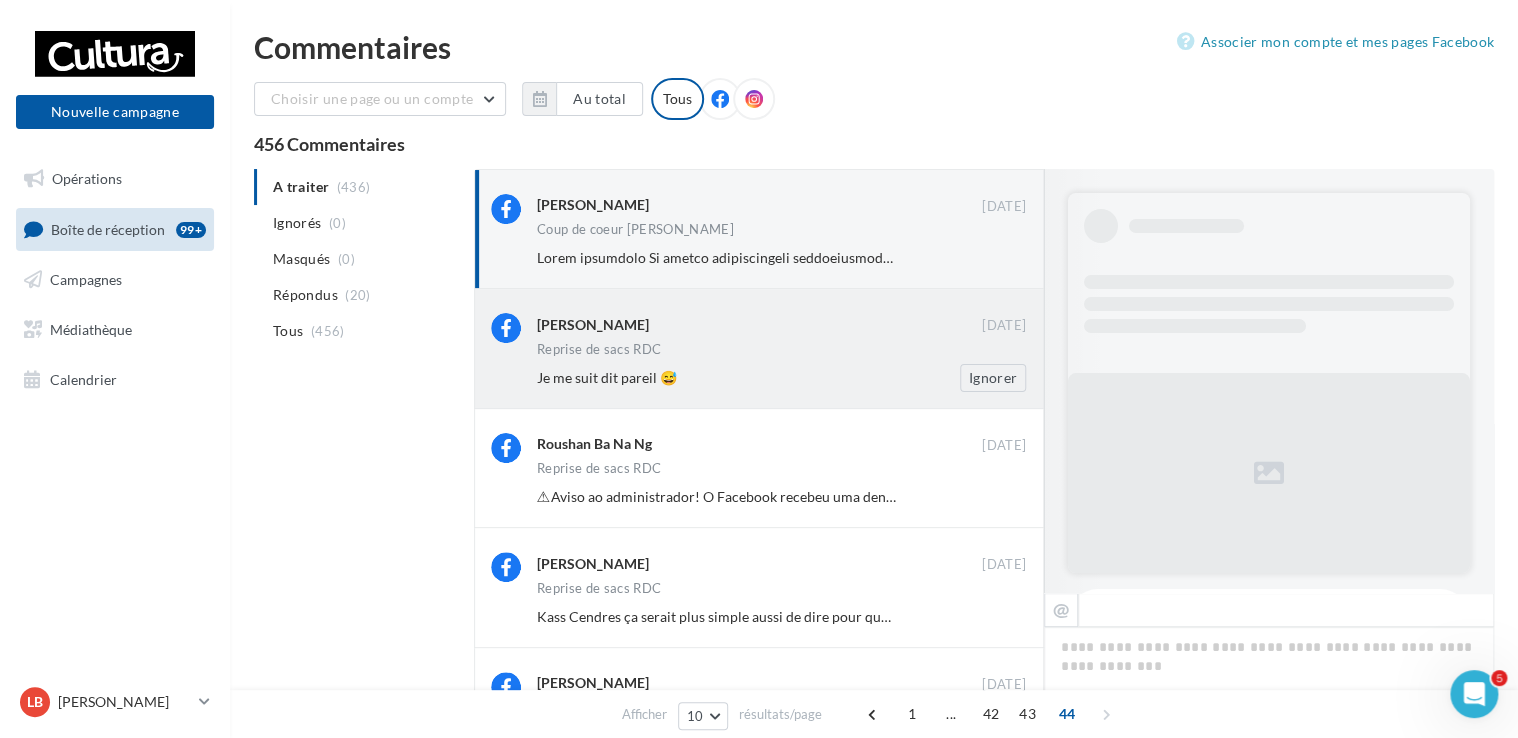 click on "Reprise de sacs RDC" at bounding box center (781, 351) 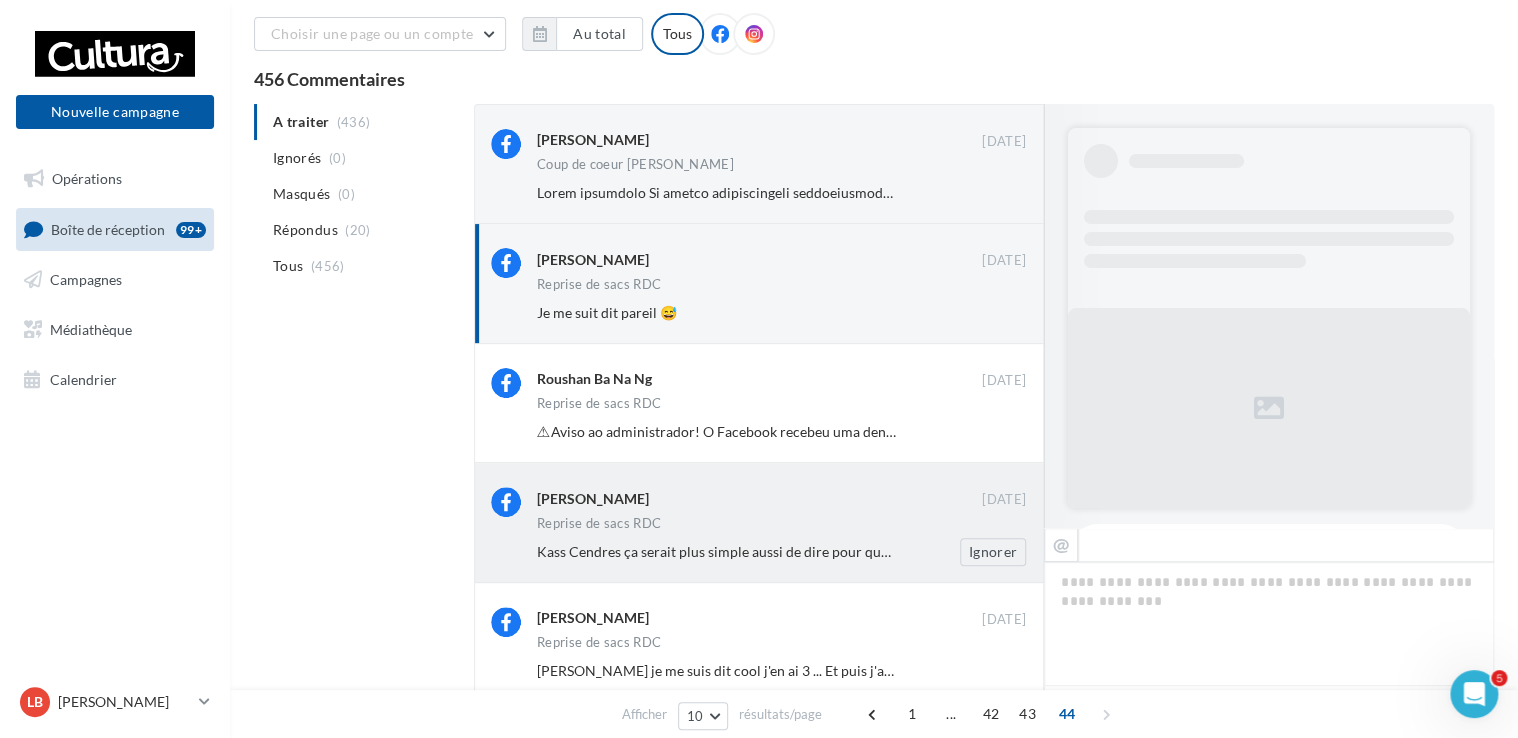 scroll, scrollTop: 100, scrollLeft: 0, axis: vertical 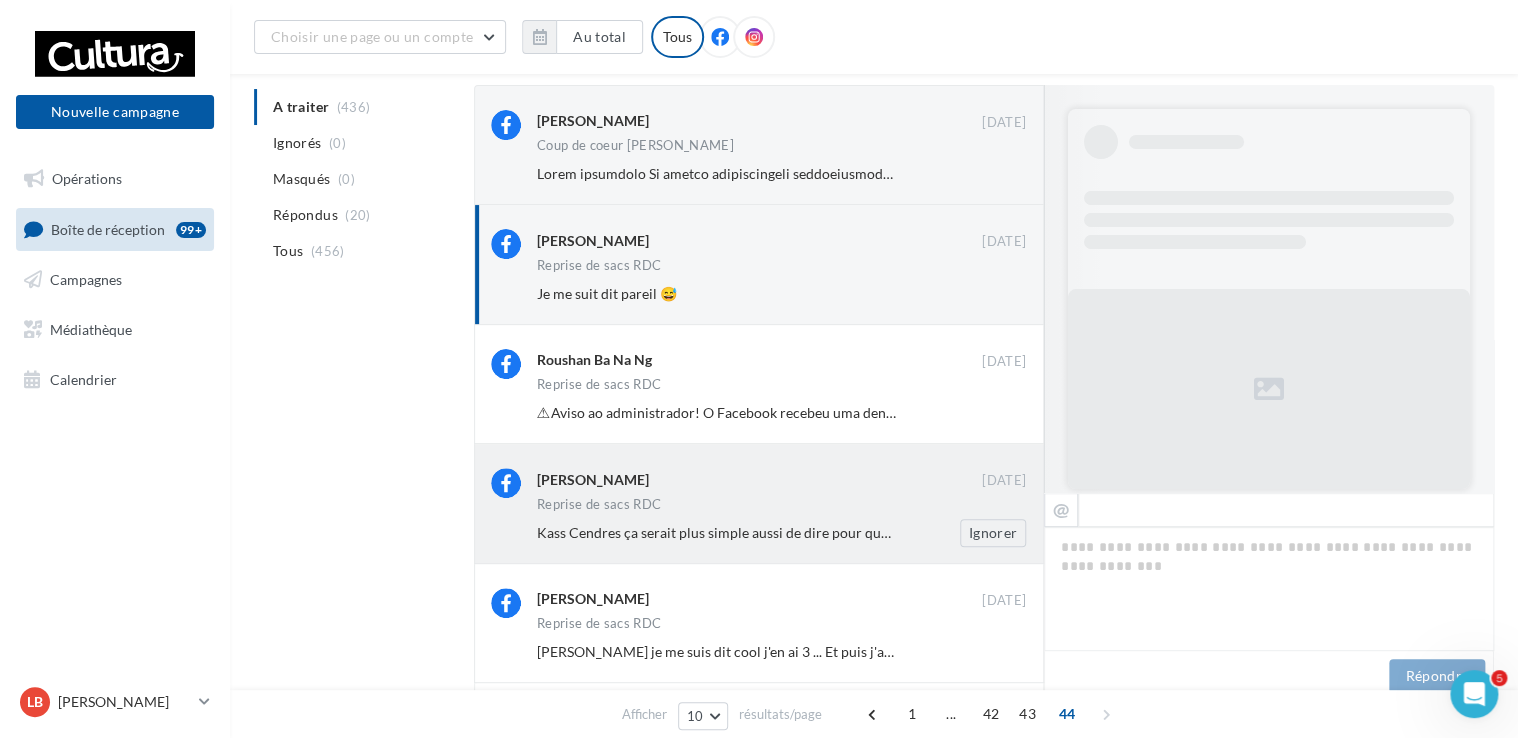 click on "Claire Piot
23/06/2024
Reprise de sacs RDC
Kass Cendres ça serait plus simple aussi de dire pour quel rayon il est utilisable 😅
Ignorer" at bounding box center (781, 507) 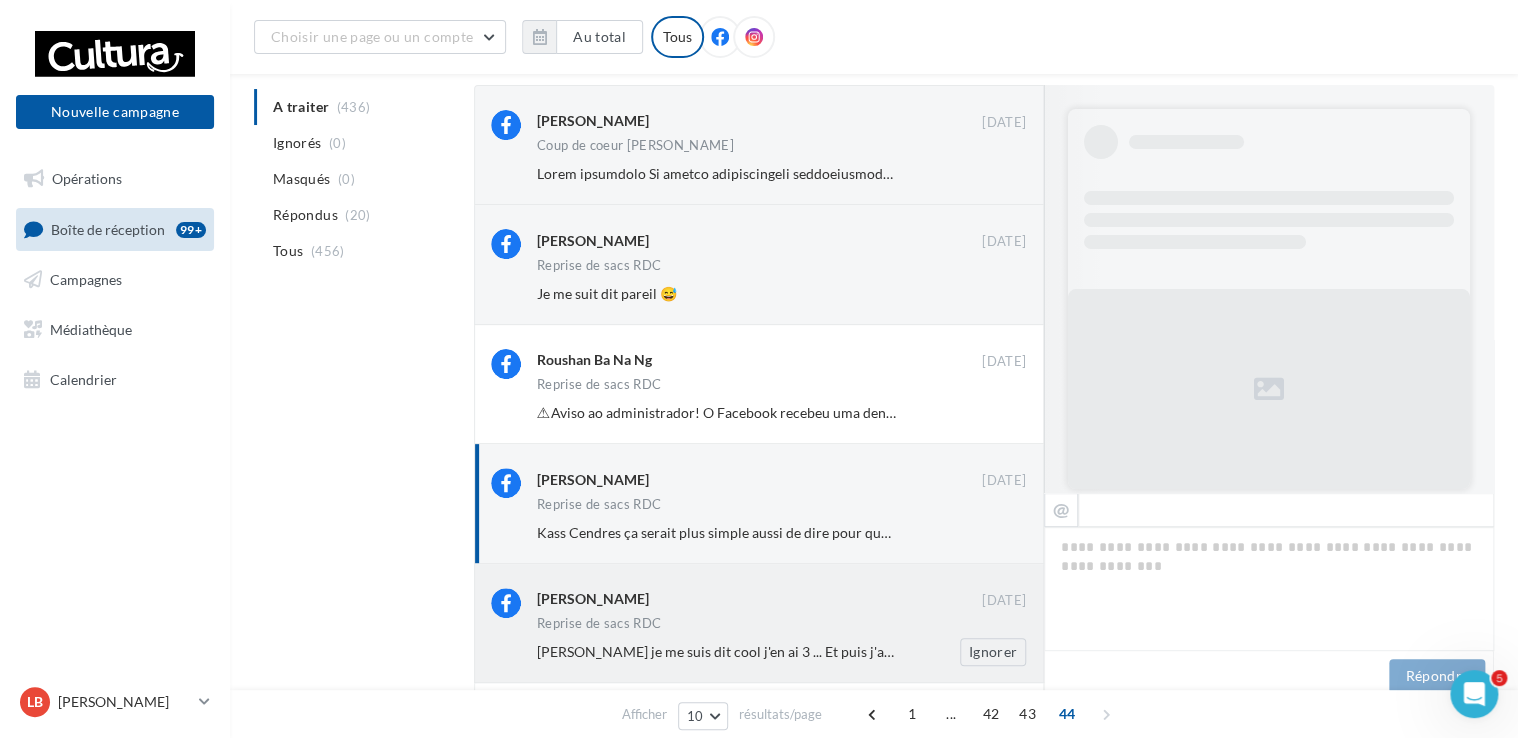 scroll, scrollTop: 200, scrollLeft: 0, axis: vertical 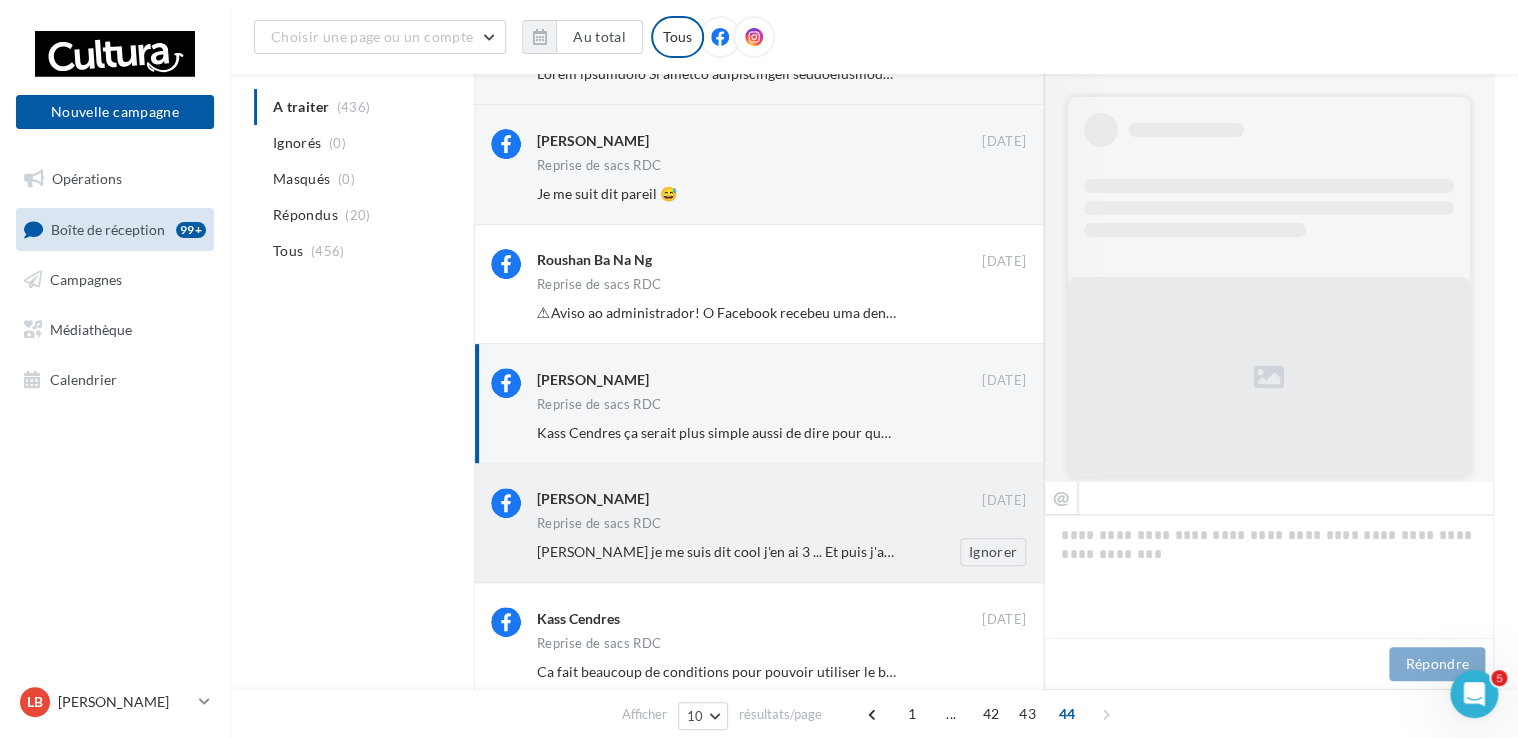 click on "Claire Piot
23/06/2024
Reprise de sacs RDC
Kass Cendres je me suis dit cool j'en ai 3 ...
Et puis j'ai lu la suite notamment le minimum d'achat...
Ignorer" at bounding box center [759, 523] 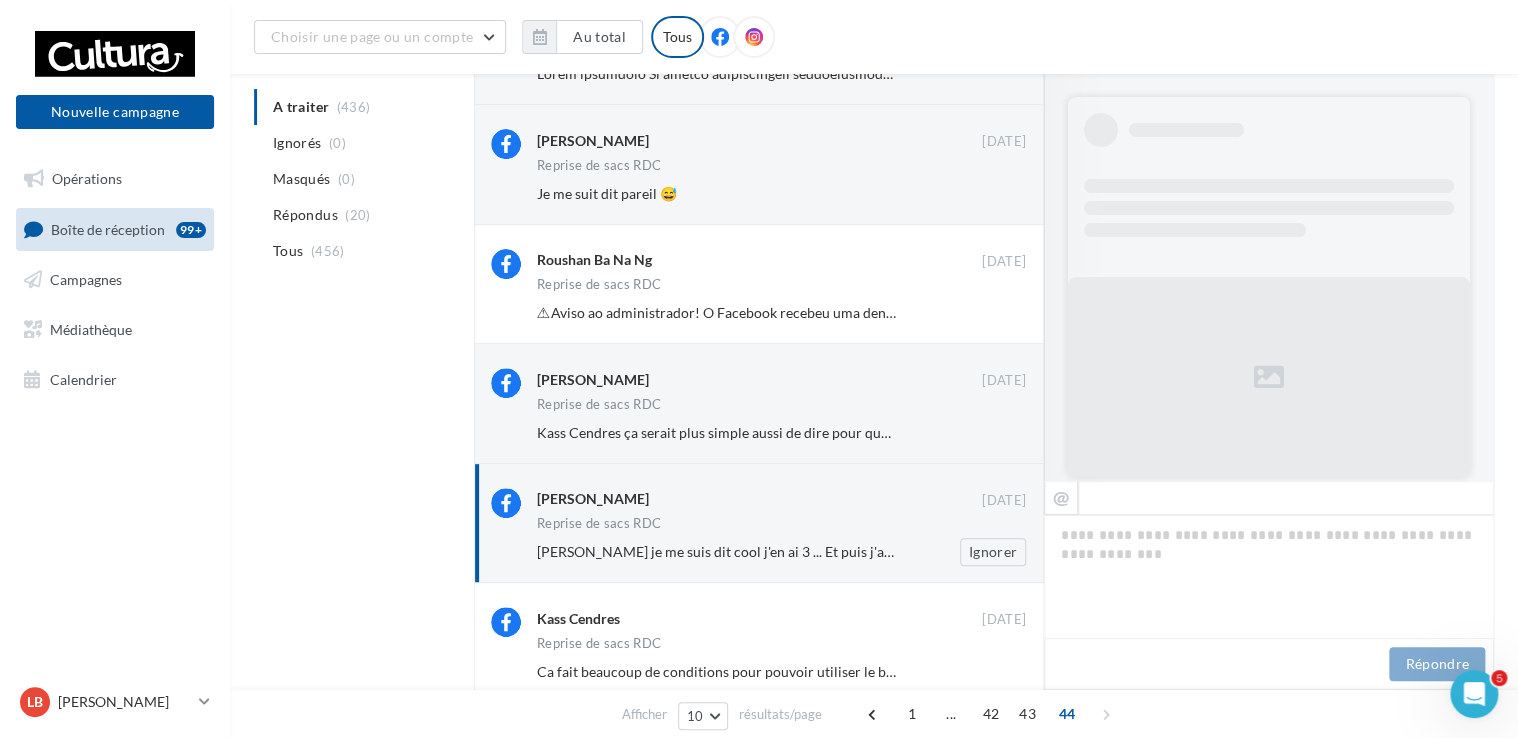 click on "Reprise de sacs RDC" at bounding box center [781, 525] 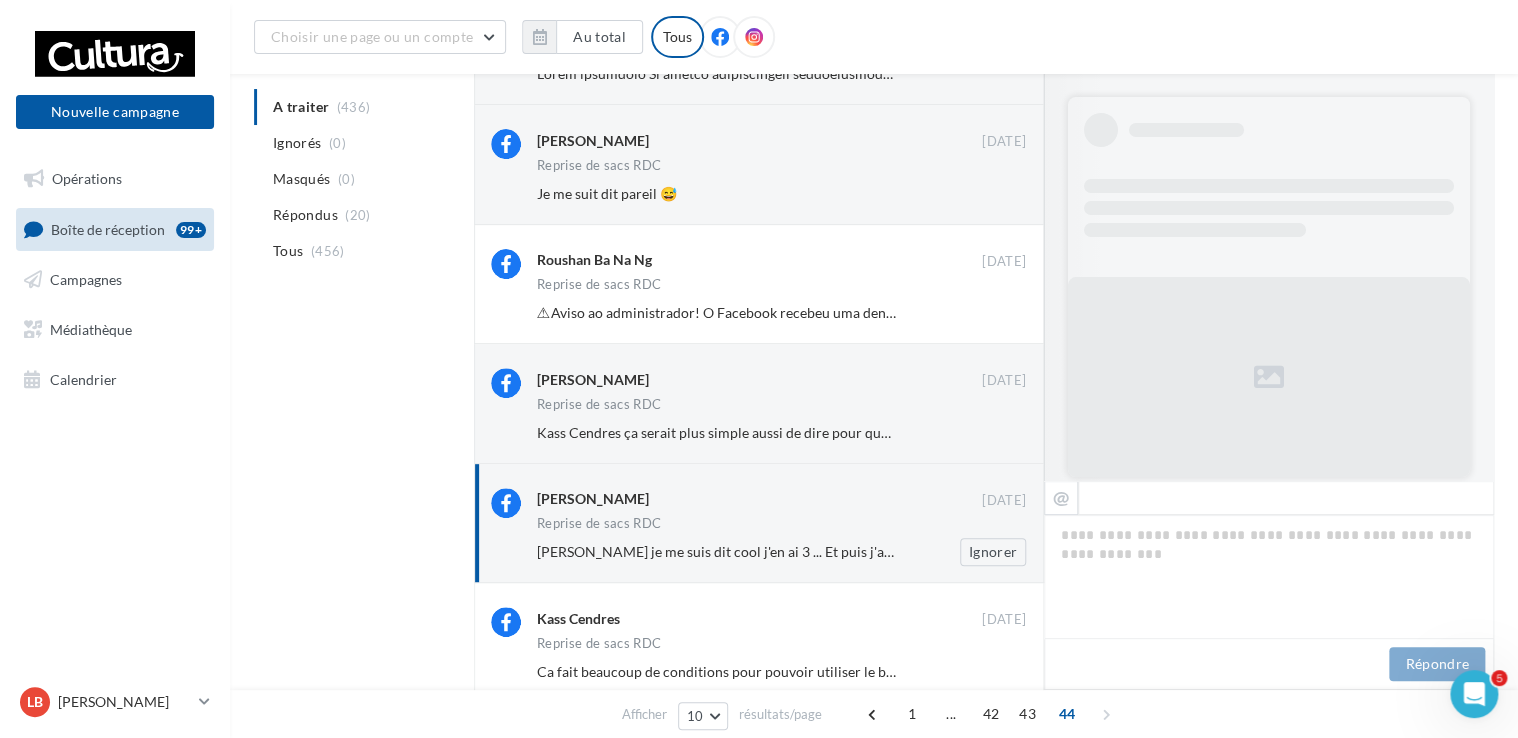 click on "Kass Cendres je me suis dit cool j'en ai 3 ...
Et puis j'ai lu la suite notamment le minimum d'achat...
Ignorer" at bounding box center (789, 552) 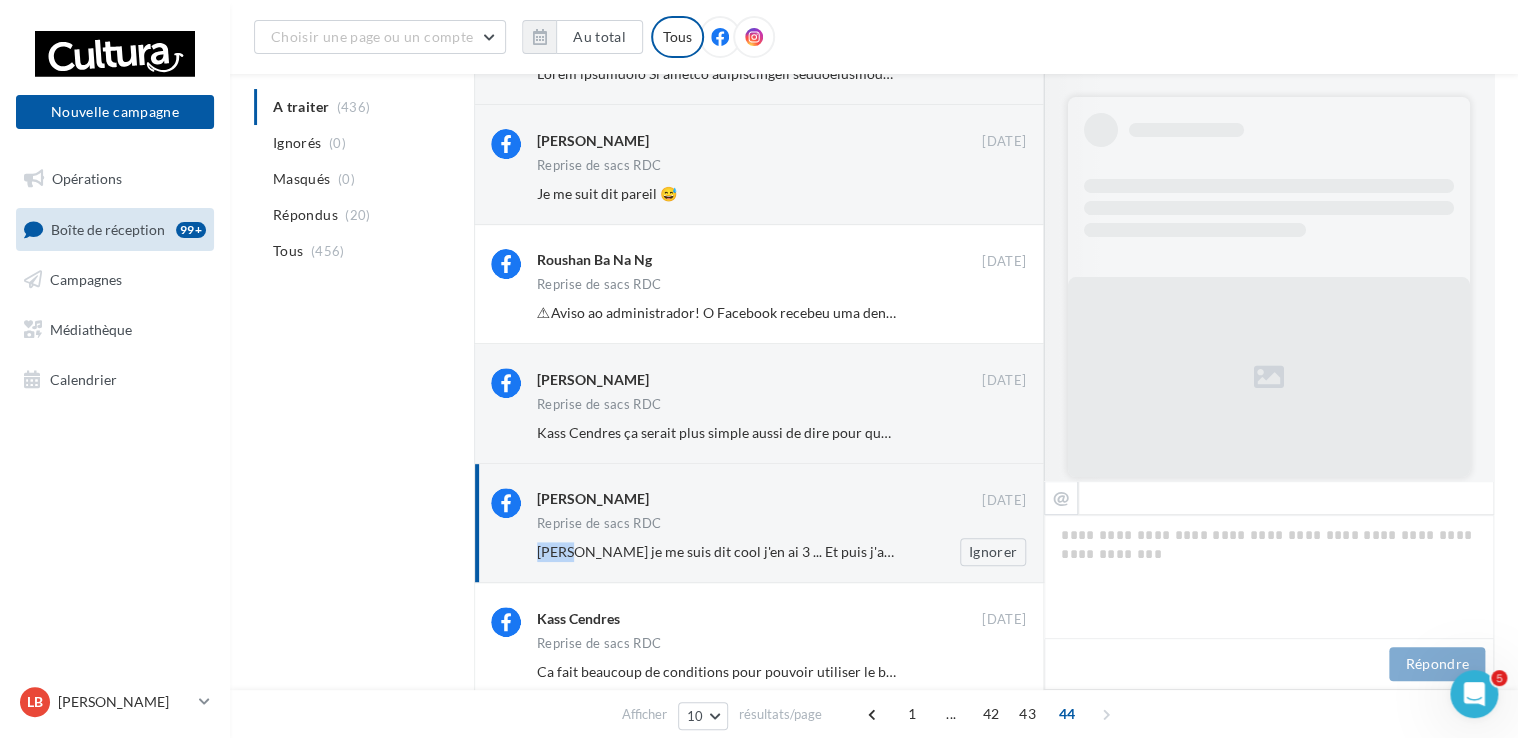 click on "Kass Cendres je me suis dit cool j'en ai 3 ...
Et puis j'ai lu la suite notamment le minimum d'achat...
Ignorer" at bounding box center [789, 552] 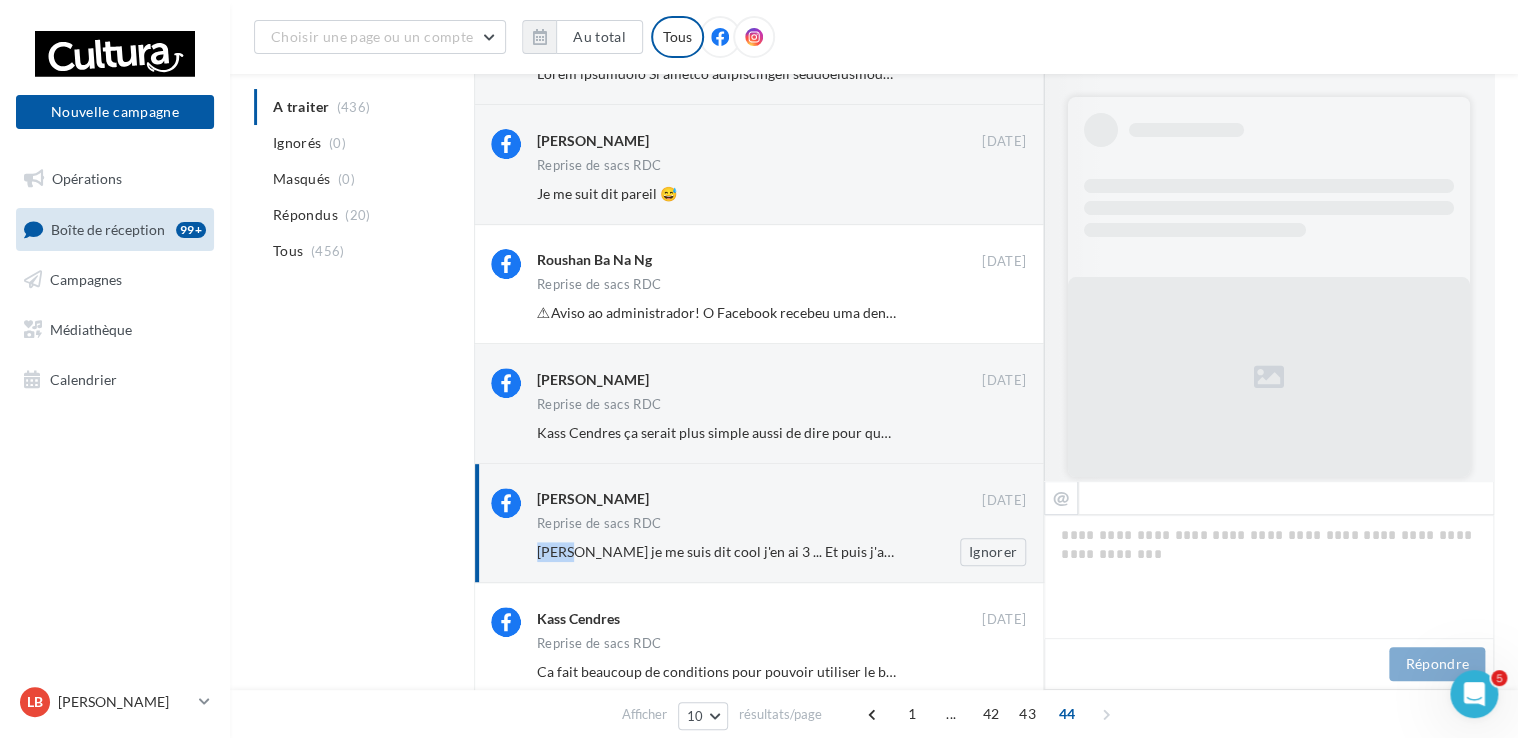 drag, startPoint x: 577, startPoint y: 538, endPoint x: 733, endPoint y: 534, distance: 156.05127 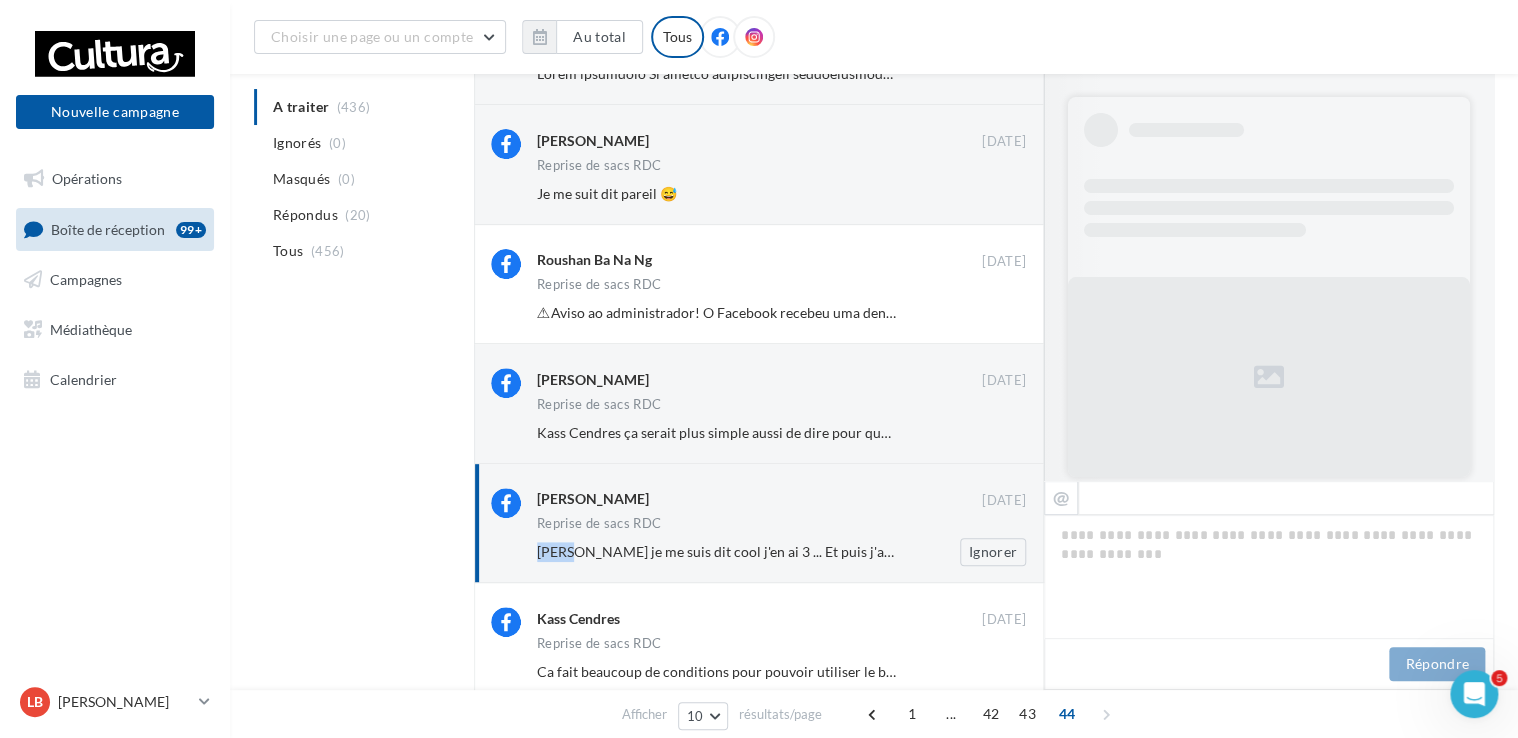 click on "Claire Piot
23/06/2024
Reprise de sacs RDC
Kass Cendres je me suis dit cool j'en ai 3 ...
Et puis j'ai lu la suite notamment le minimum d'achat...
Ignorer" at bounding box center (781, 527) 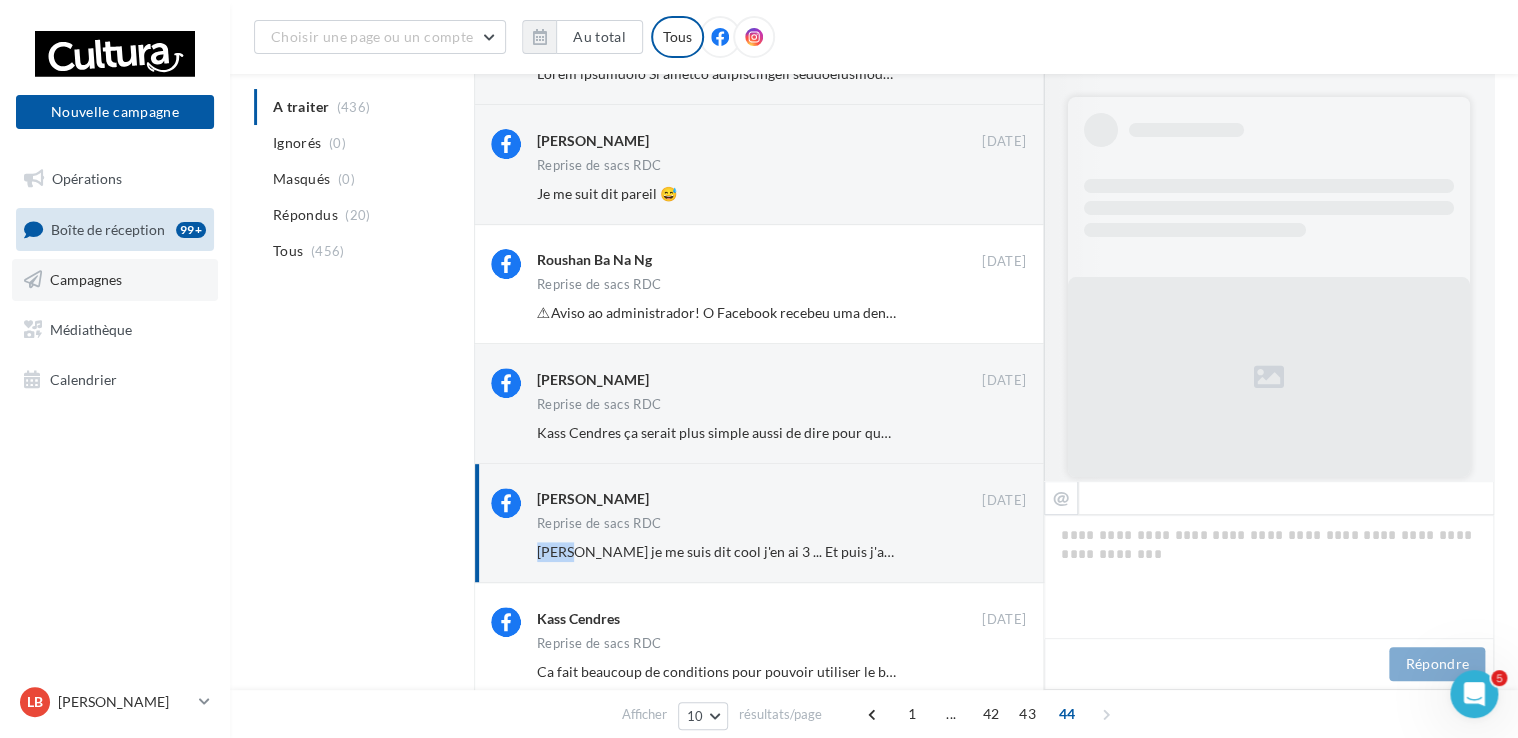 click on "Campagnes" at bounding box center (86, 279) 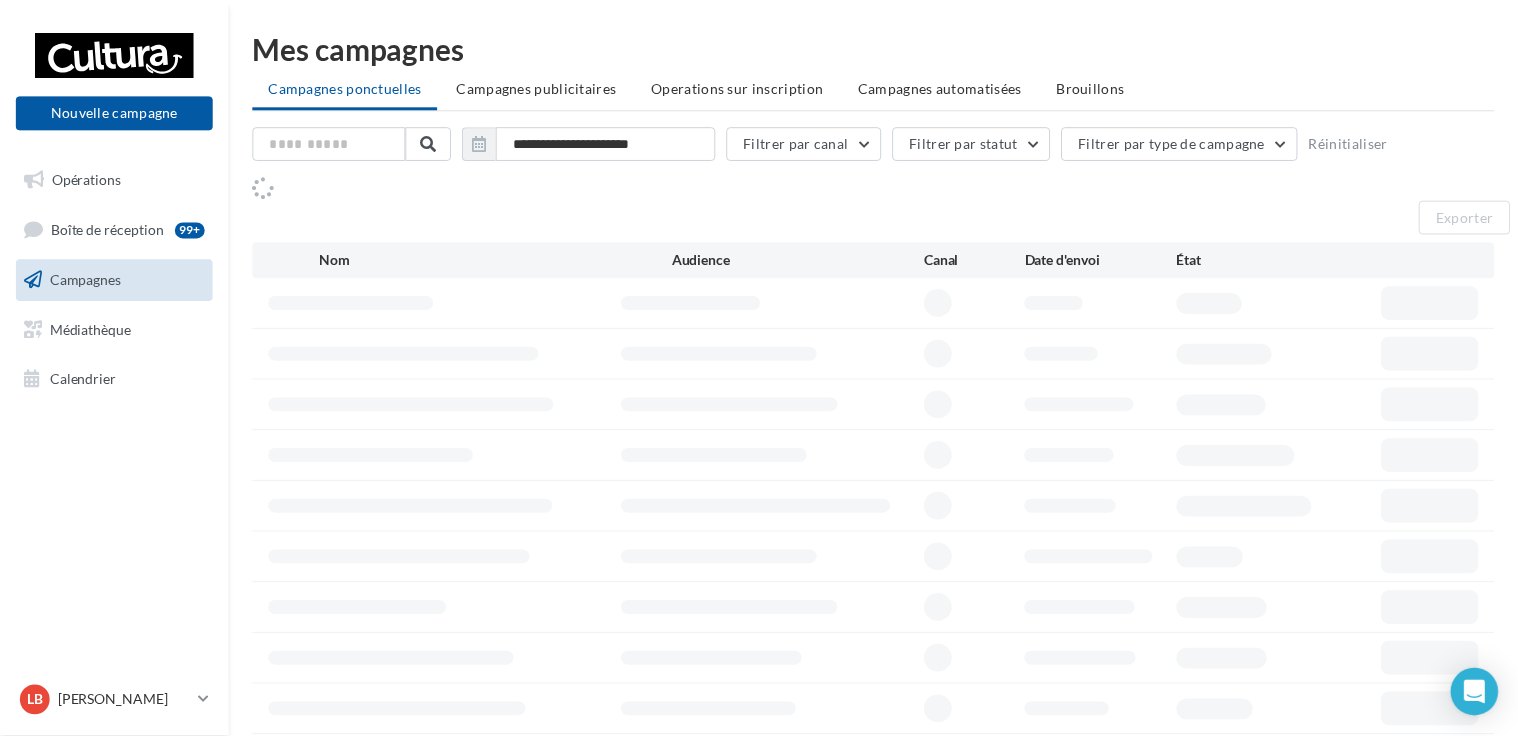 scroll, scrollTop: 0, scrollLeft: 0, axis: both 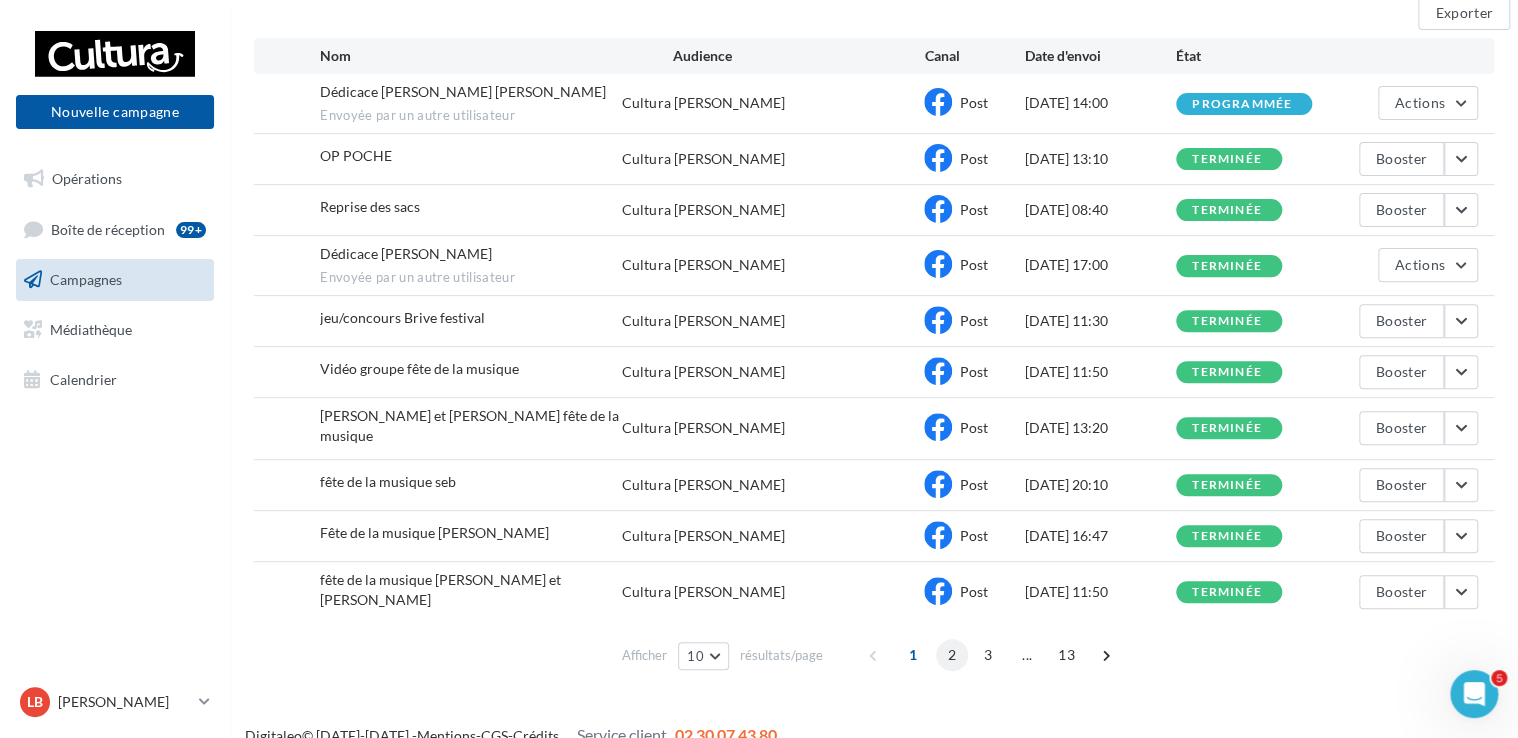 click on "2" at bounding box center (952, 655) 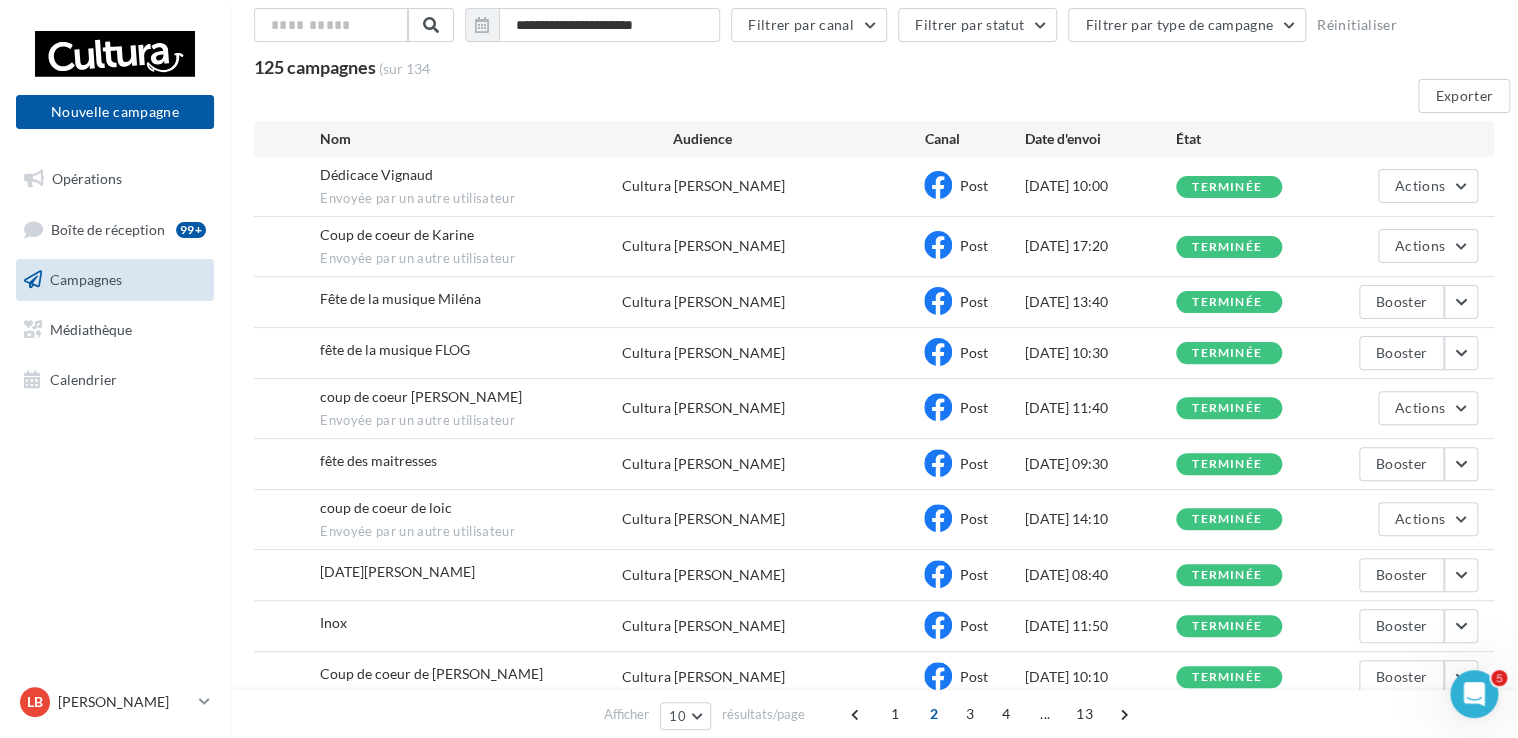 scroll, scrollTop: 218, scrollLeft: 0, axis: vertical 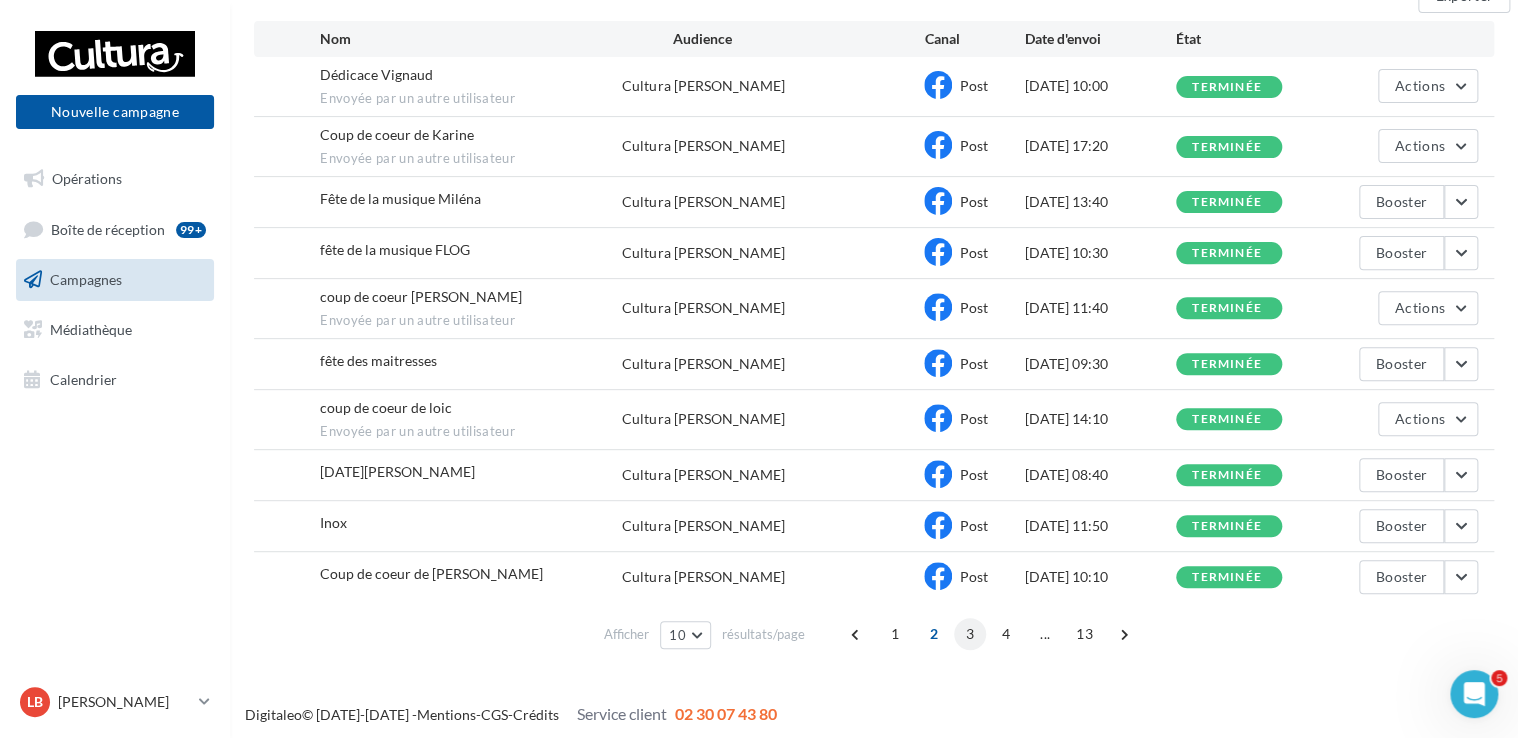click on "3" at bounding box center (970, 634) 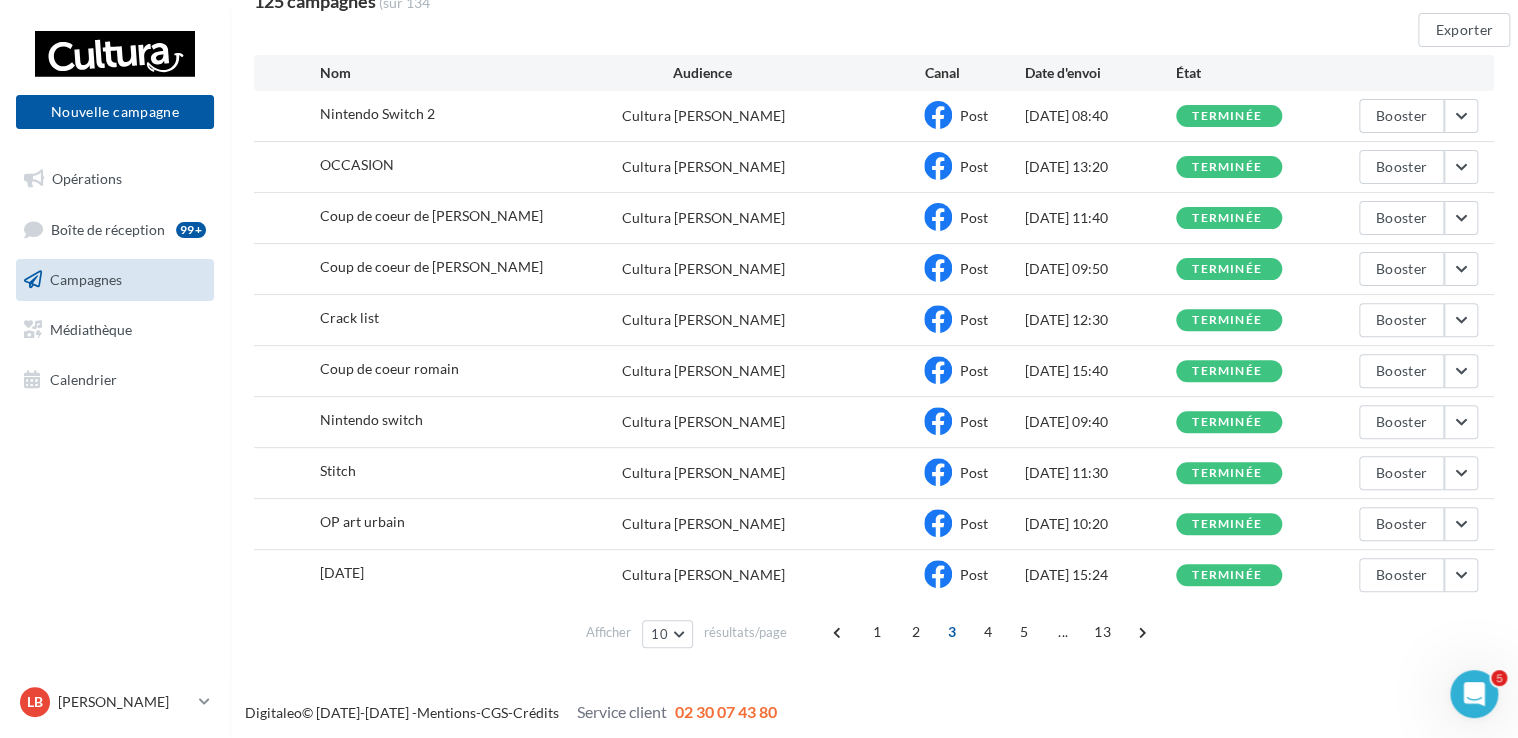 scroll, scrollTop: 0, scrollLeft: 0, axis: both 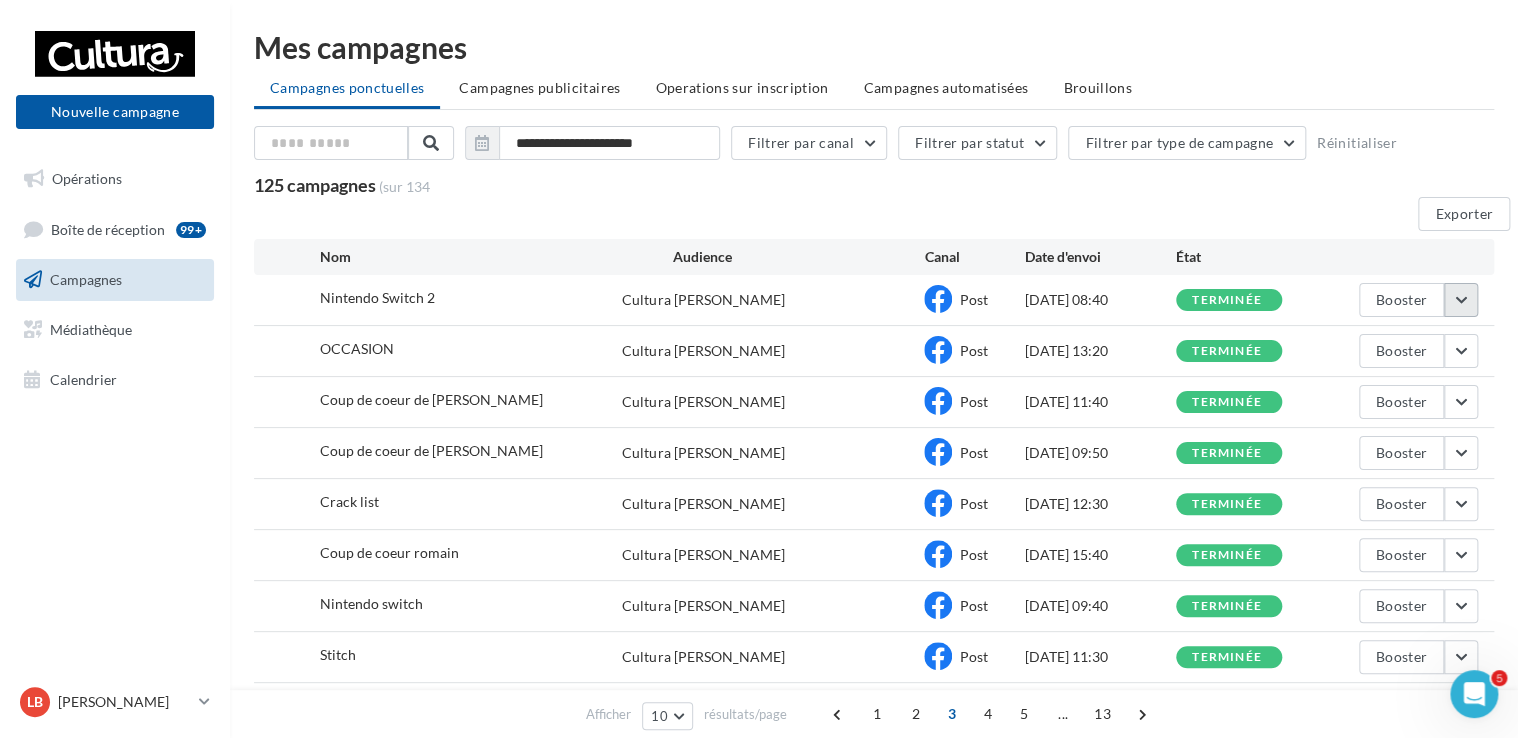 click at bounding box center (1461, 300) 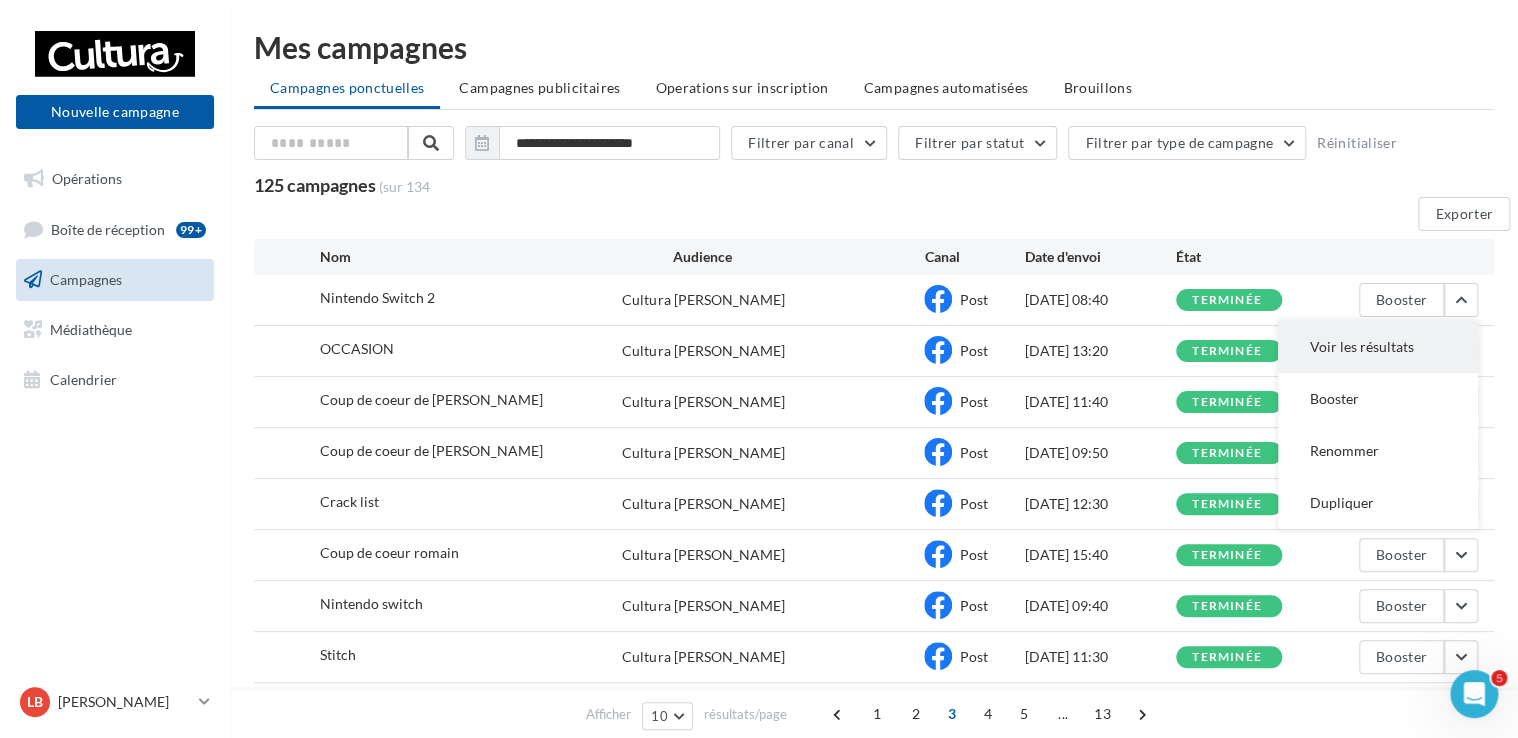 click on "Voir les résultats" at bounding box center (1378, 347) 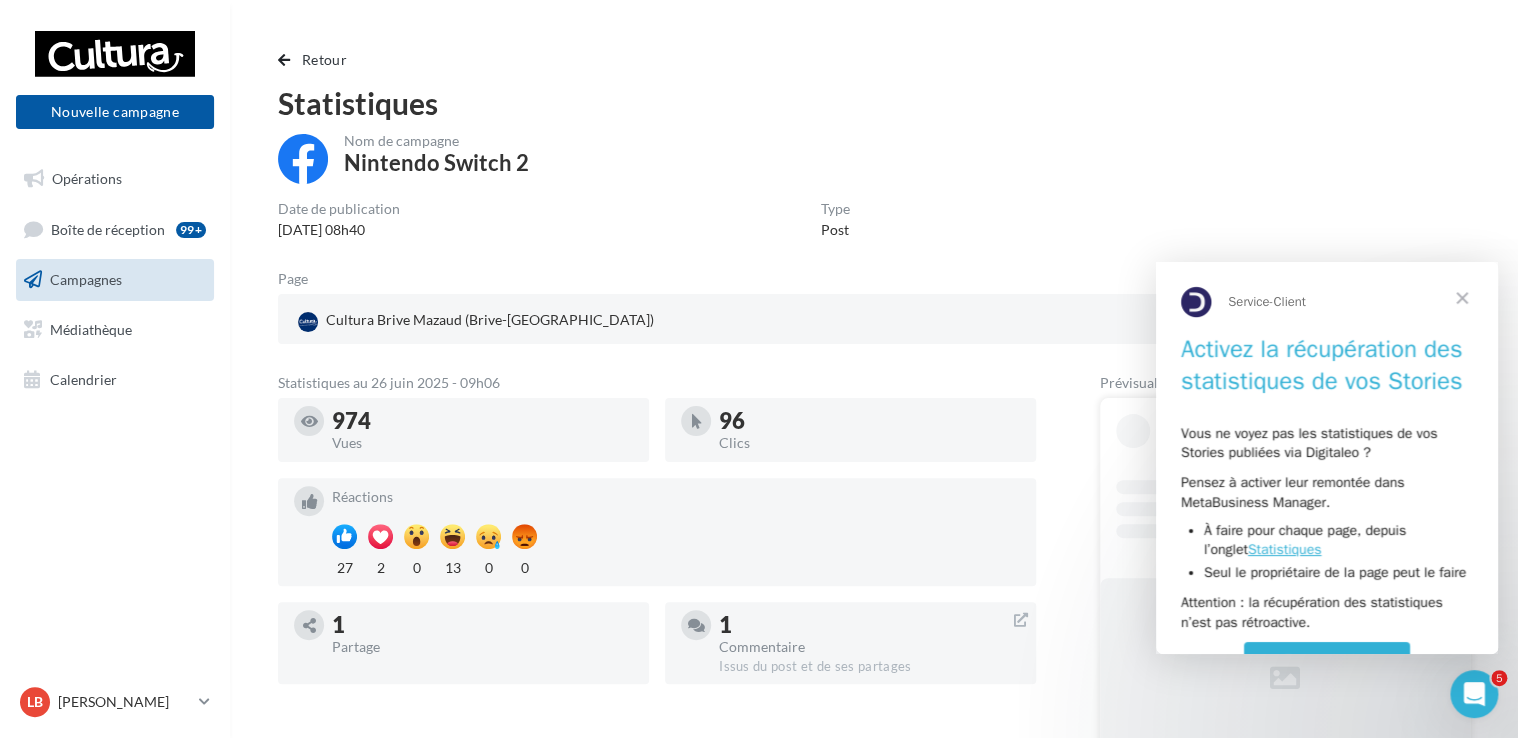 scroll, scrollTop: 0, scrollLeft: 0, axis: both 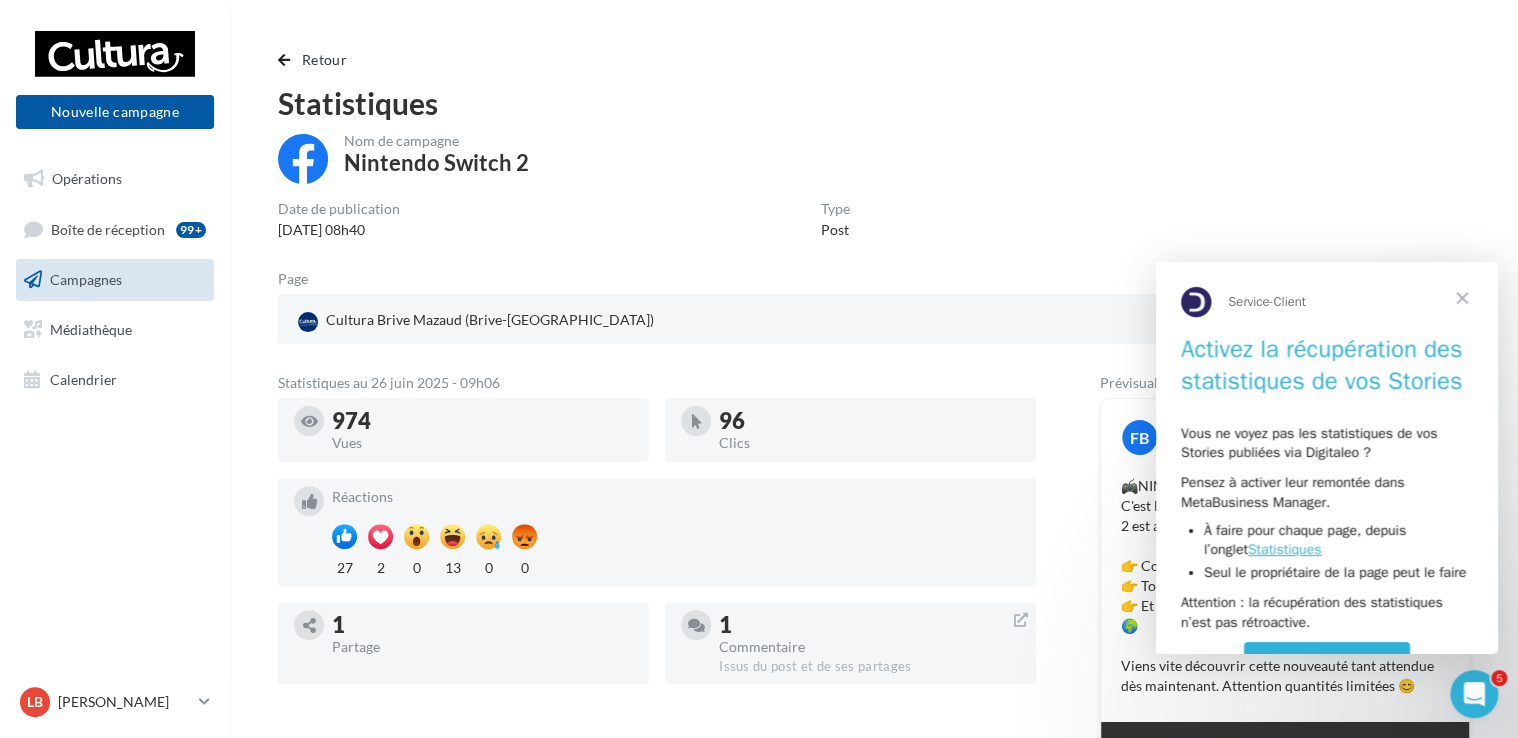 click at bounding box center (1462, 298) 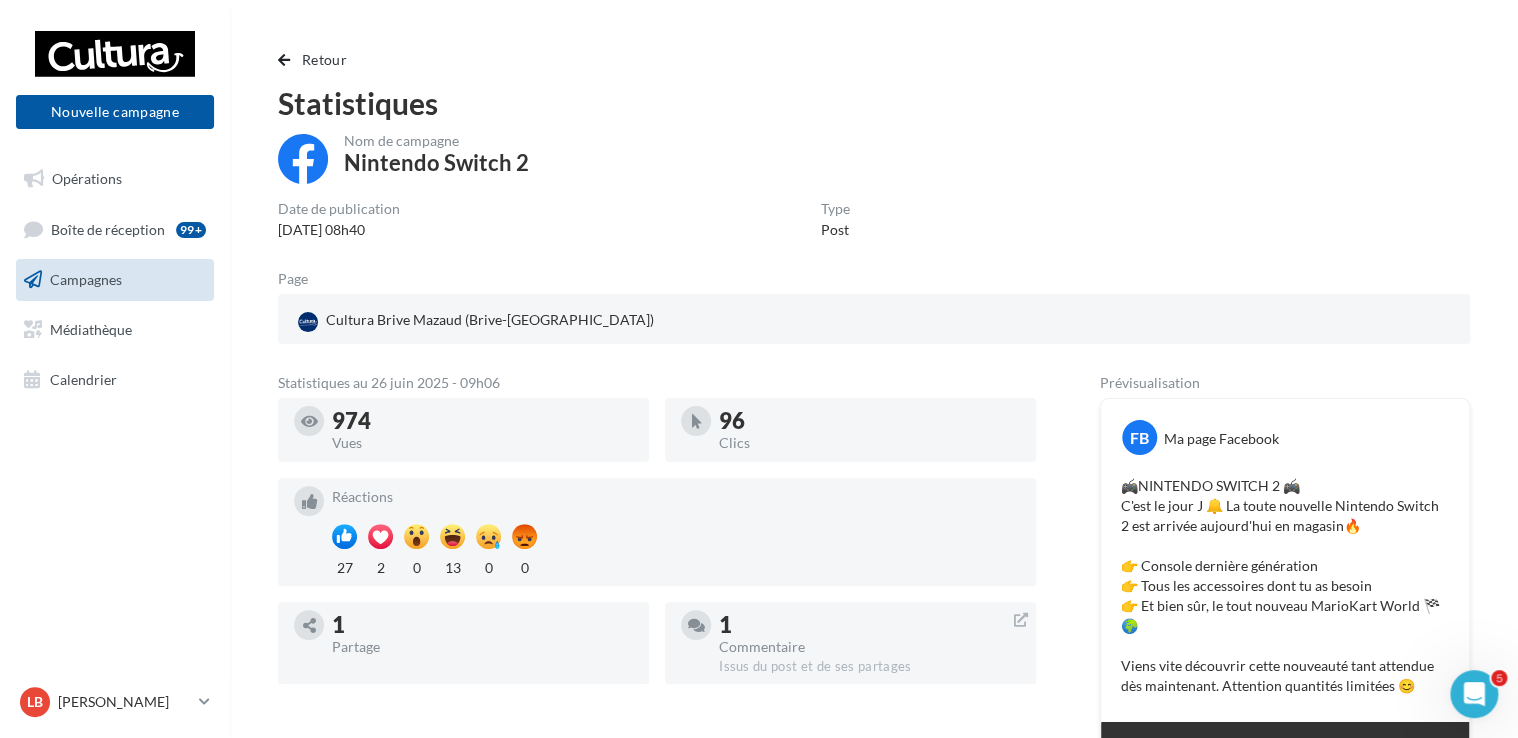 click on "Retour
Statistiques
Nom de campagne   Nintendo Switch 2           Date de publication   05/06/2025 08h40   Type   Post        Page
Cultura Brive Mazaud (Brive-la-Gaillarde)
Statistiques au 26 juin 2025 - 09h06
974
Vues
96
Clics
Réactions
27
2
0
13
0
0
1
Partage
1
Commentaire
Issus du post et de ses partages
Prévisualisation
FB
Ma page Facebook" at bounding box center [874, 490] 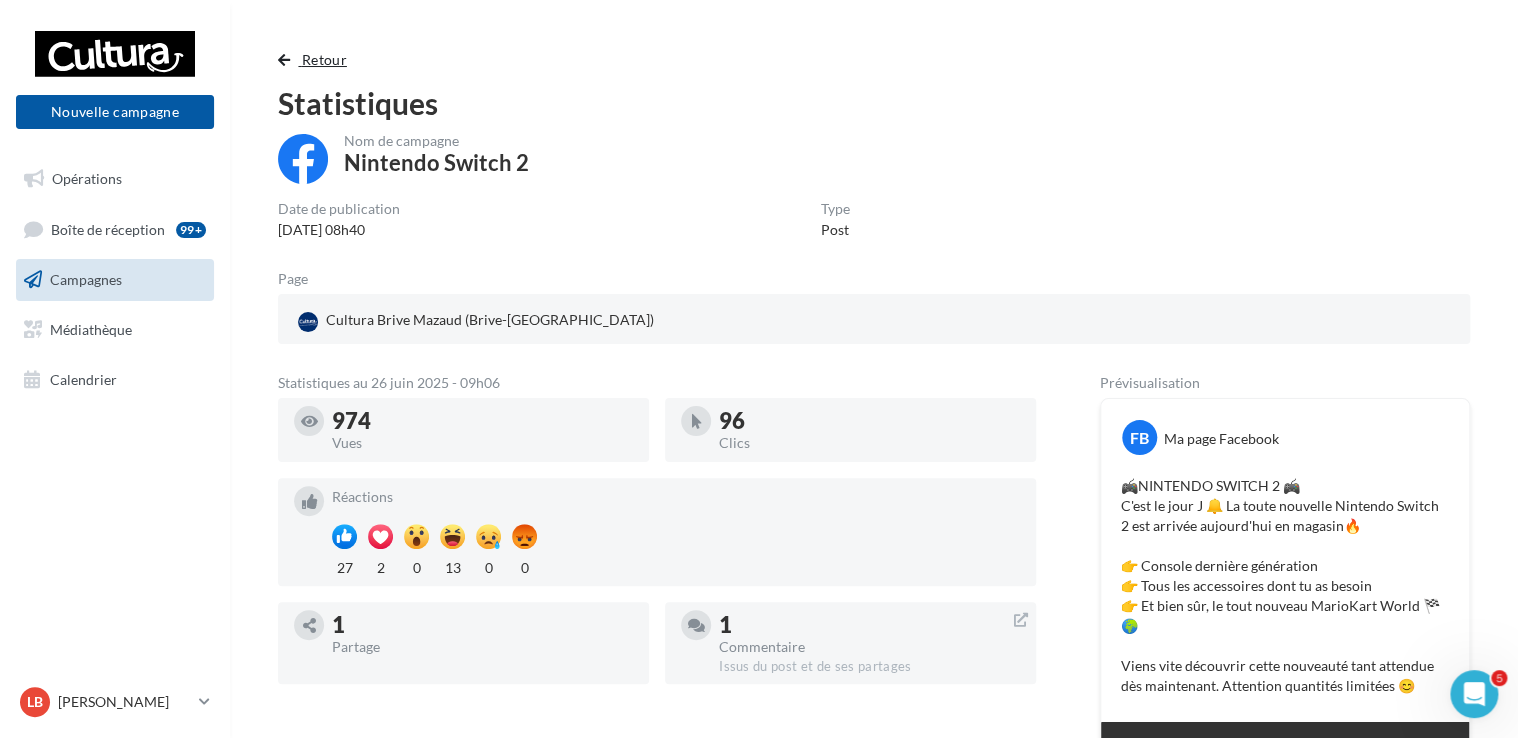 click on "Retour" at bounding box center [324, 59] 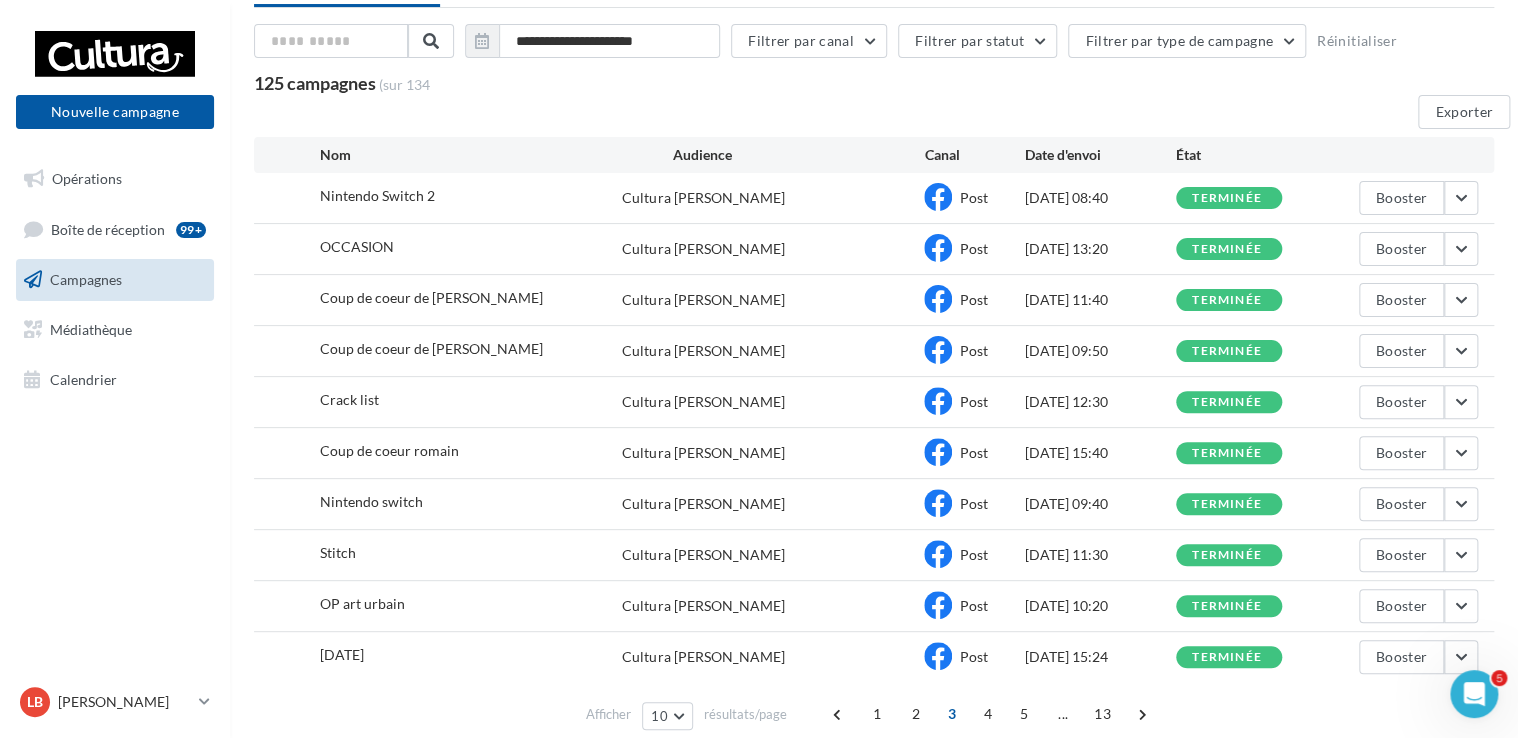 scroll, scrollTop: 184, scrollLeft: 0, axis: vertical 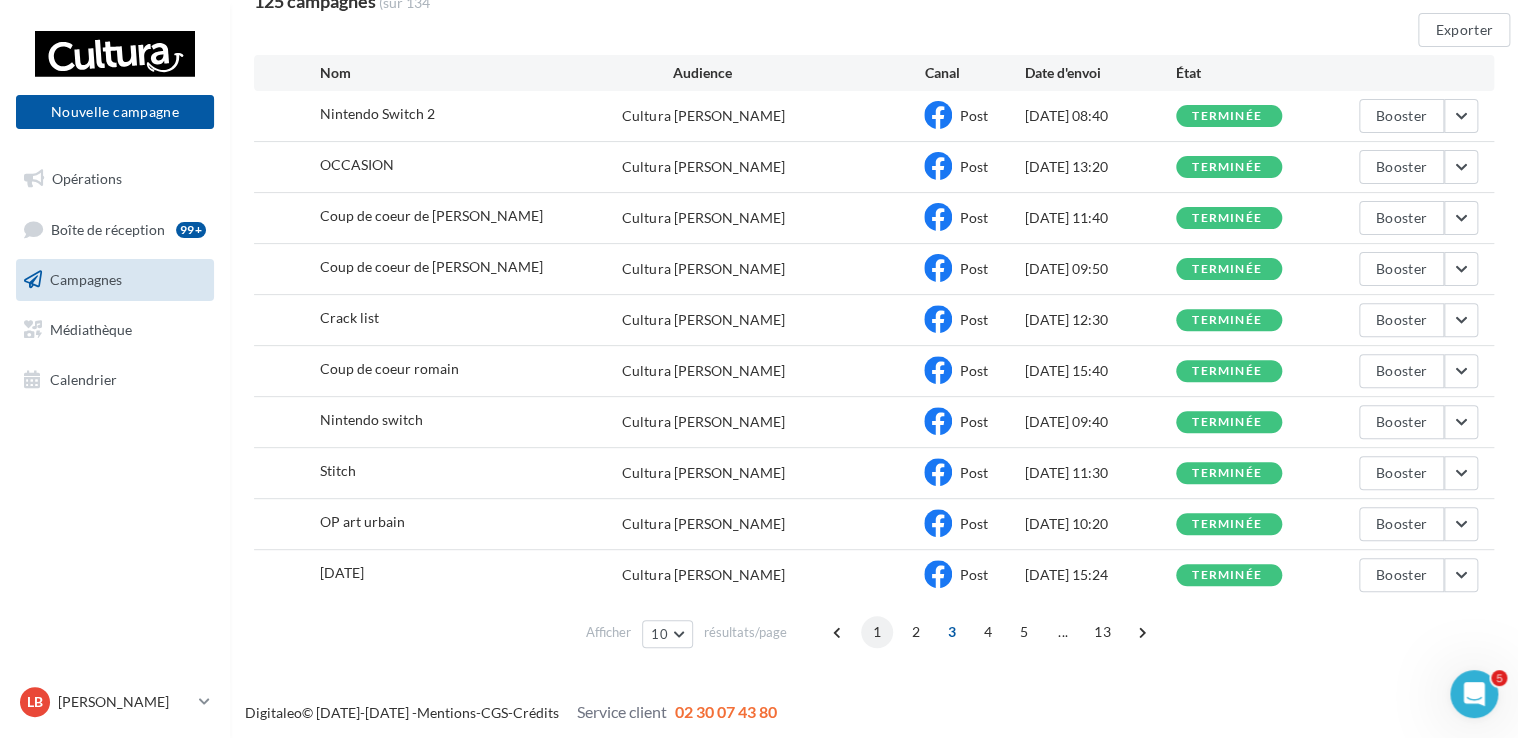 click on "1" at bounding box center [877, 632] 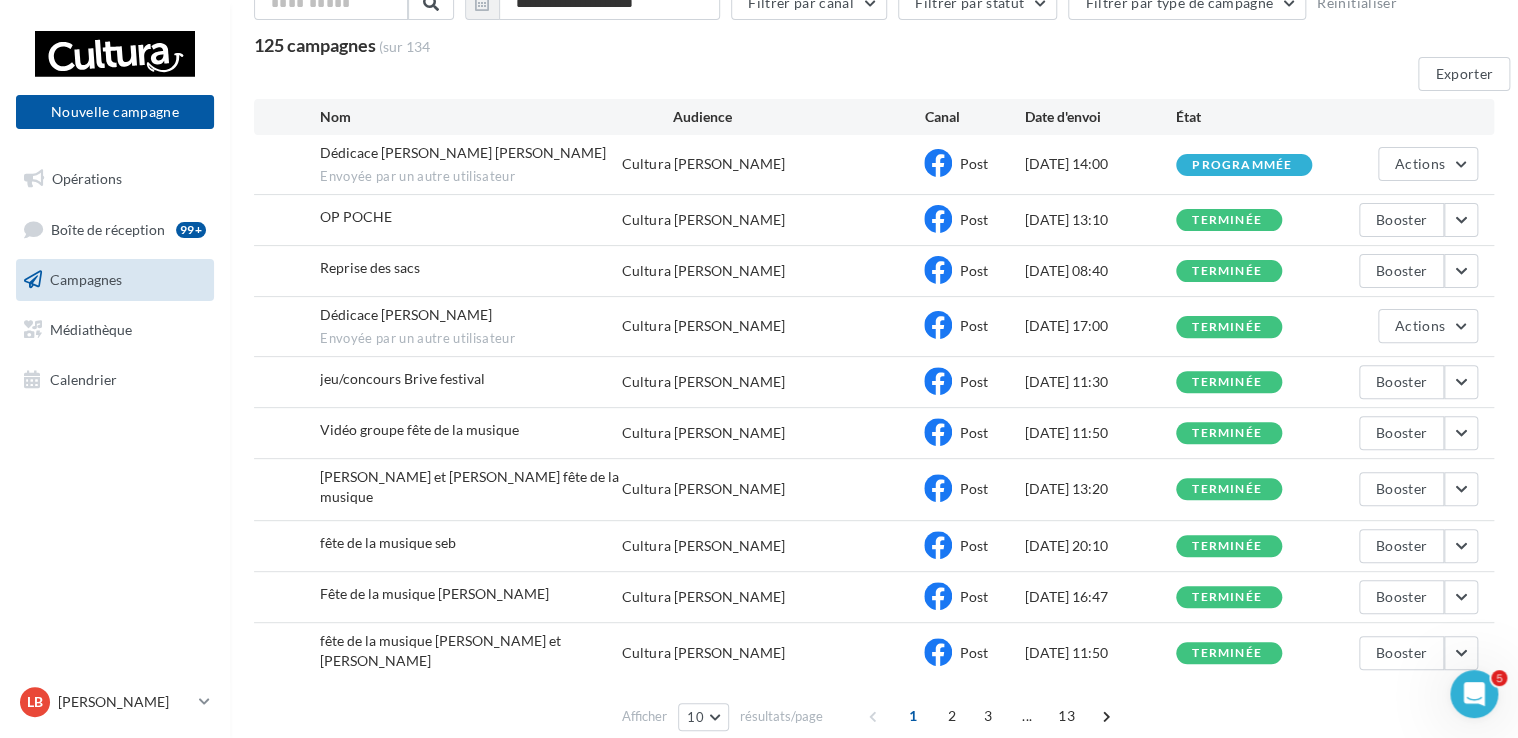 scroll, scrollTop: 184, scrollLeft: 0, axis: vertical 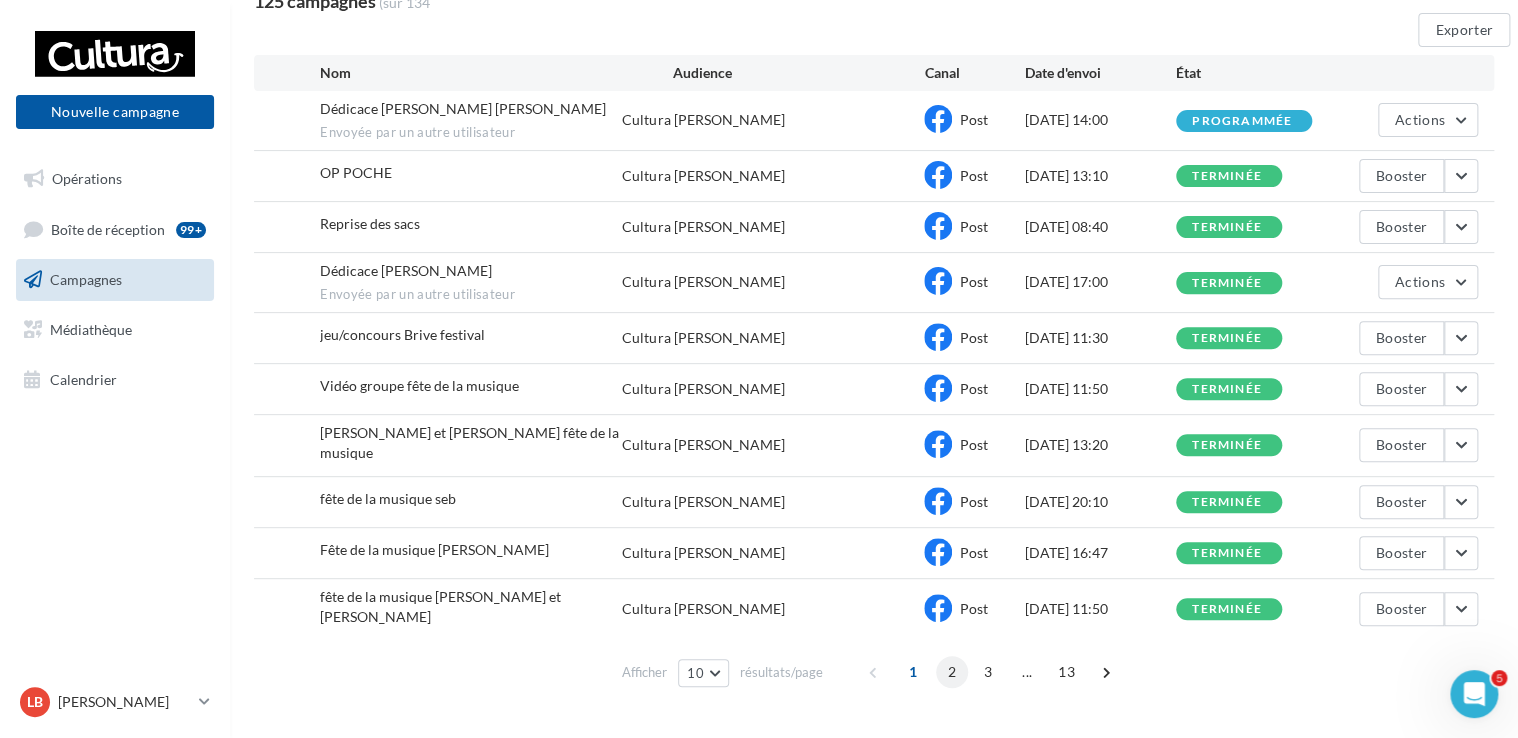 click on "2" at bounding box center [952, 672] 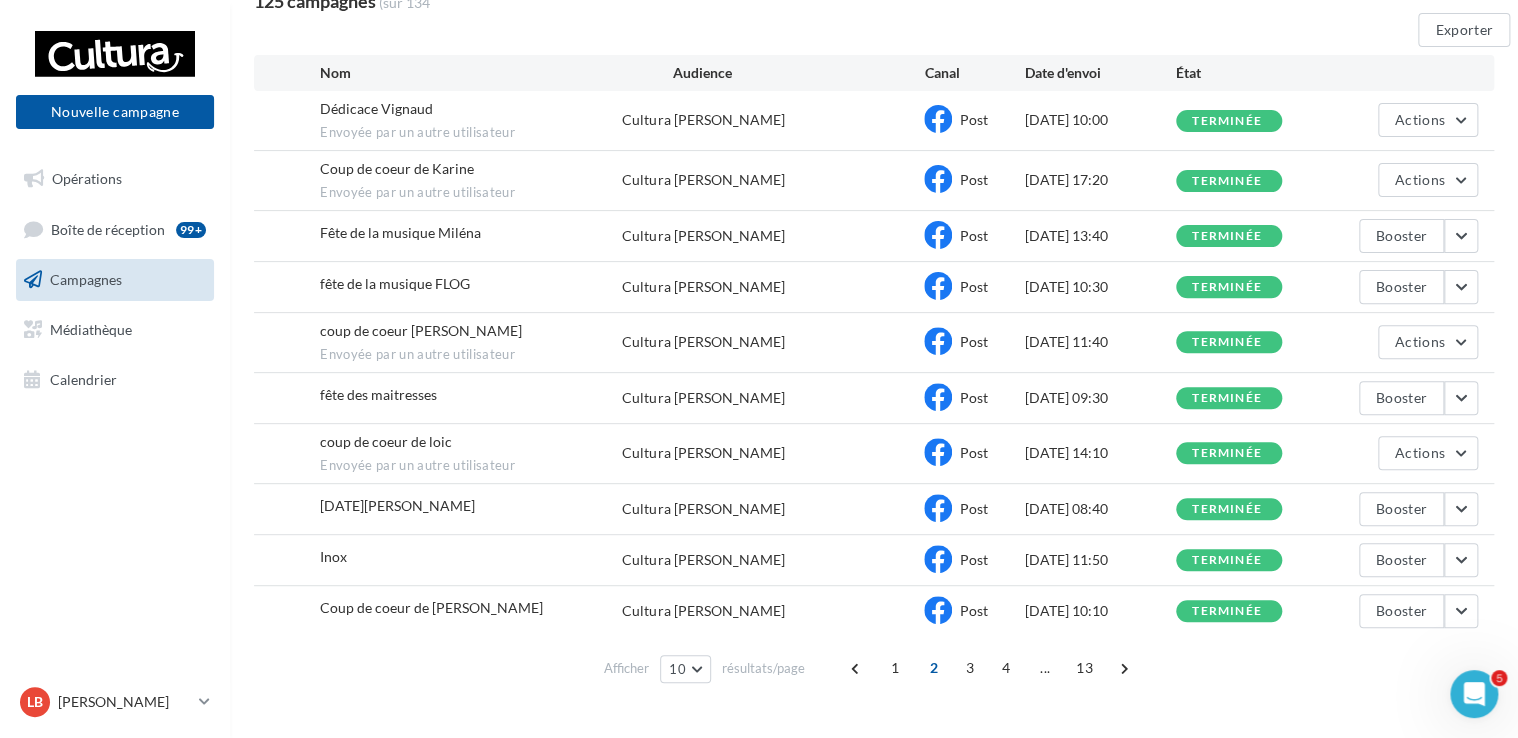 scroll, scrollTop: 84, scrollLeft: 0, axis: vertical 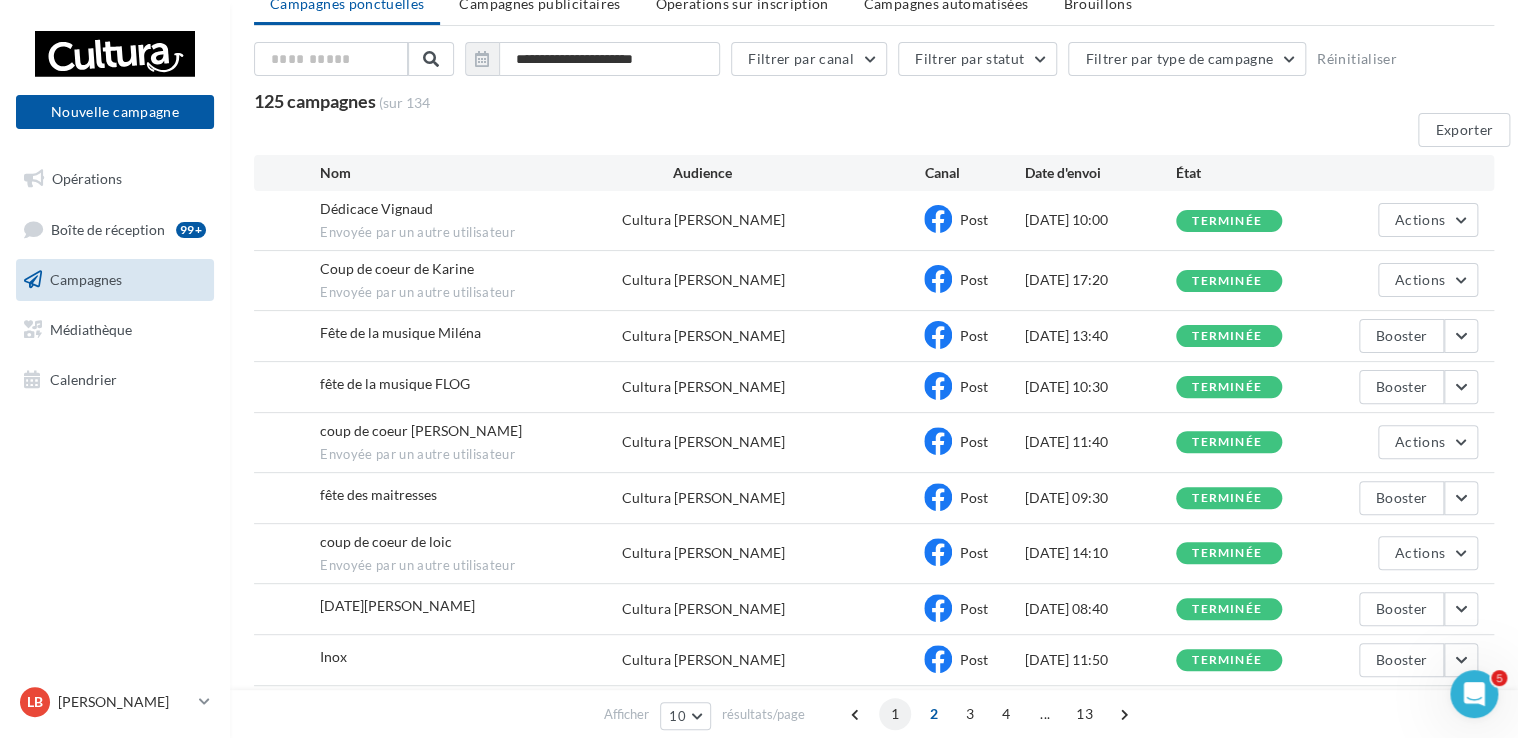 click on "1" at bounding box center [895, 714] 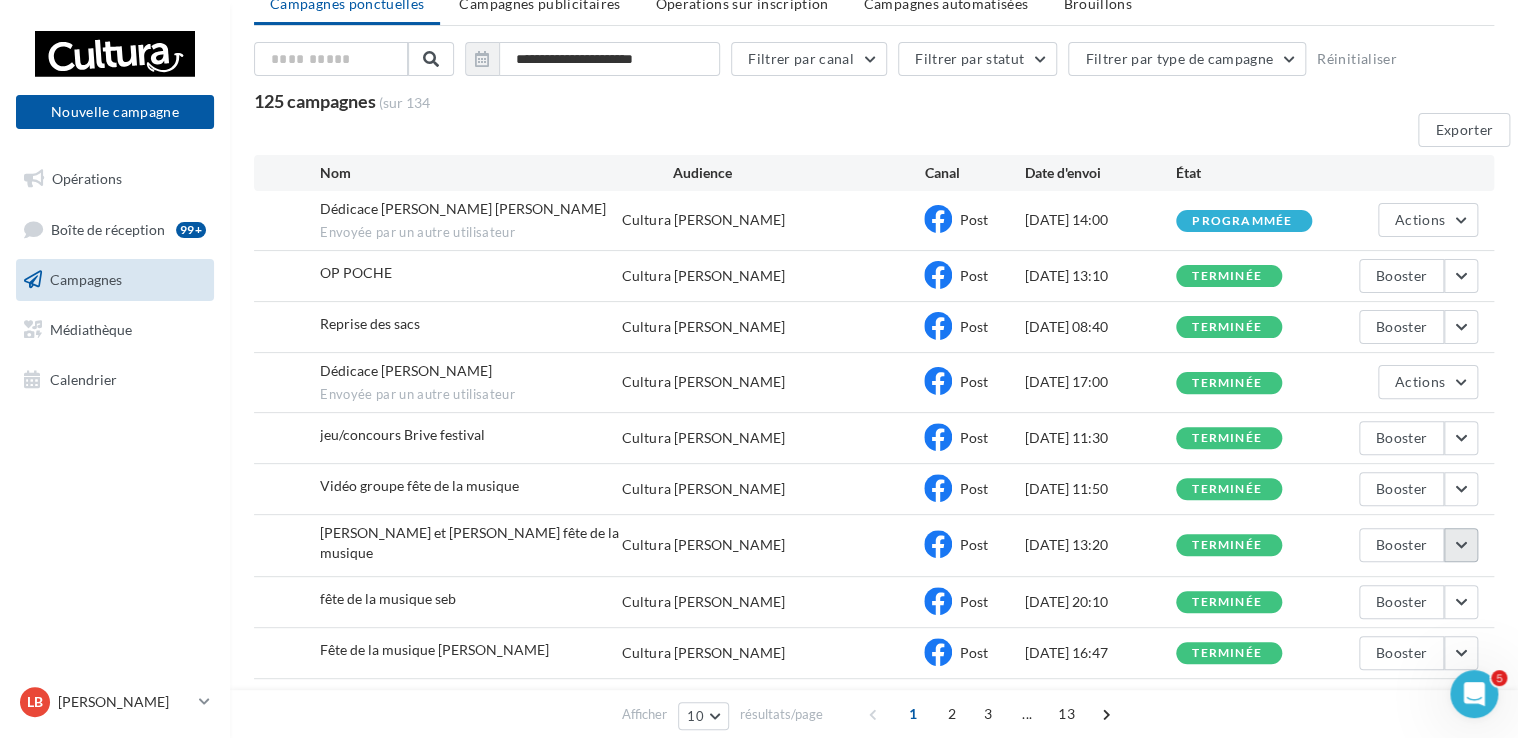 click at bounding box center [1461, 545] 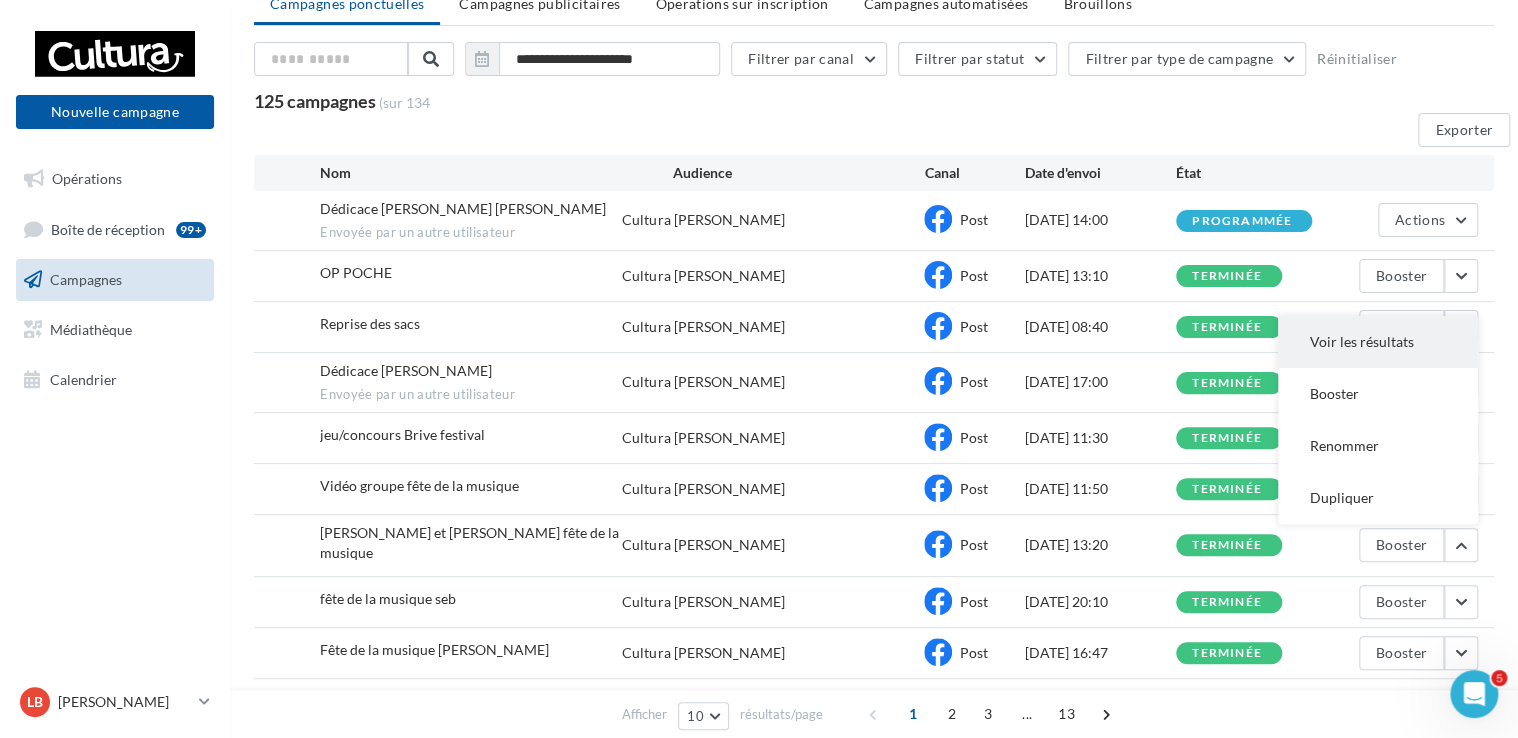 click on "Voir les résultats" at bounding box center (1378, 342) 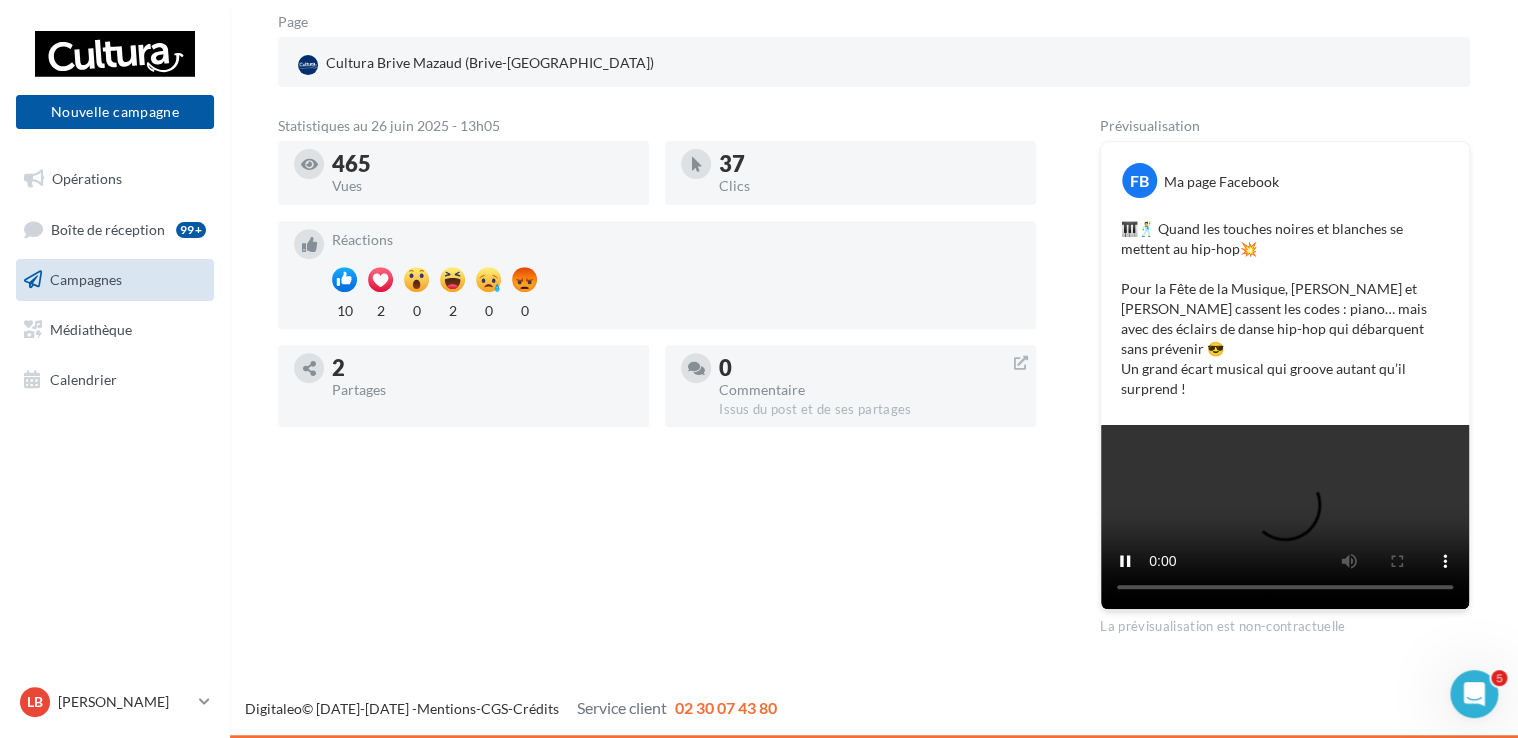 scroll, scrollTop: 292, scrollLeft: 0, axis: vertical 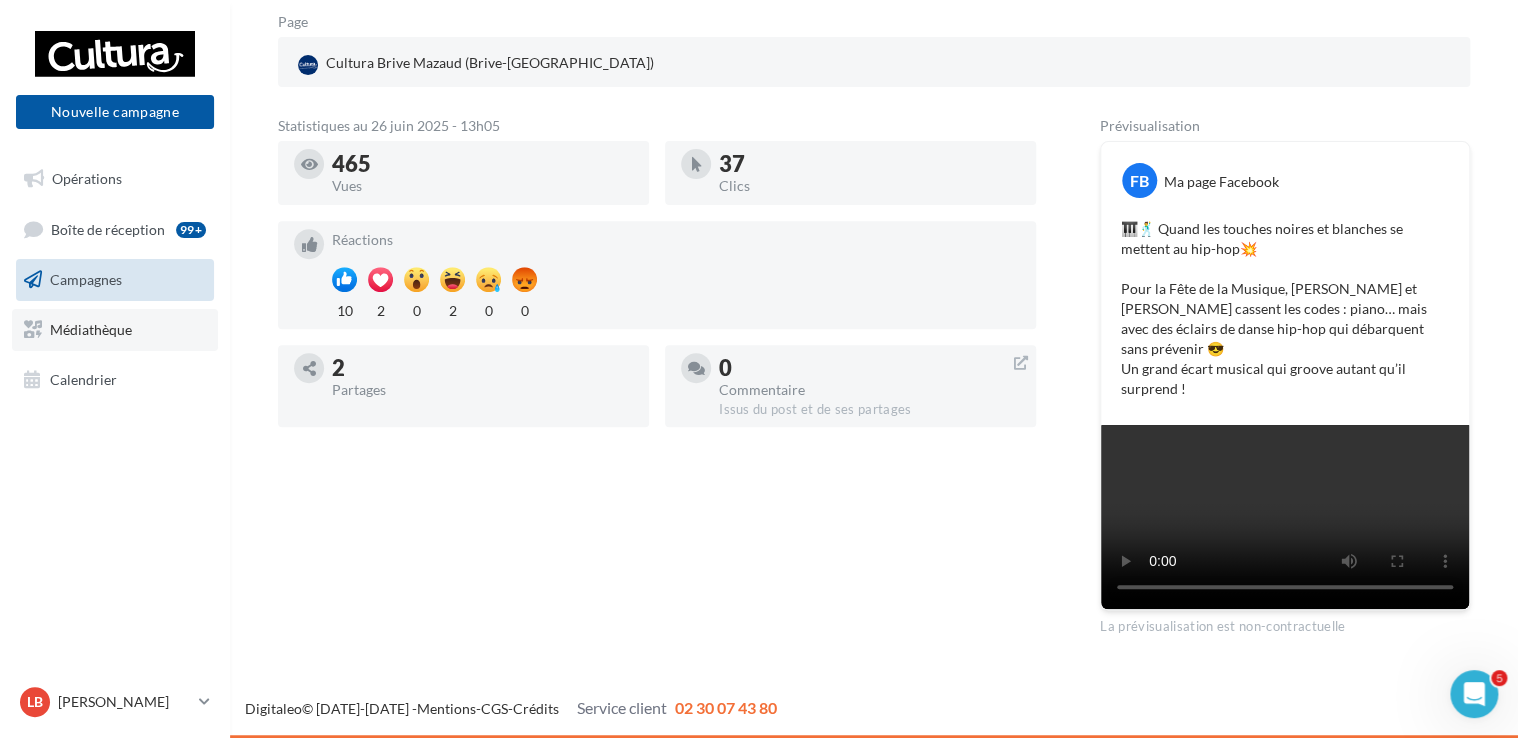 click on "Médiathèque" at bounding box center (91, 329) 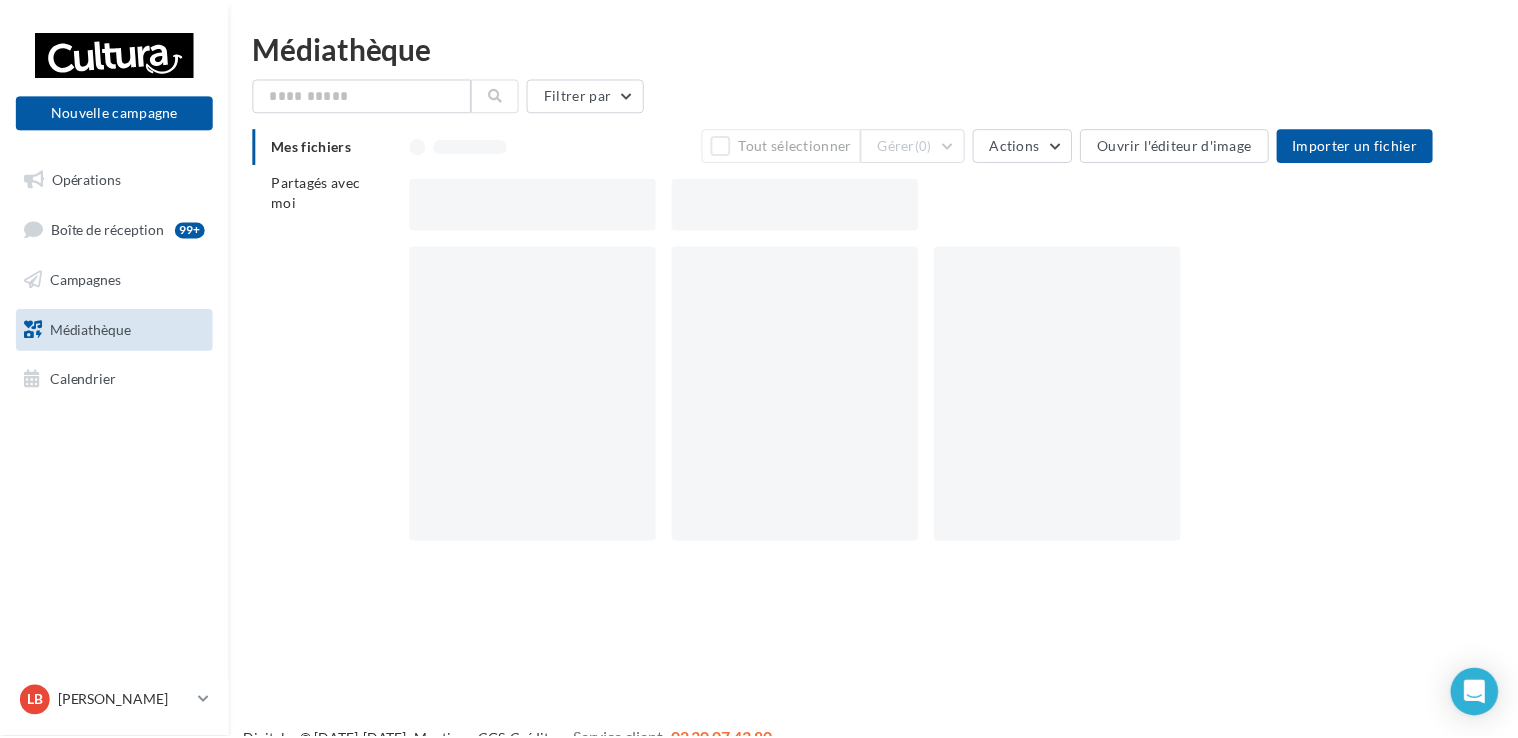 scroll, scrollTop: 0, scrollLeft: 0, axis: both 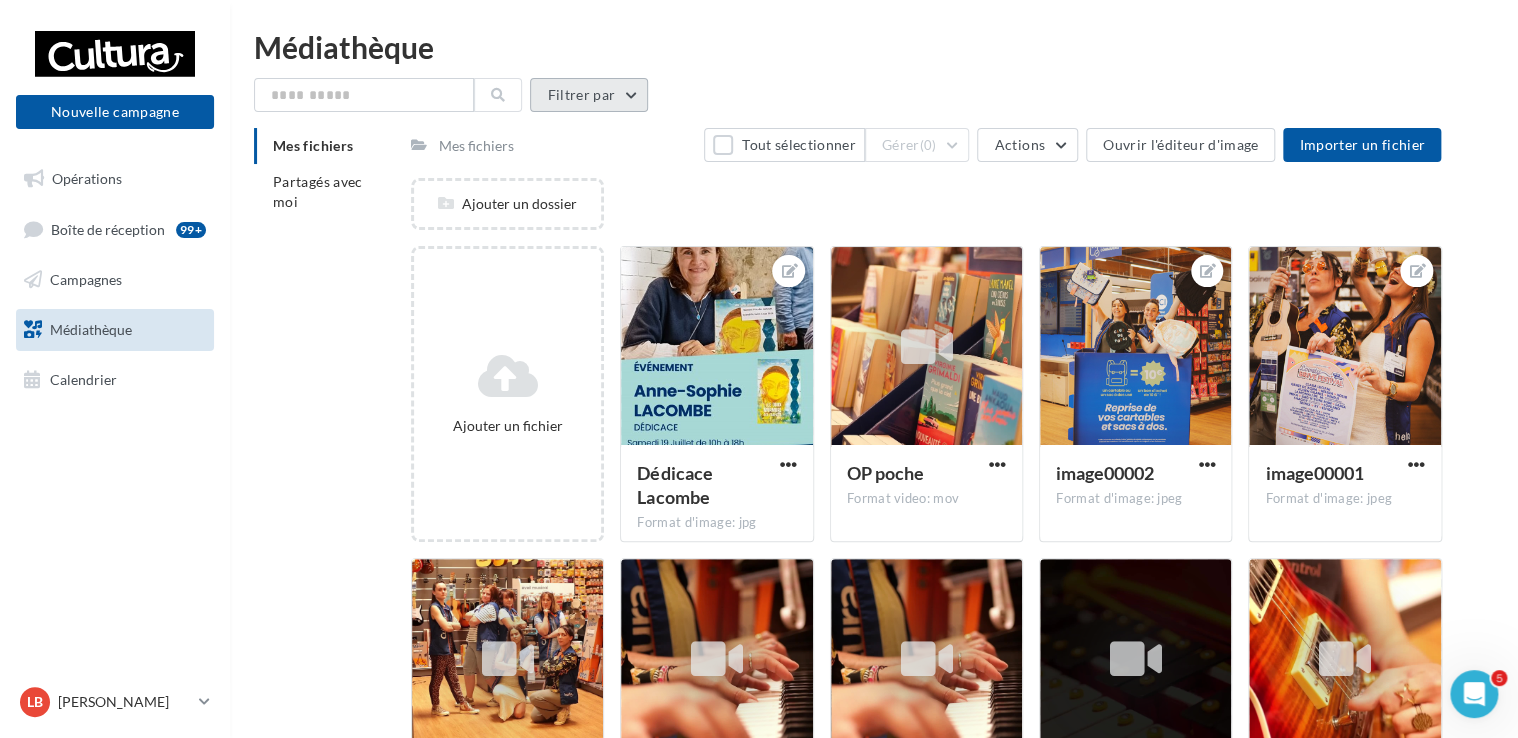 click on "Filtrer par" at bounding box center [589, 95] 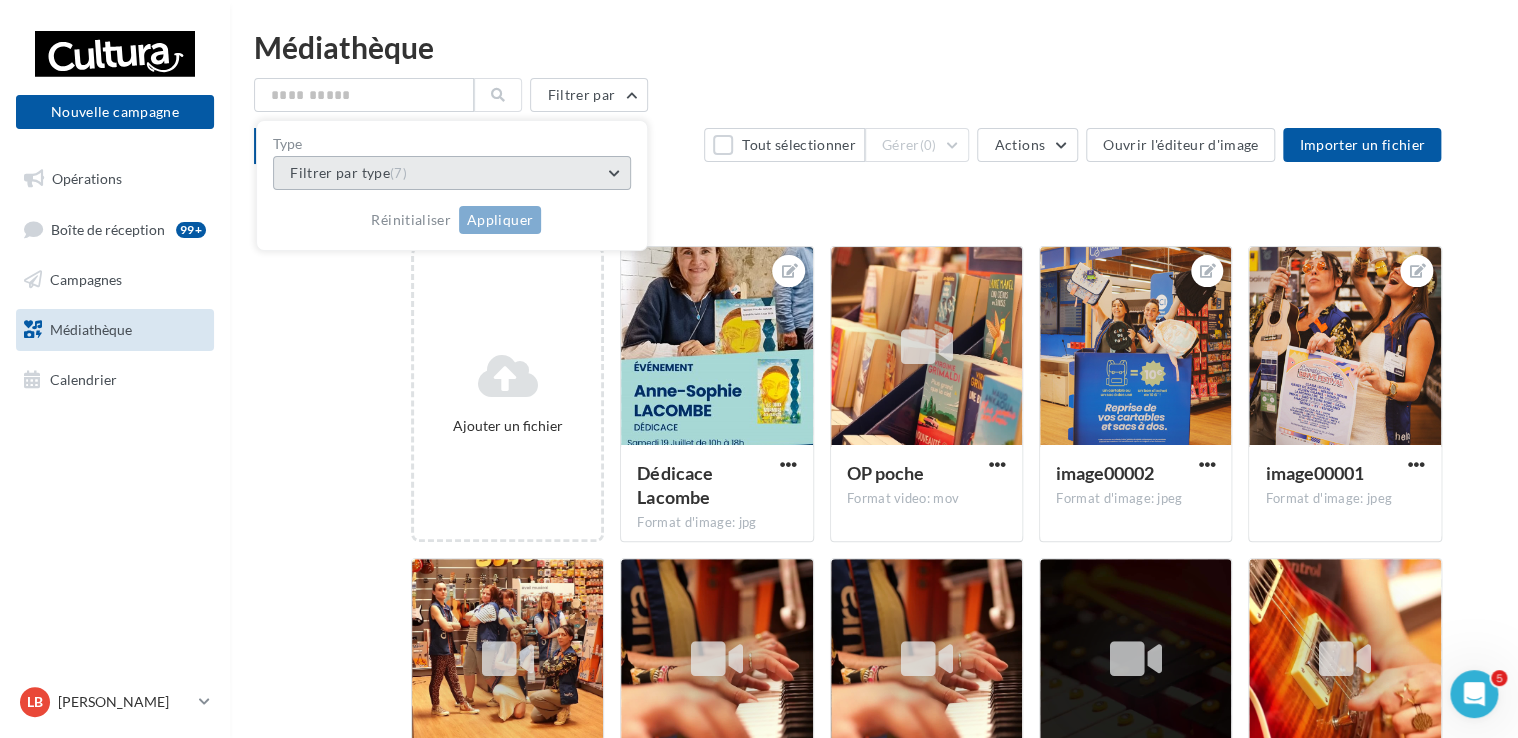 click on "Filtrer par type  (7)" at bounding box center [452, 173] 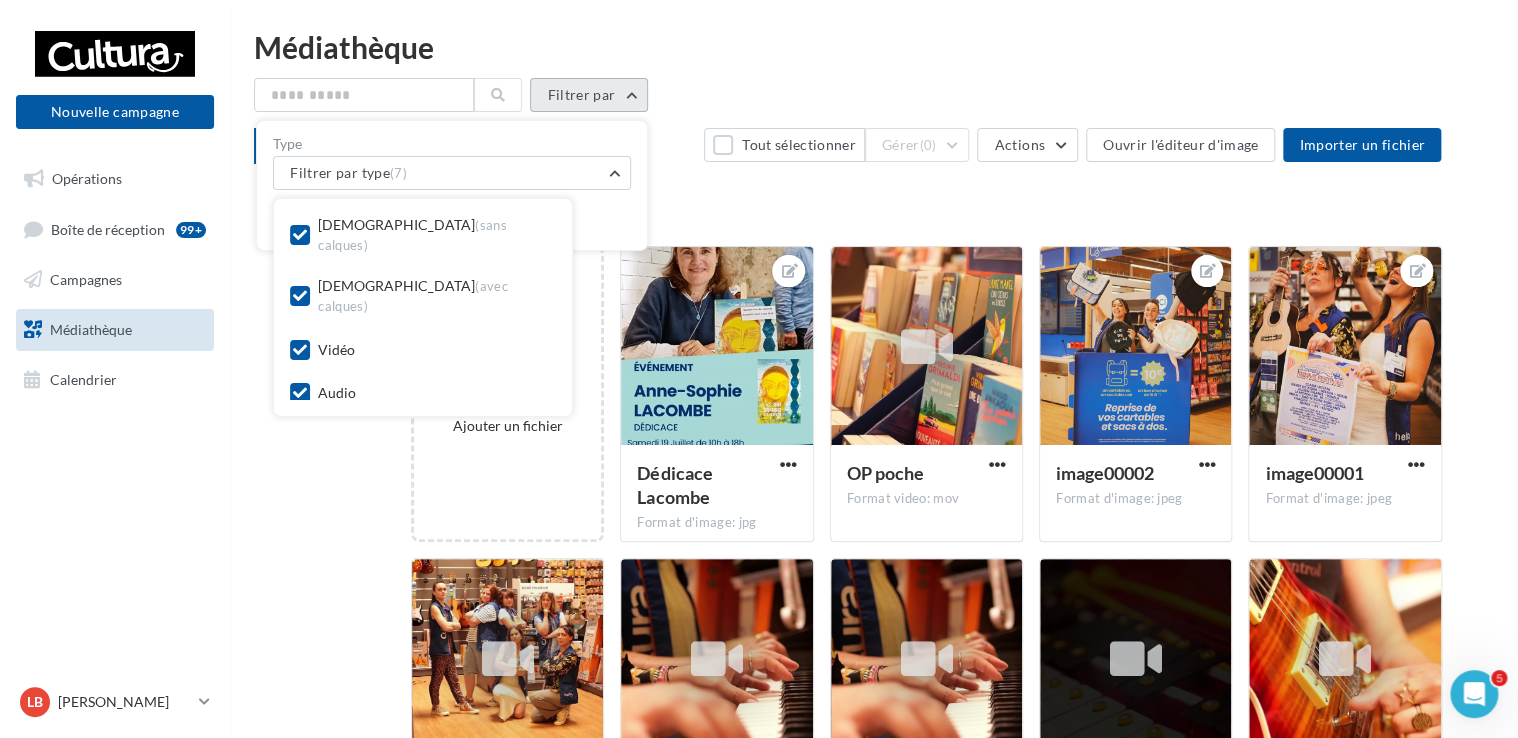 click on "Filtrer par" at bounding box center (589, 95) 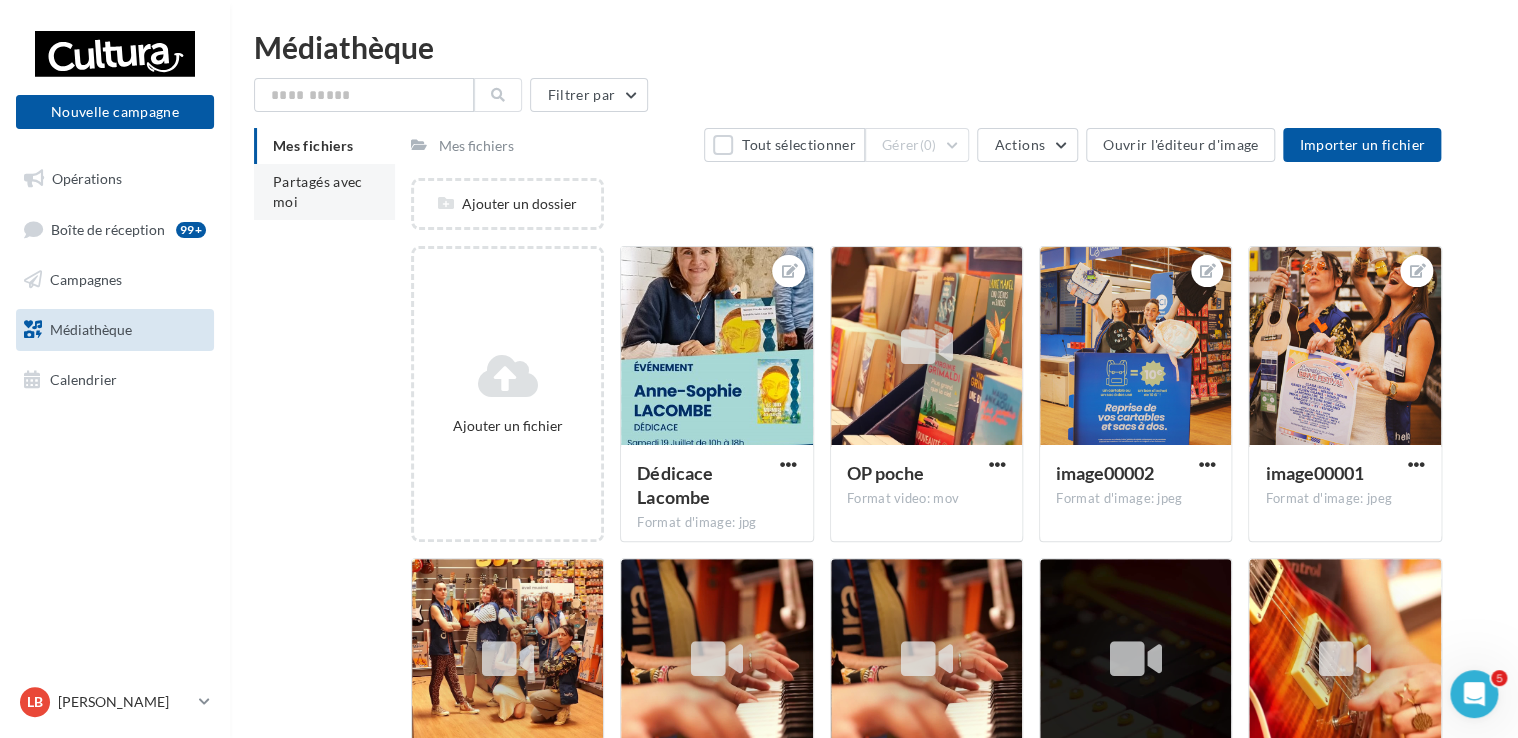 click on "Partagés avec moi" at bounding box center [318, 191] 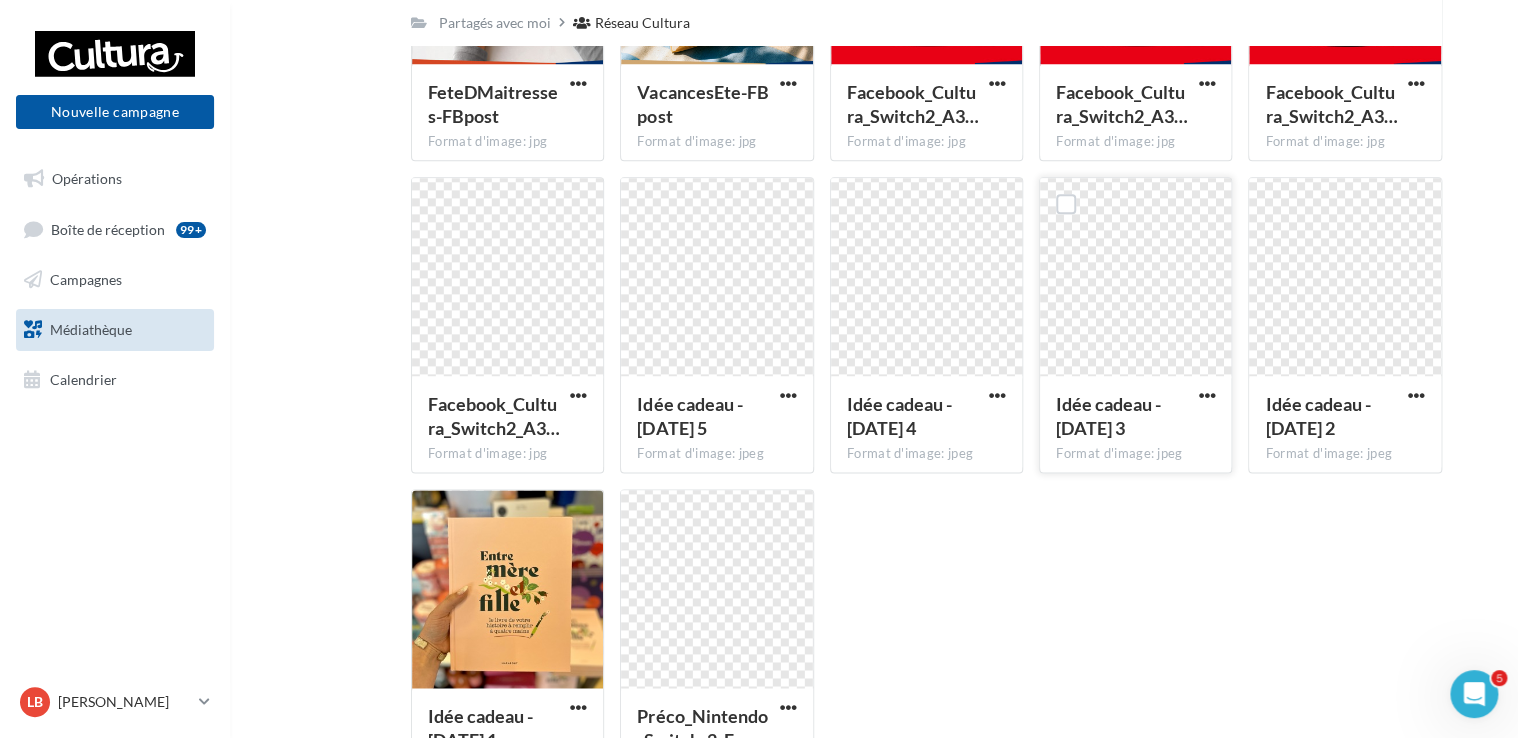 scroll, scrollTop: 1000, scrollLeft: 0, axis: vertical 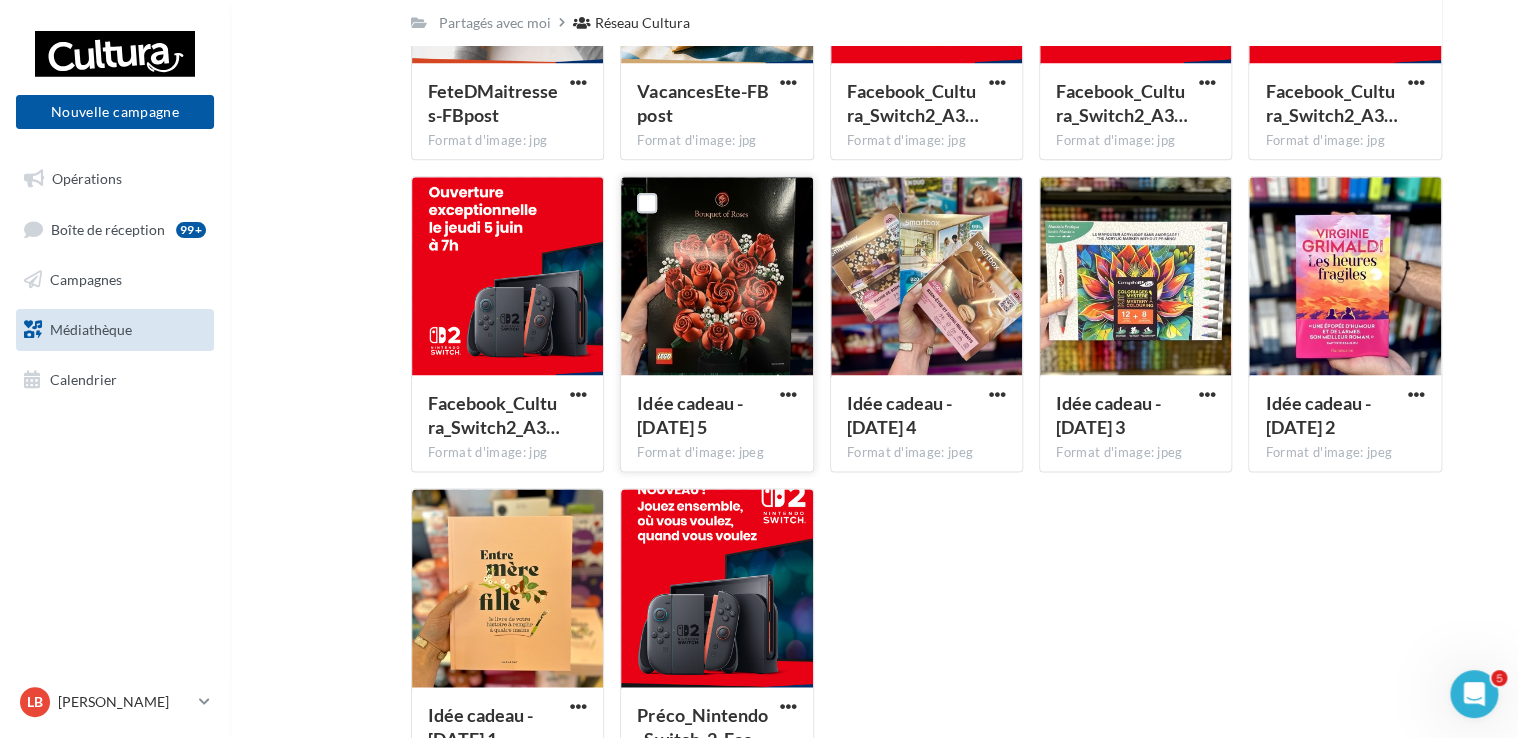 click at bounding box center (716, 277) 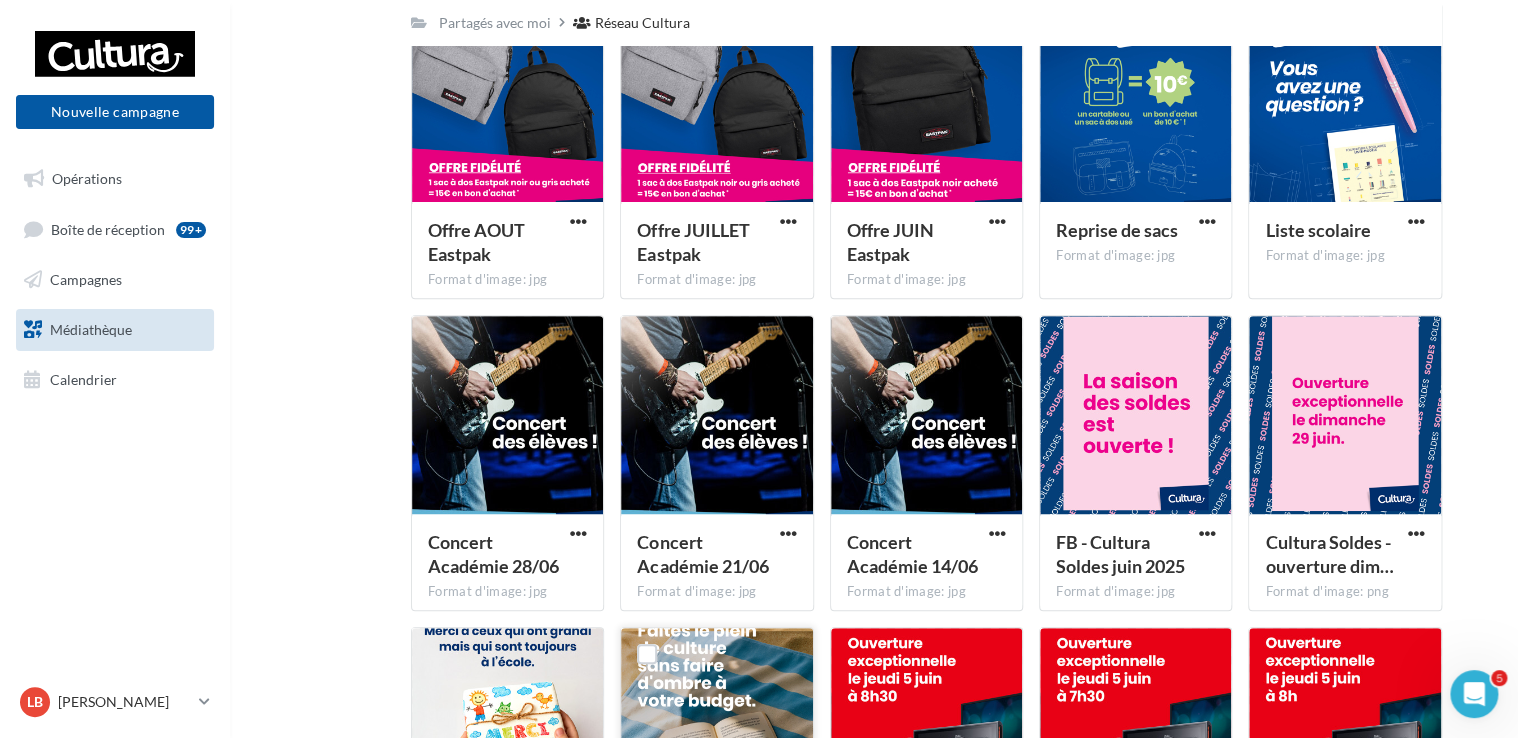 scroll, scrollTop: 0, scrollLeft: 0, axis: both 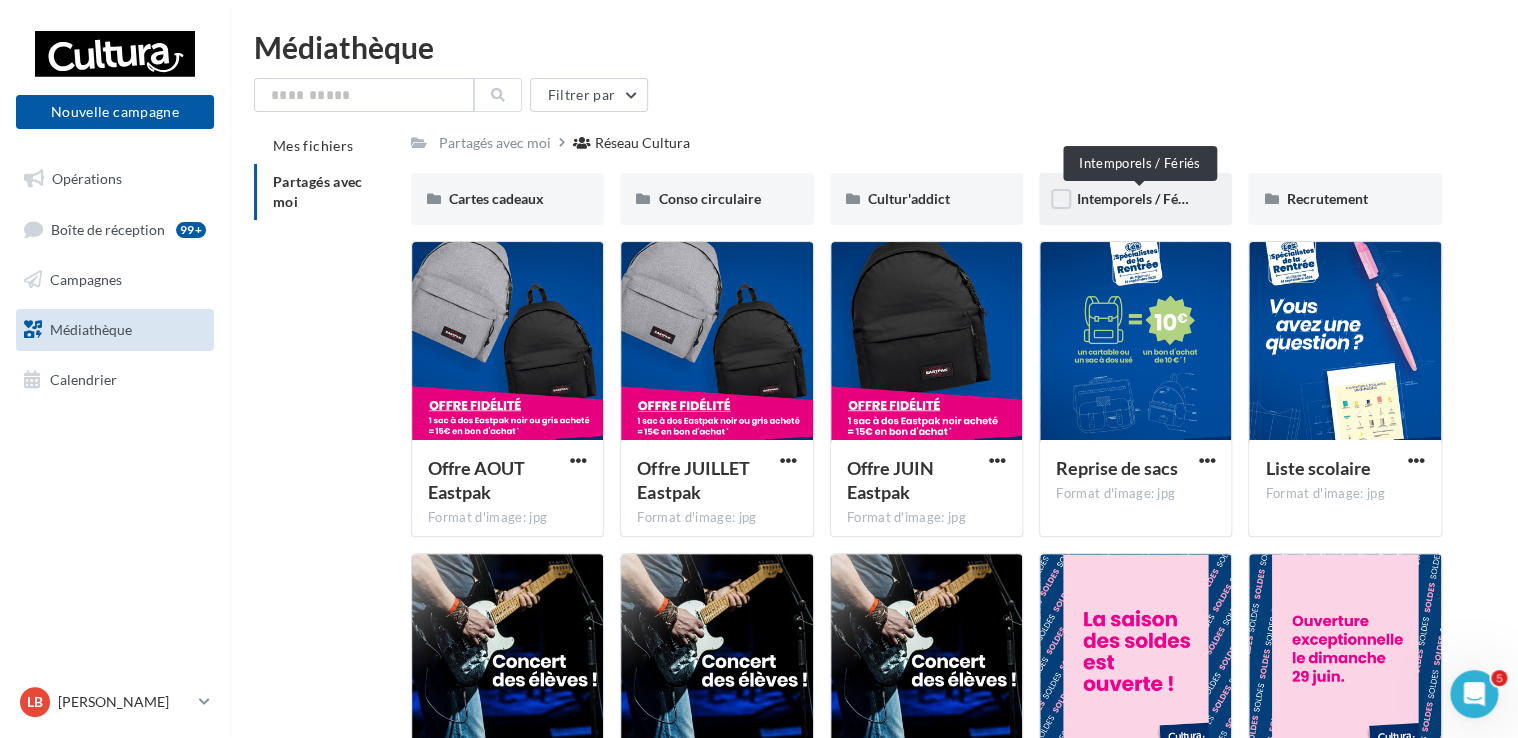 click on "Intemporels / Fériés" at bounding box center (1139, 198) 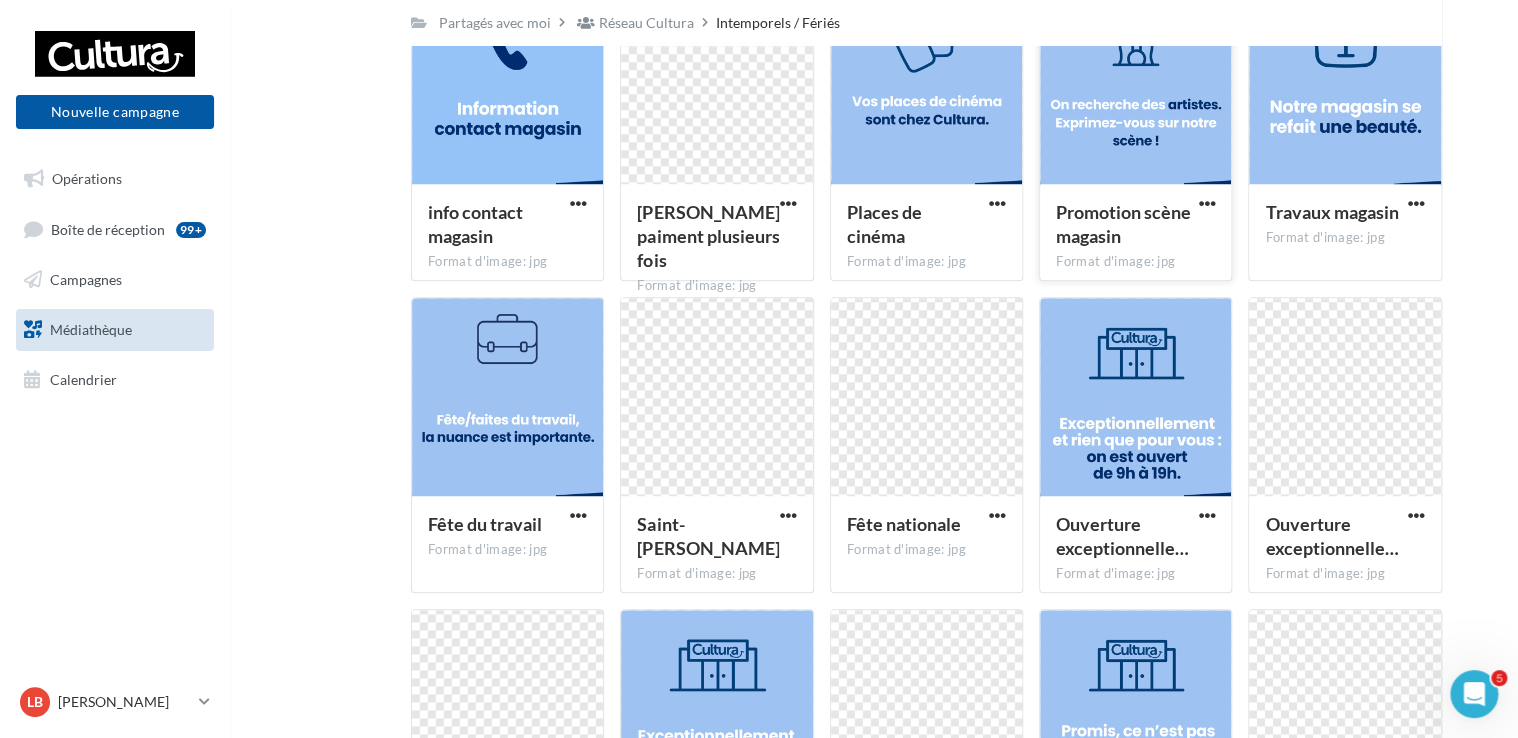 scroll, scrollTop: 845, scrollLeft: 0, axis: vertical 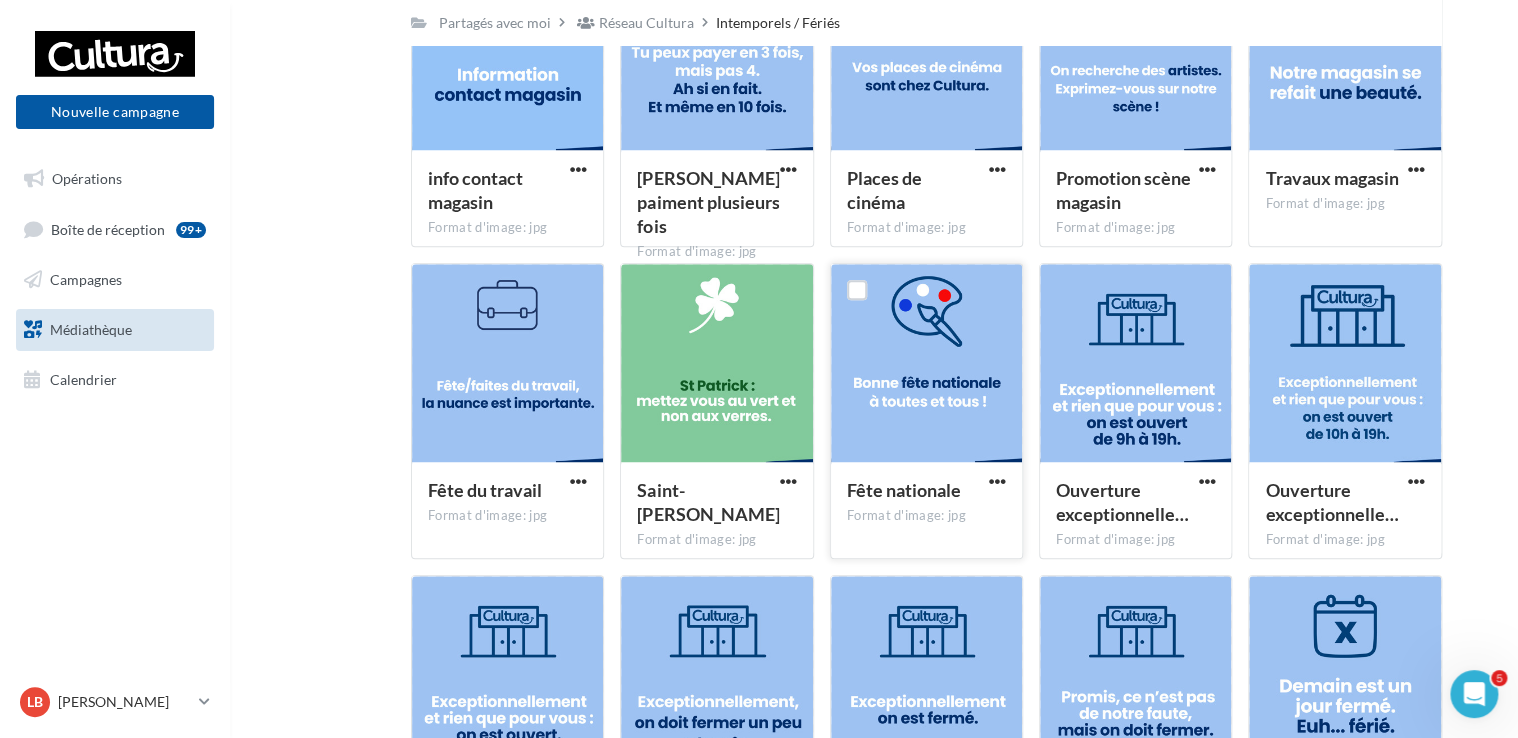 click at bounding box center (926, 364) 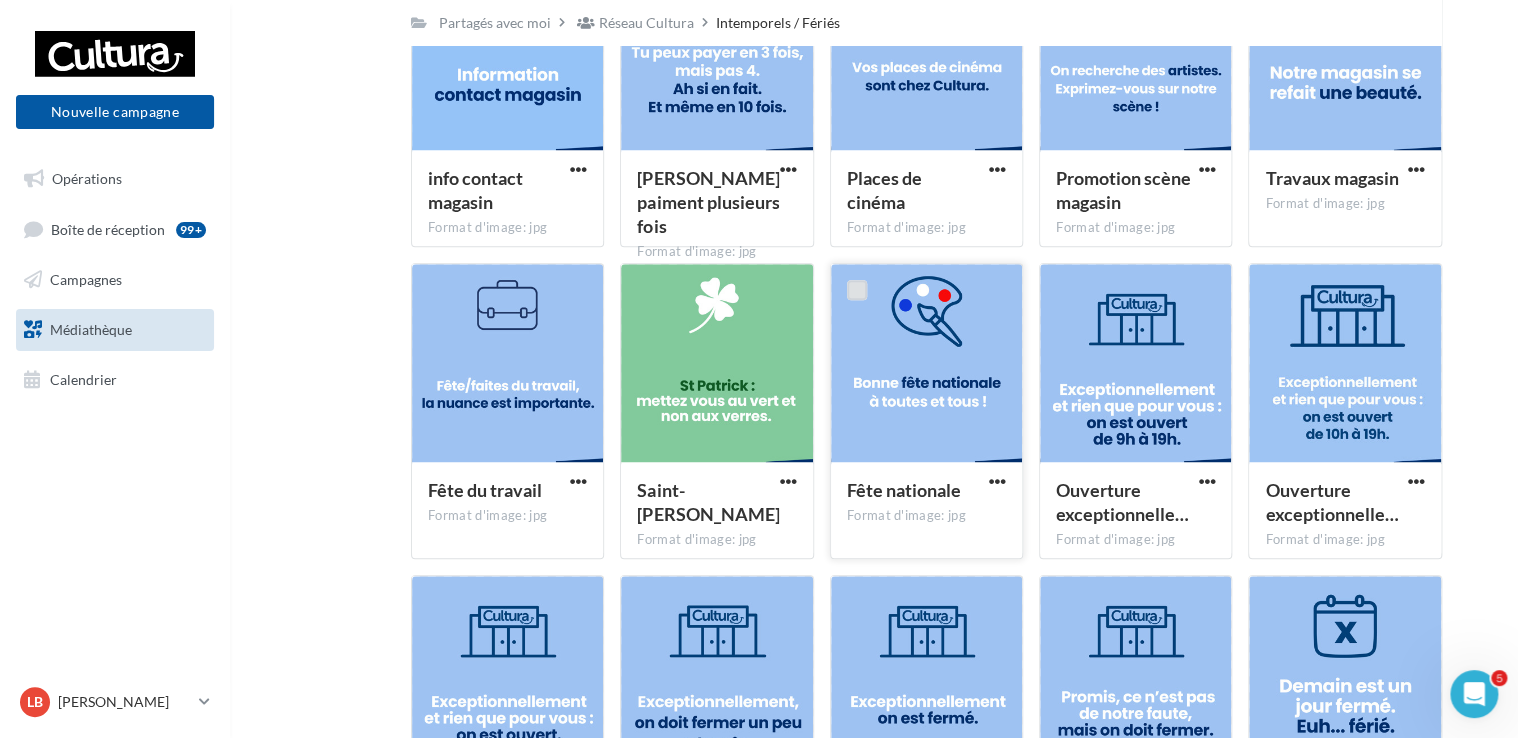 click at bounding box center [857, 290] 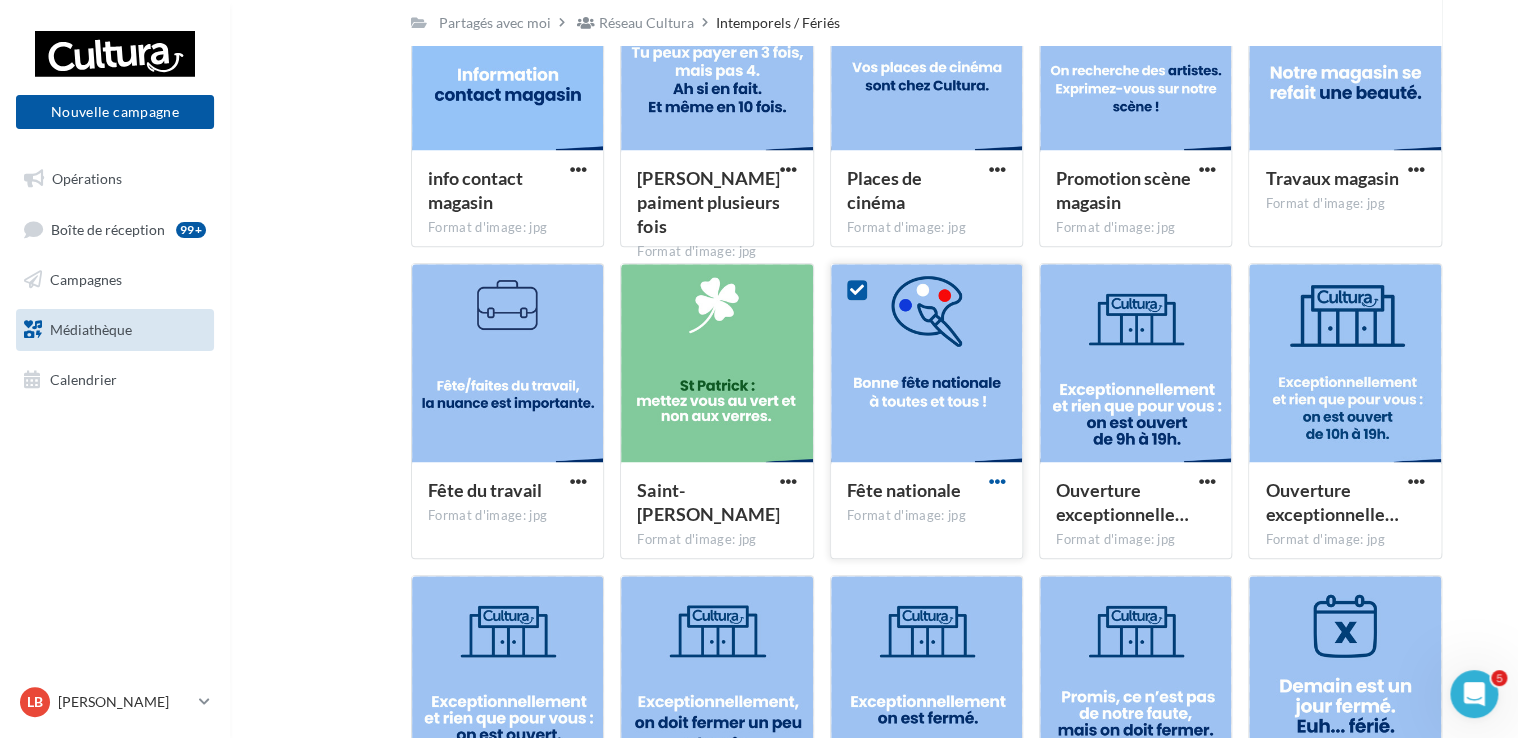 click at bounding box center [997, 481] 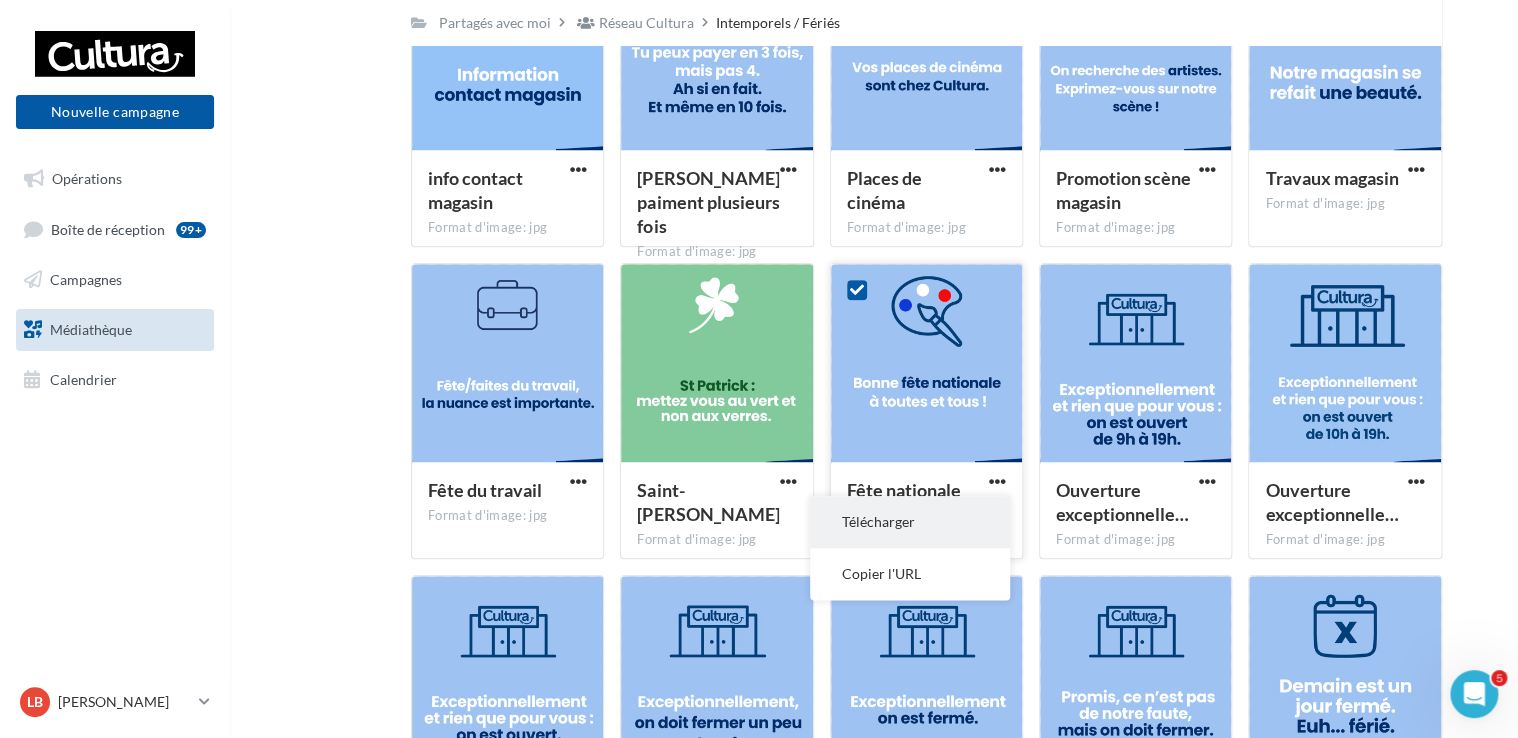 click on "Télécharger" at bounding box center (910, 522) 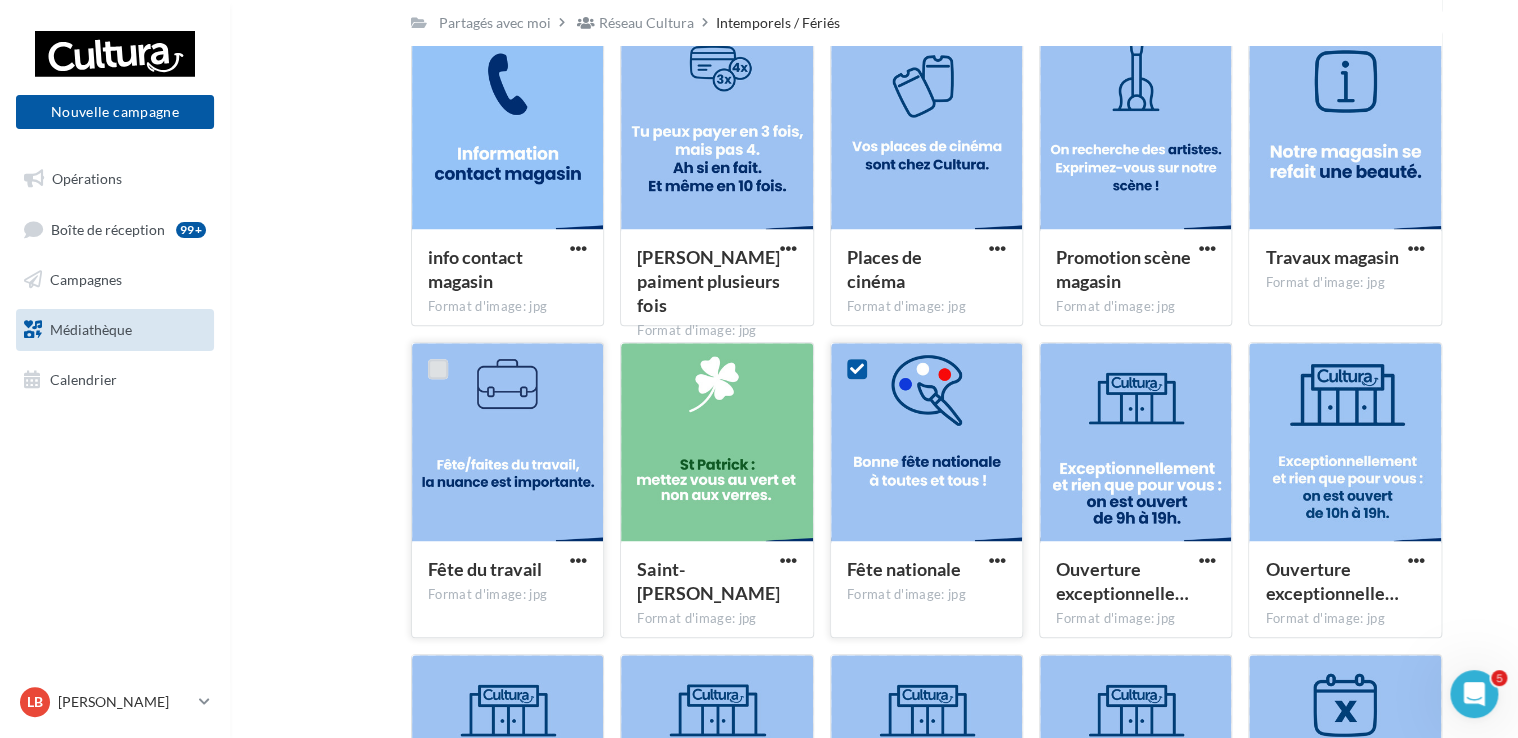 scroll, scrollTop: 645, scrollLeft: 0, axis: vertical 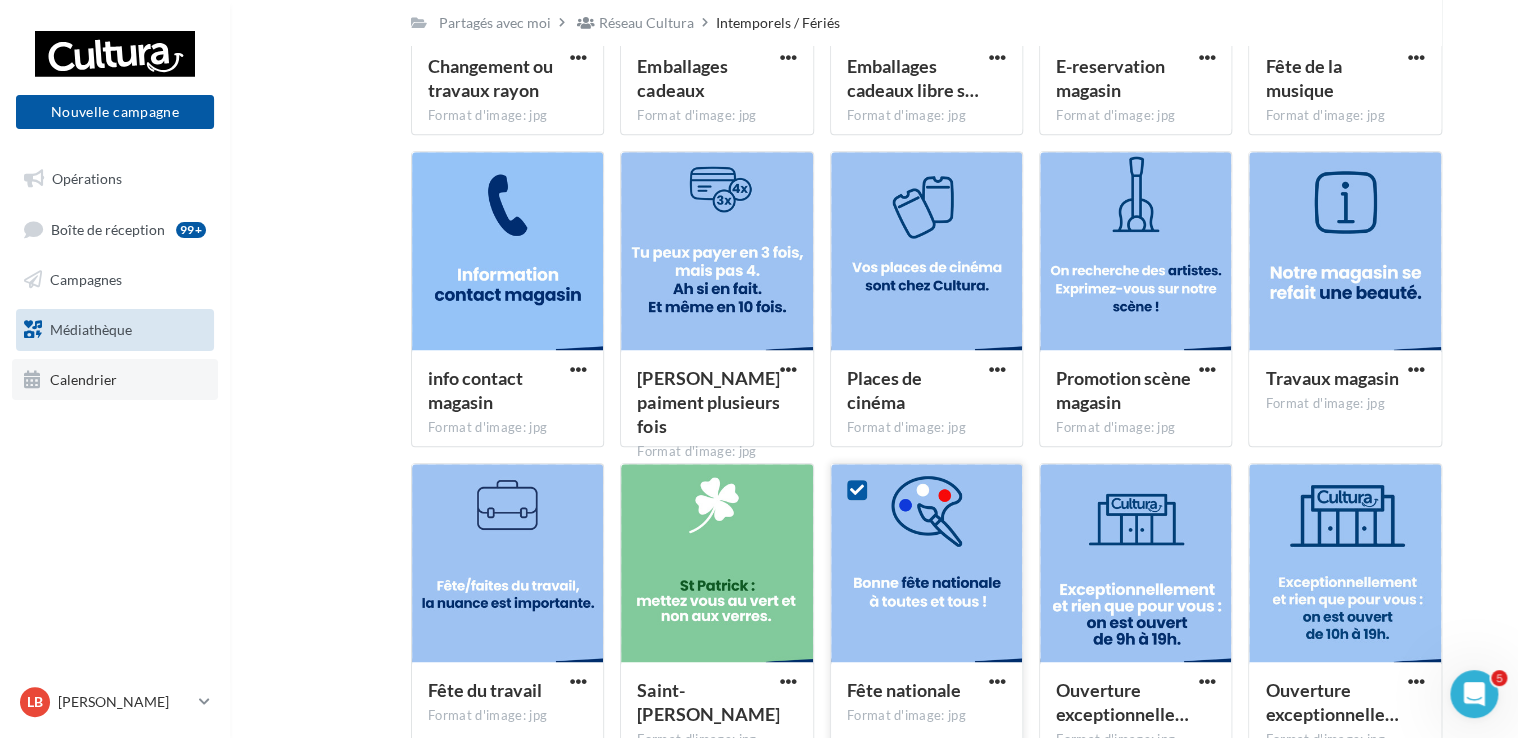 click on "Calendrier" at bounding box center (83, 378) 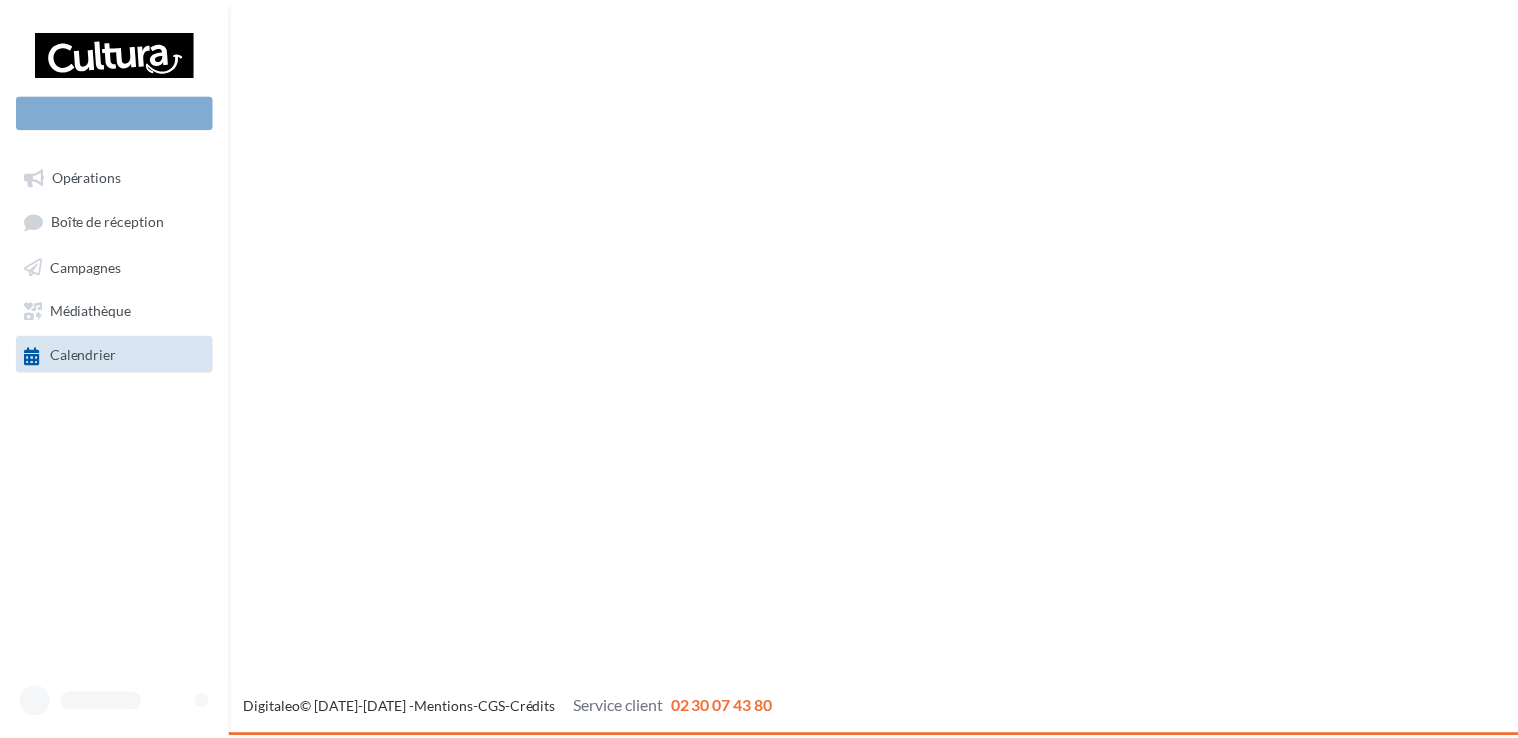 scroll, scrollTop: 0, scrollLeft: 0, axis: both 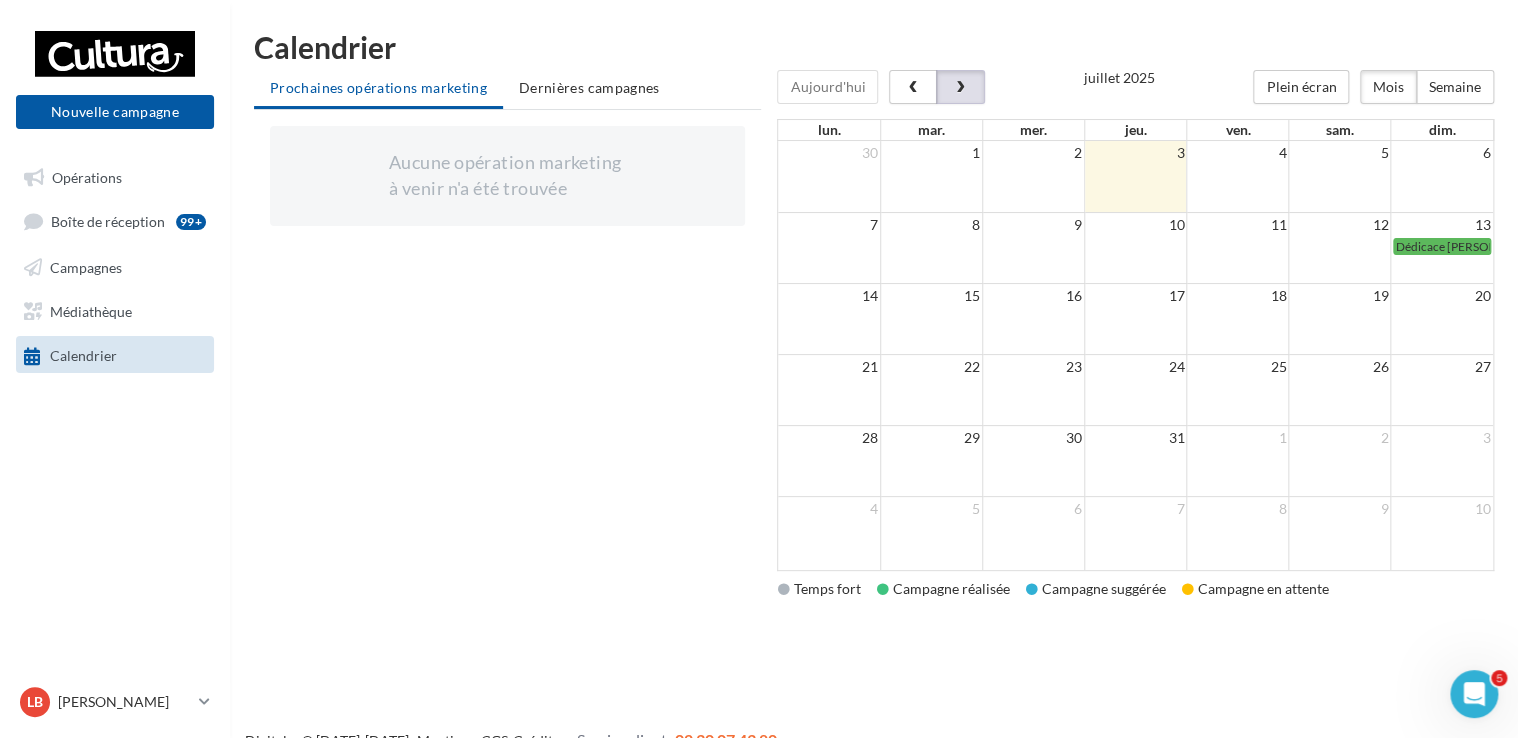 click at bounding box center (960, 87) 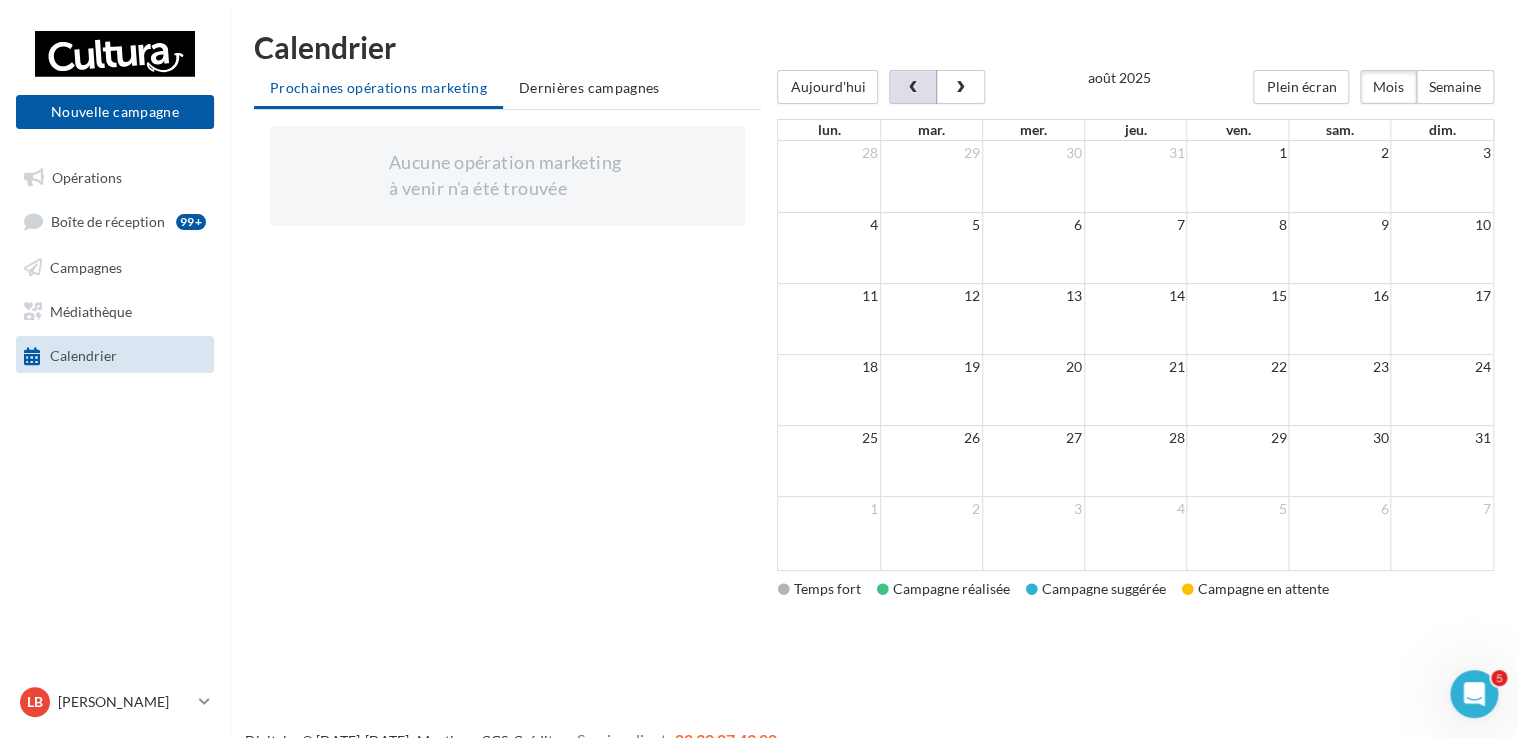 click at bounding box center [913, 87] 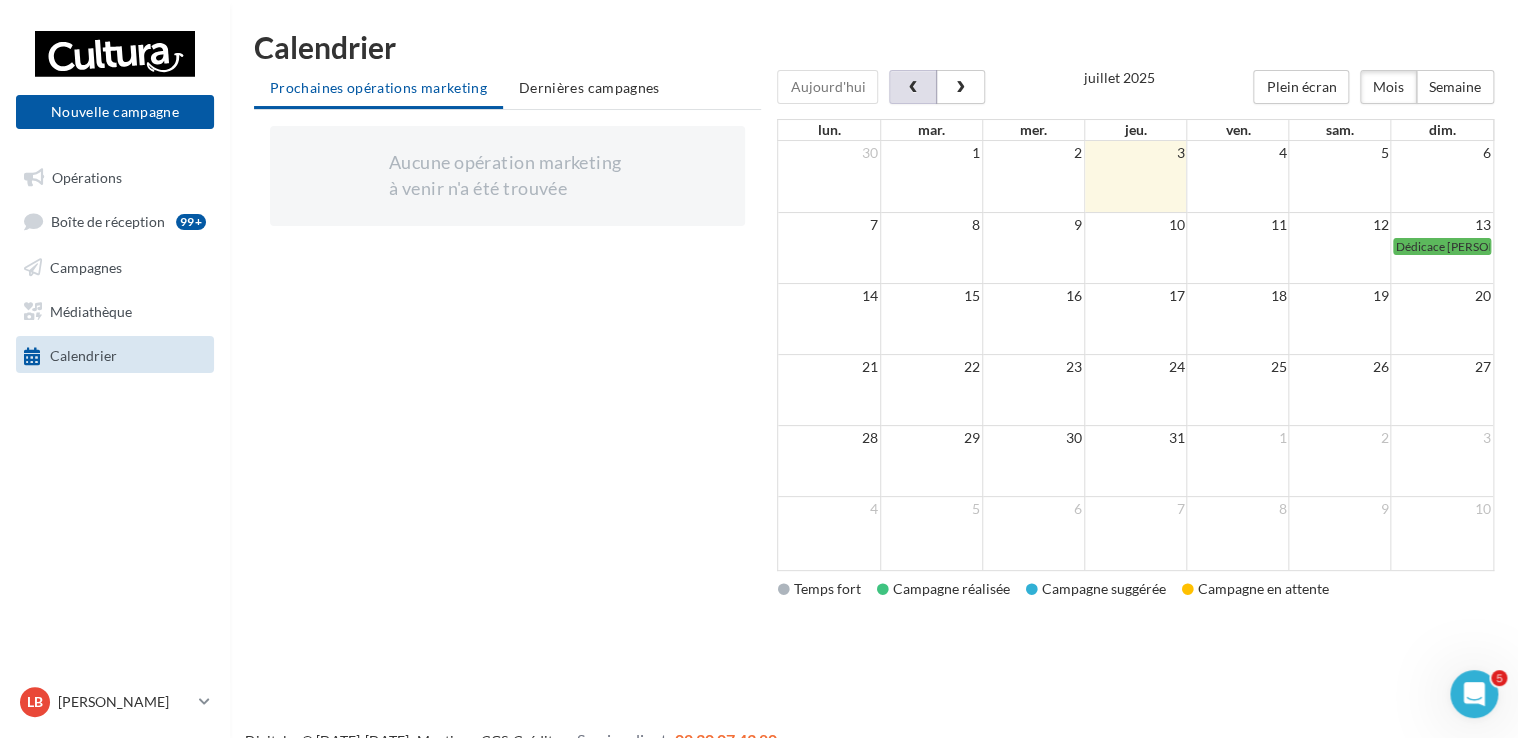 click at bounding box center [1135, 70] 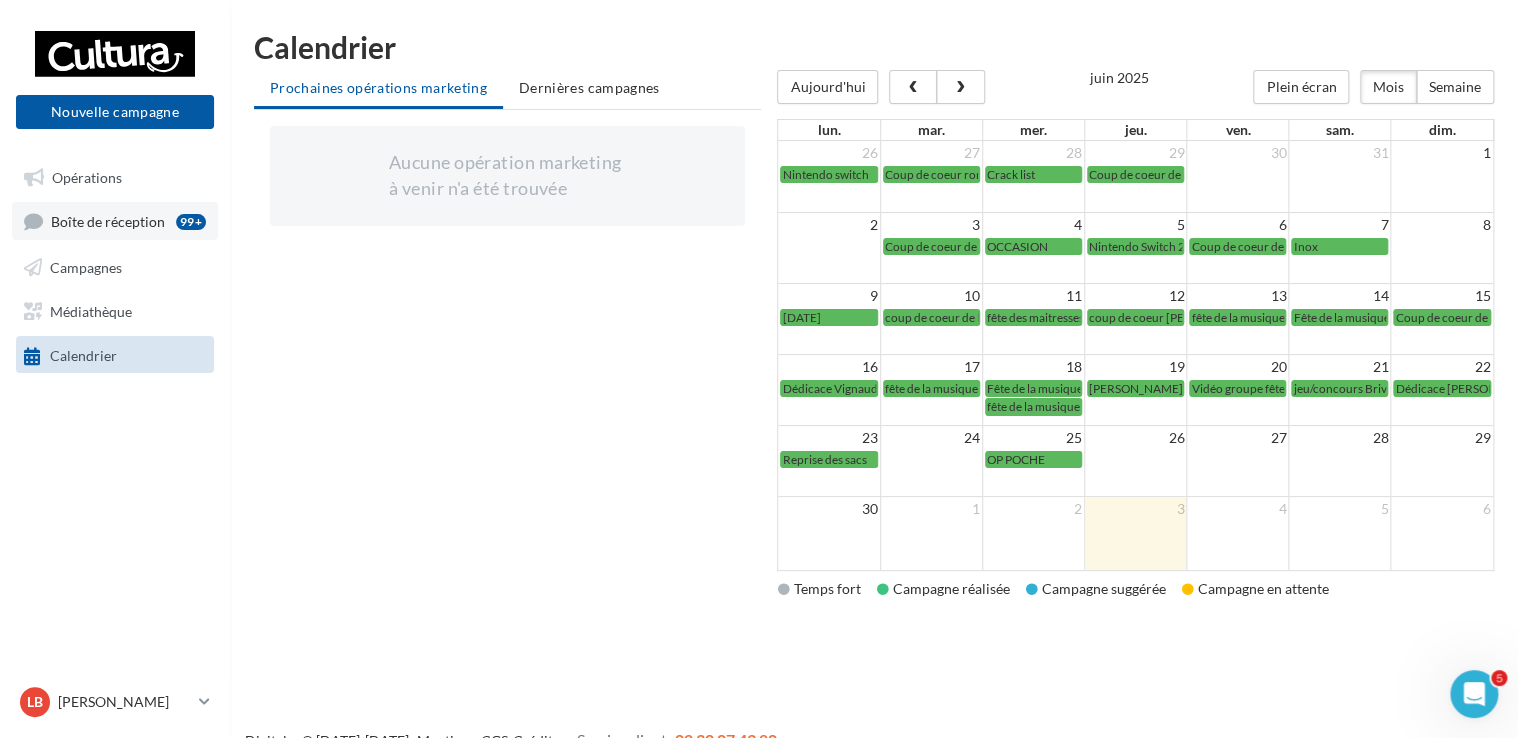 click on "Boîte de réception" at bounding box center [108, 221] 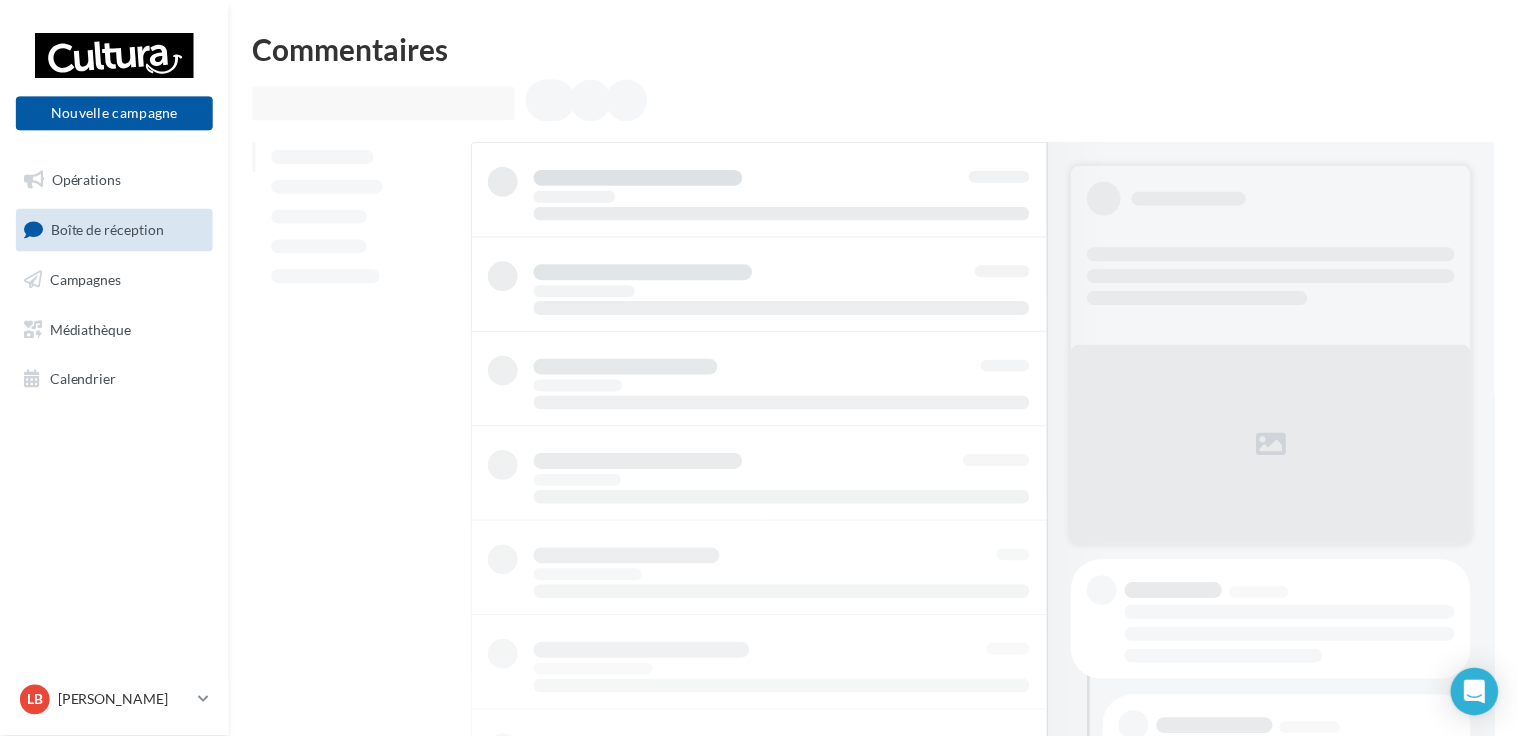 scroll, scrollTop: 0, scrollLeft: 0, axis: both 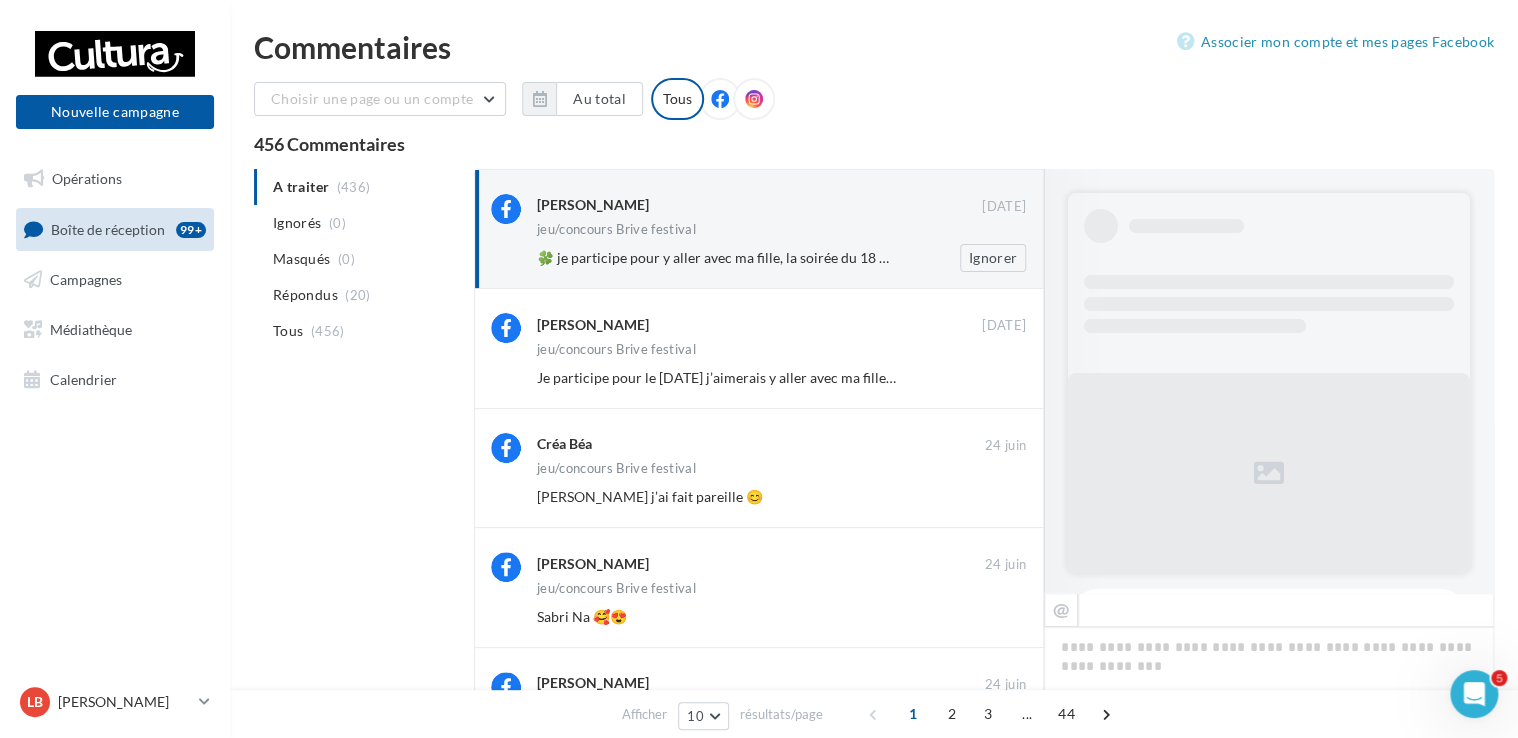 click on "[PERSON_NAME]
[DATE]
jeu/concours Brive festival
🍀 je participe pour y aller avec ma fille, la soirée du 18 qui rêve de voir [PERSON_NAME]🤞
Merci Cultura Brive [PERSON_NAME]" at bounding box center (759, 229) 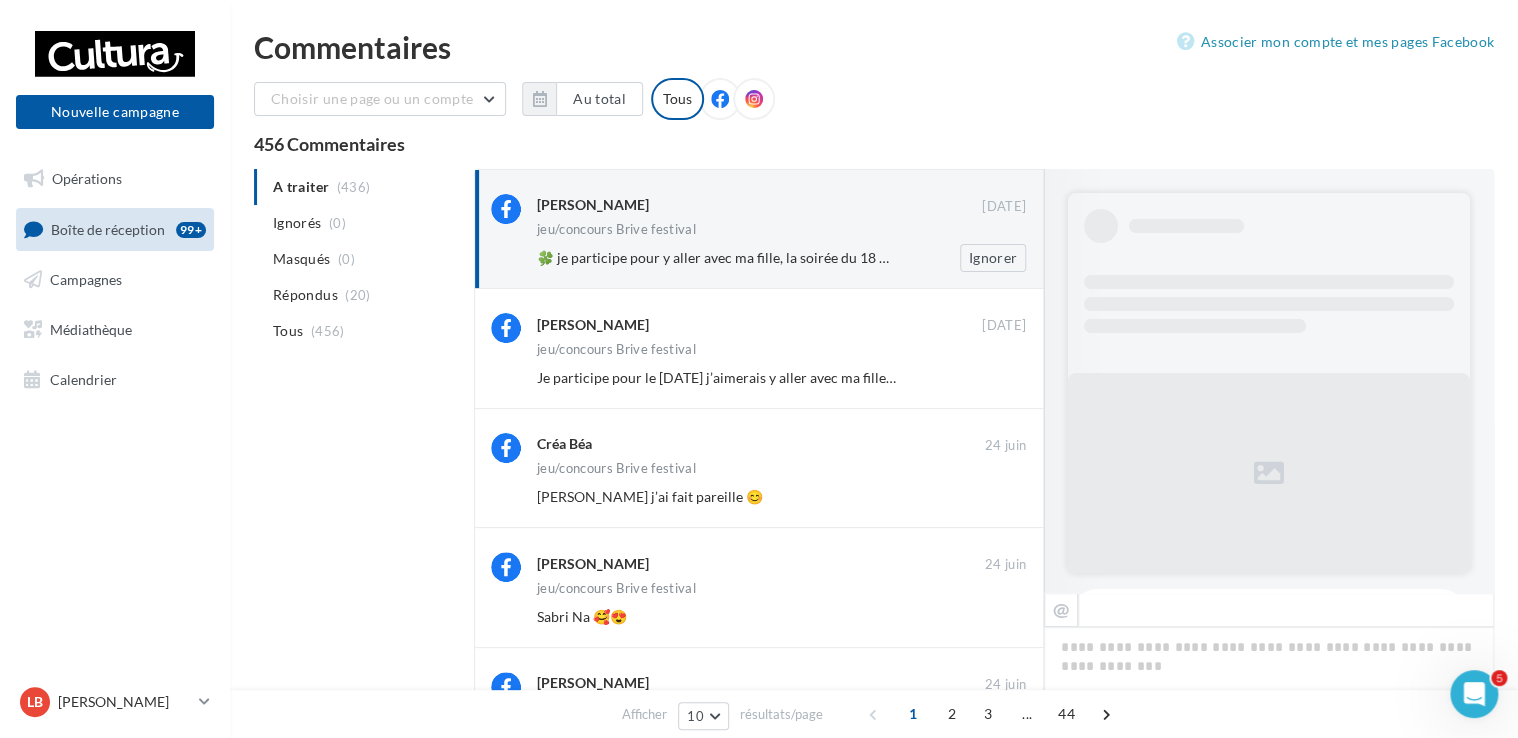 click on "jeu/concours Brive festival" at bounding box center [616, 229] 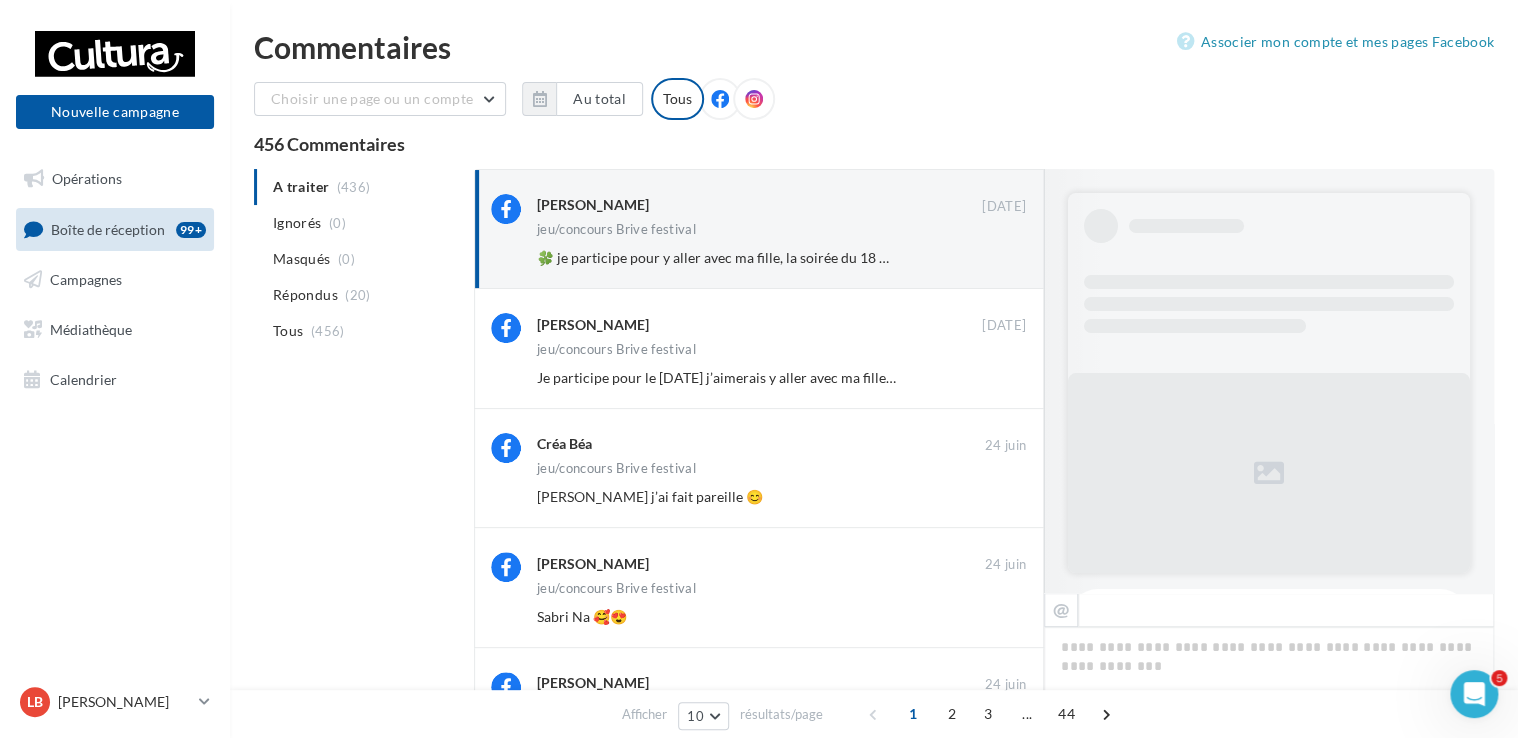 click 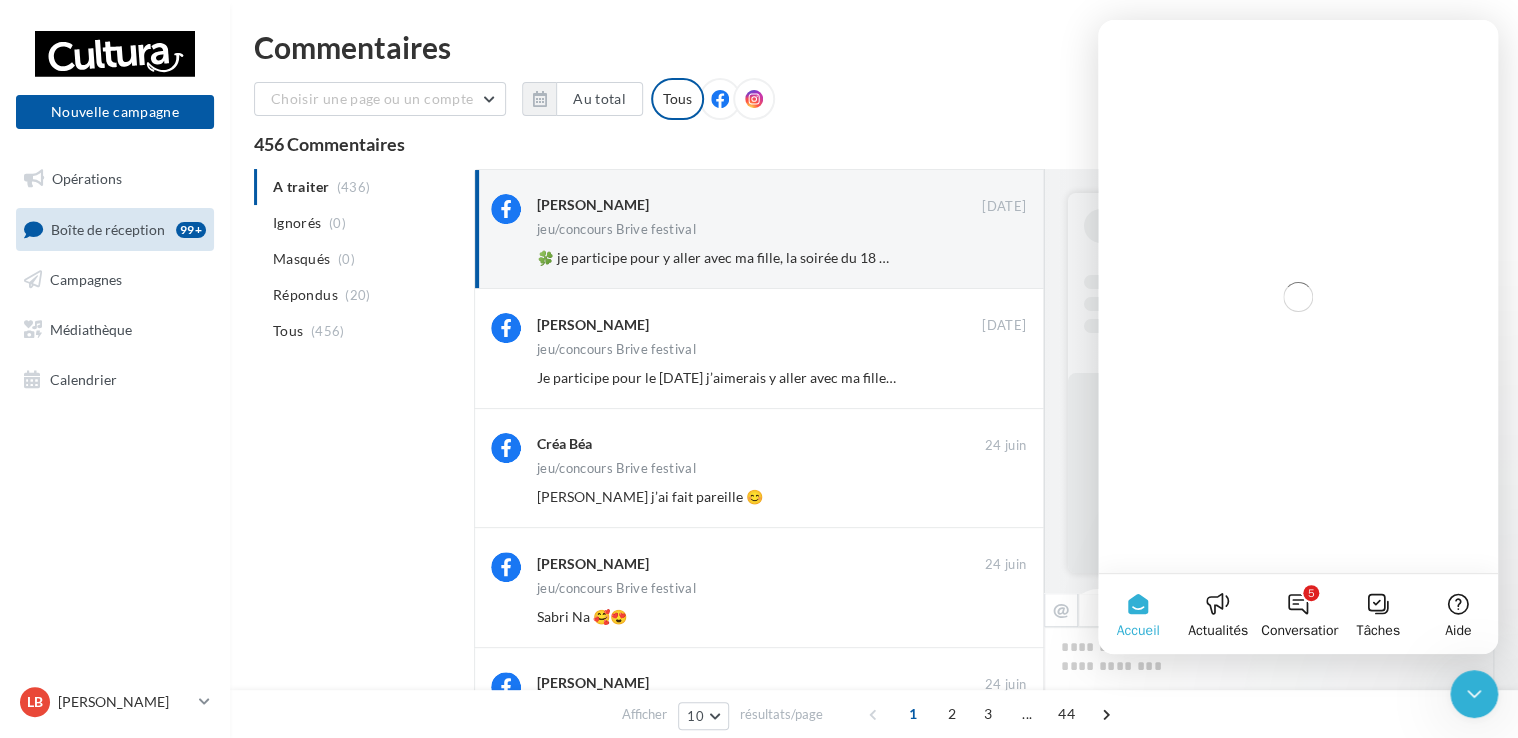 scroll, scrollTop: 0, scrollLeft: 0, axis: both 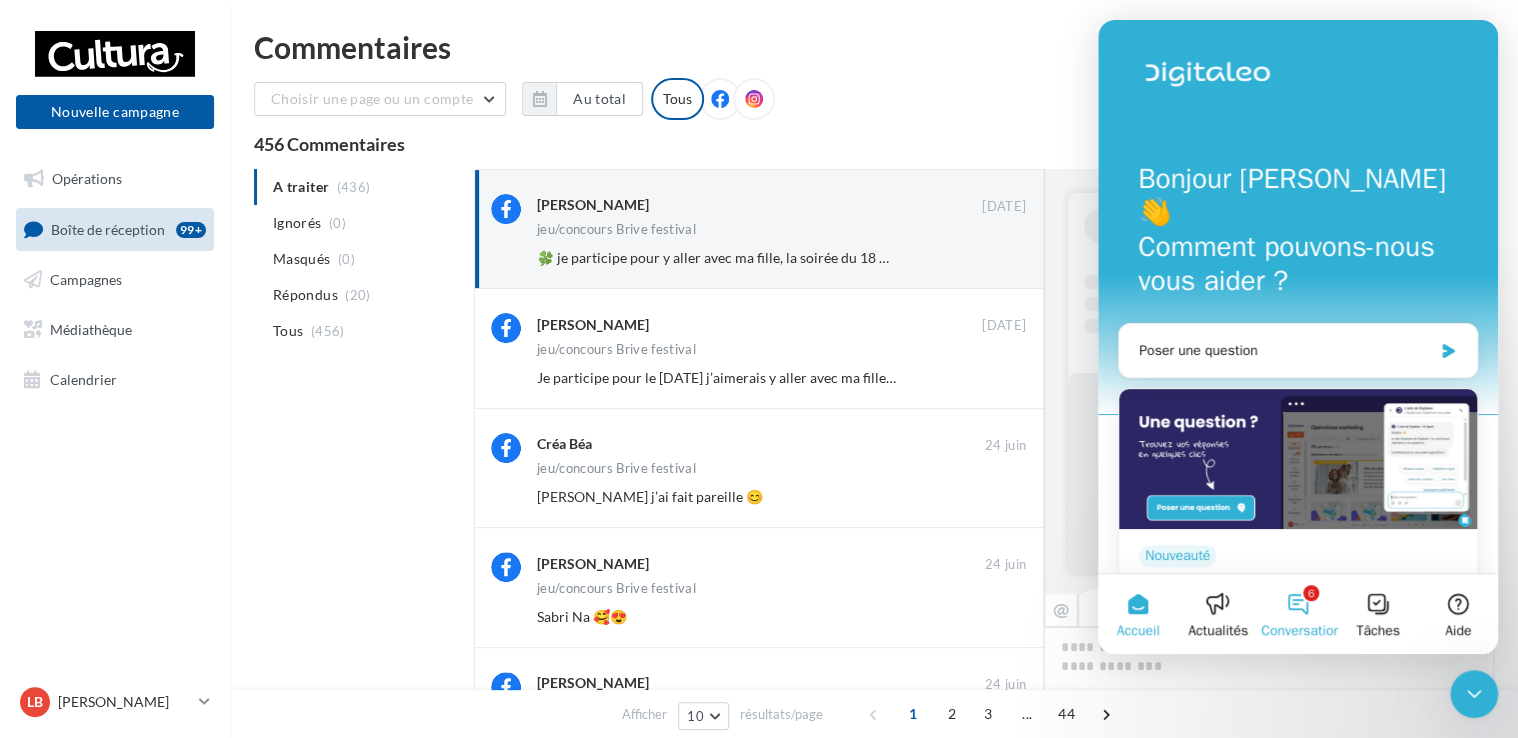 click on "6 Conversations" at bounding box center (1298, 614) 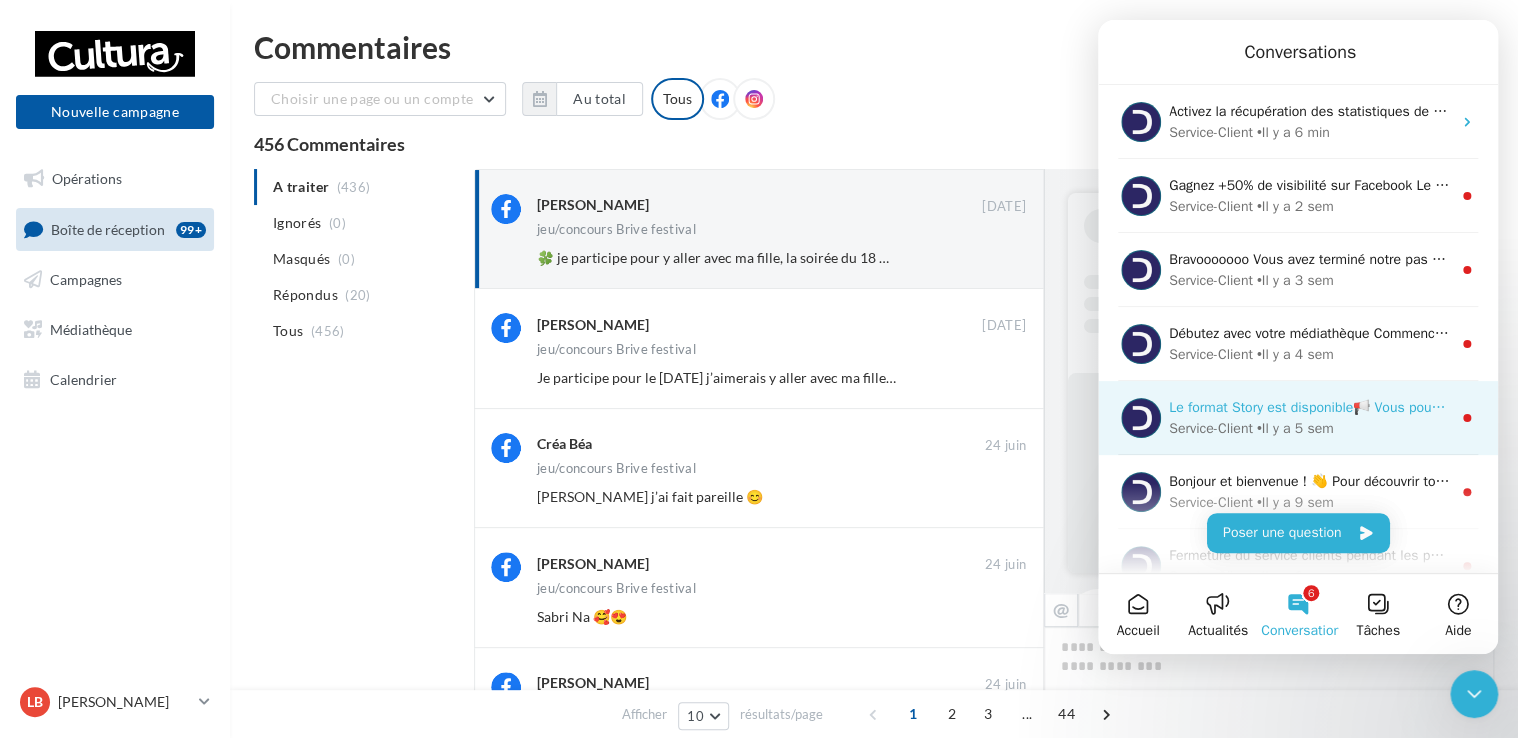 scroll, scrollTop: 109, scrollLeft: 0, axis: vertical 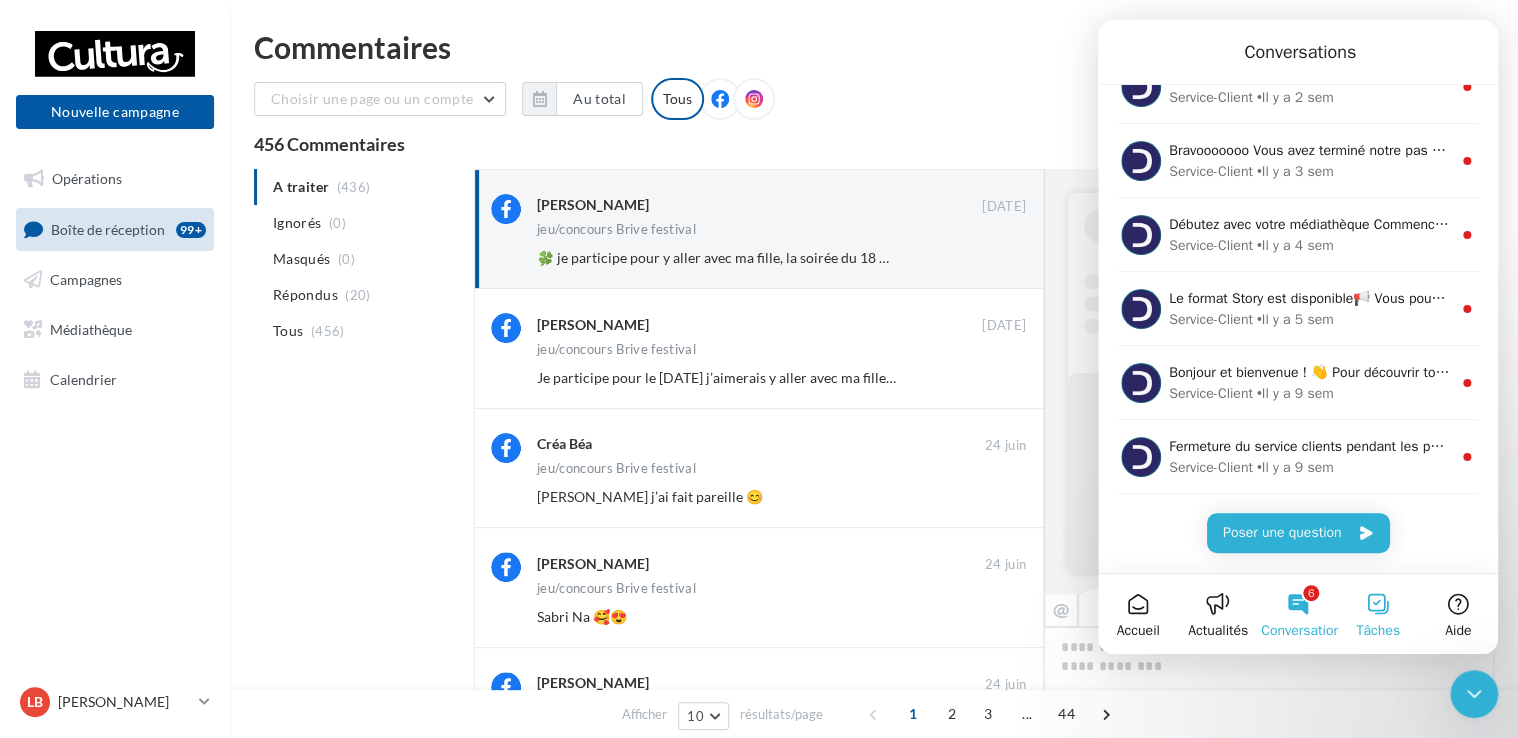 click on "Tâches" at bounding box center [1378, 614] 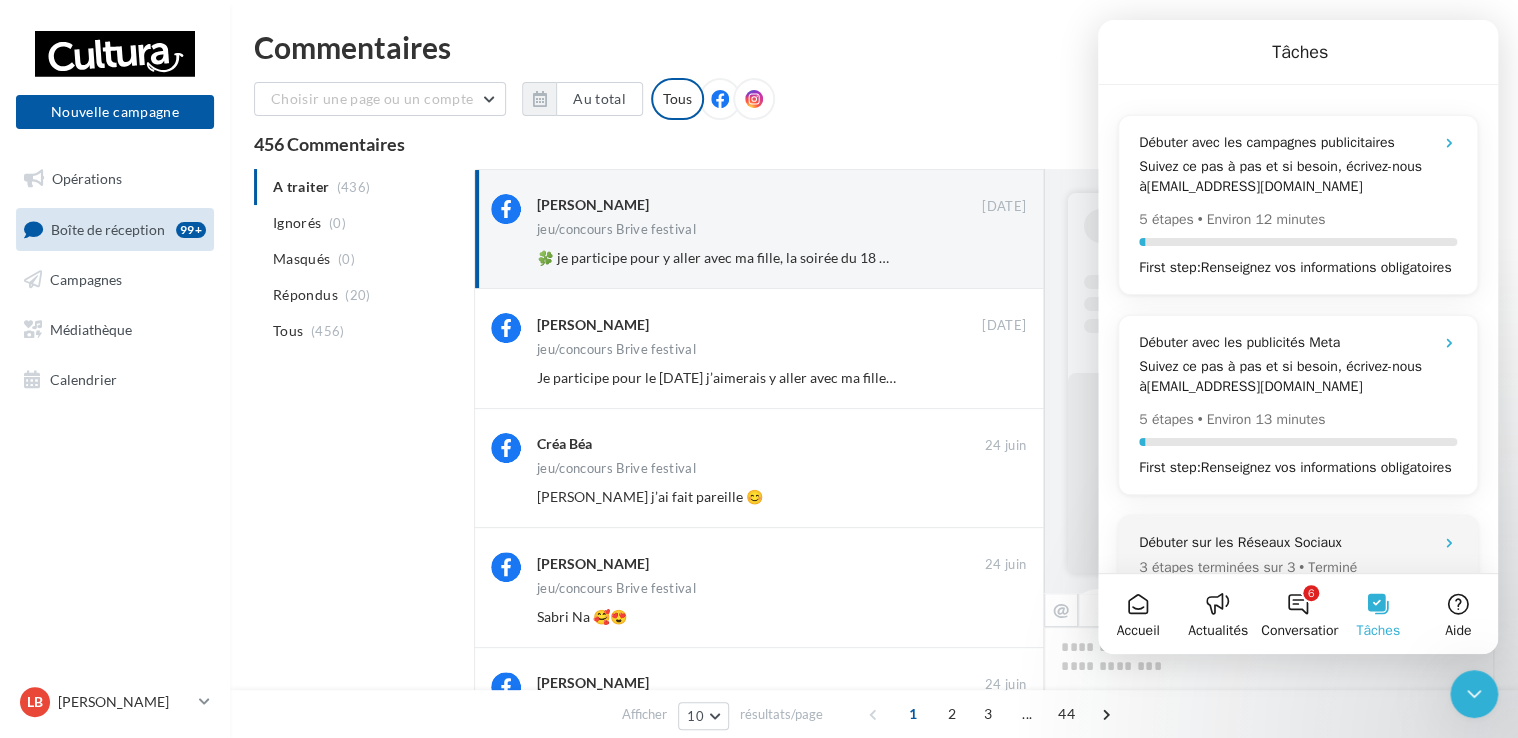 click on "Choisir une page ou un compte
Cultura Brive Mazaud
(Brive-la-Gaillarde)
leplongeoir_culturabrivemazaud
Au total
Réinitialiser
Tous" at bounding box center (874, 107) 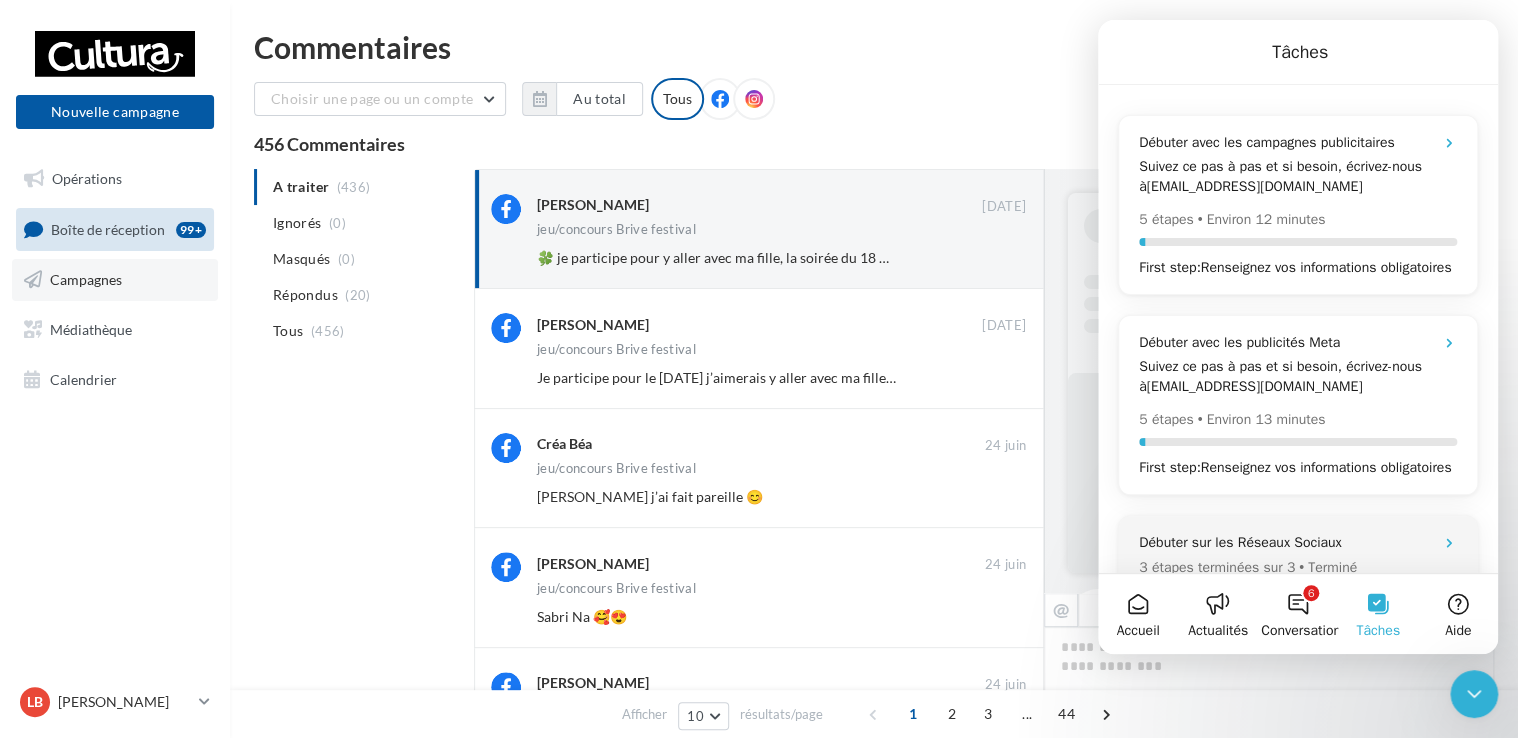 click on "Campagnes" at bounding box center (115, 280) 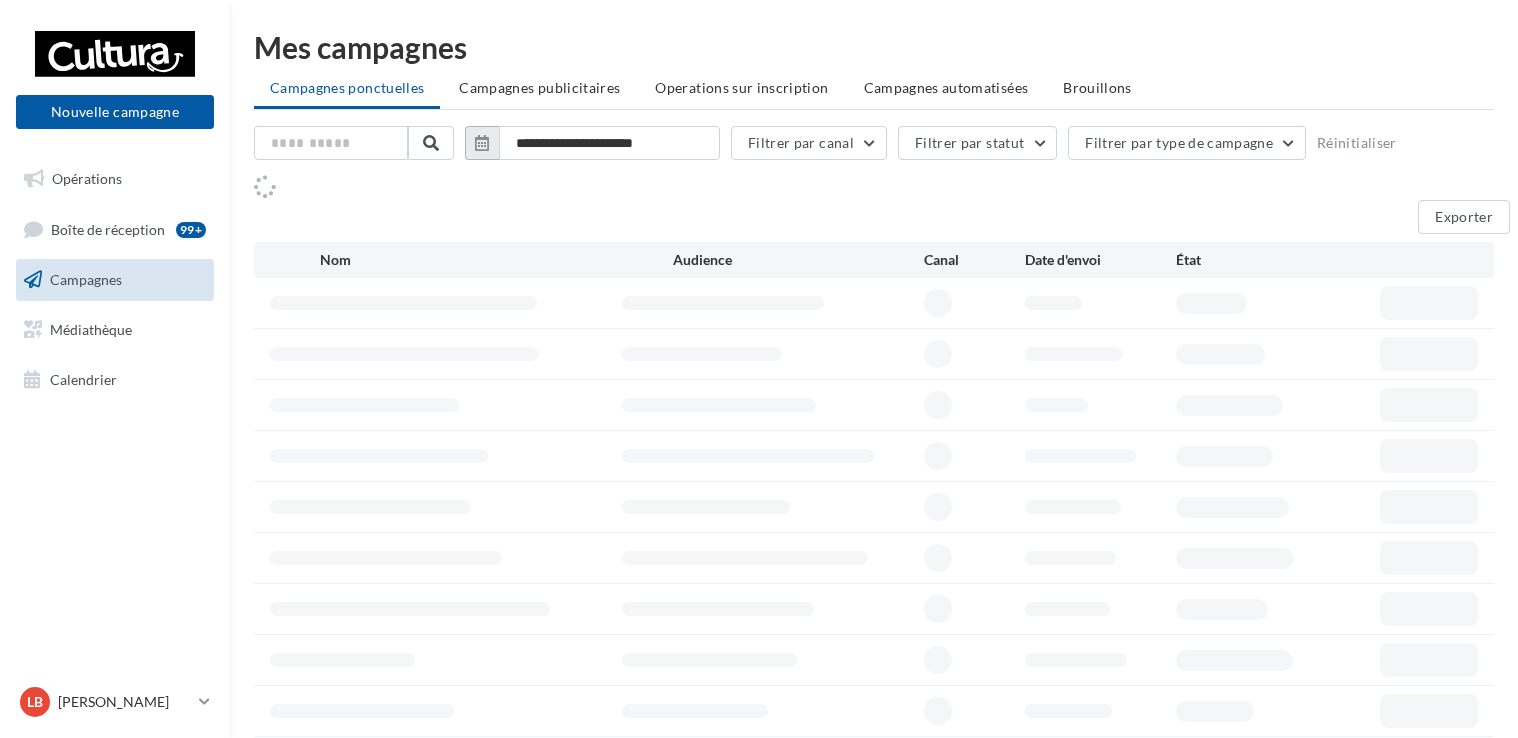 scroll, scrollTop: 0, scrollLeft: 0, axis: both 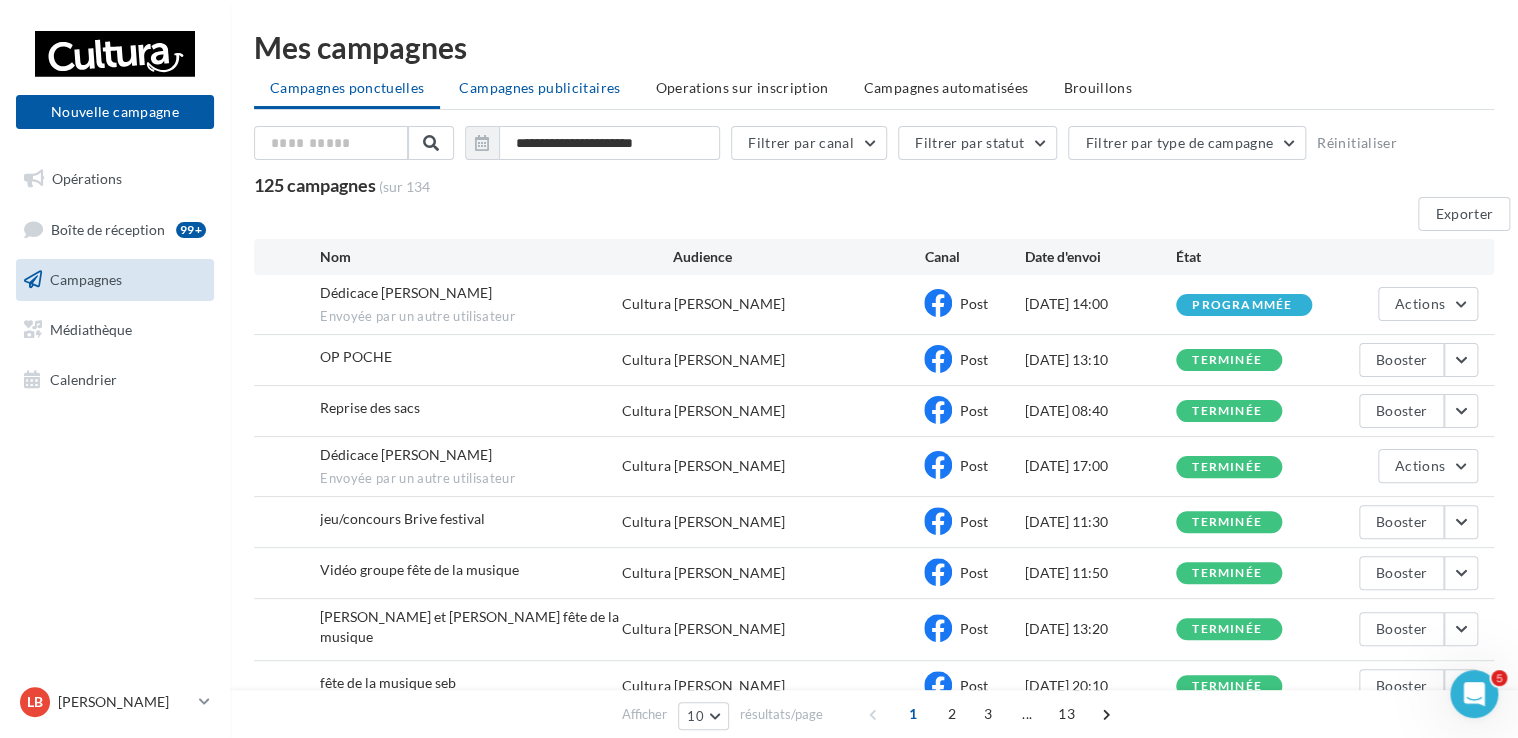 click on "Campagnes publicitaires" at bounding box center [539, 87] 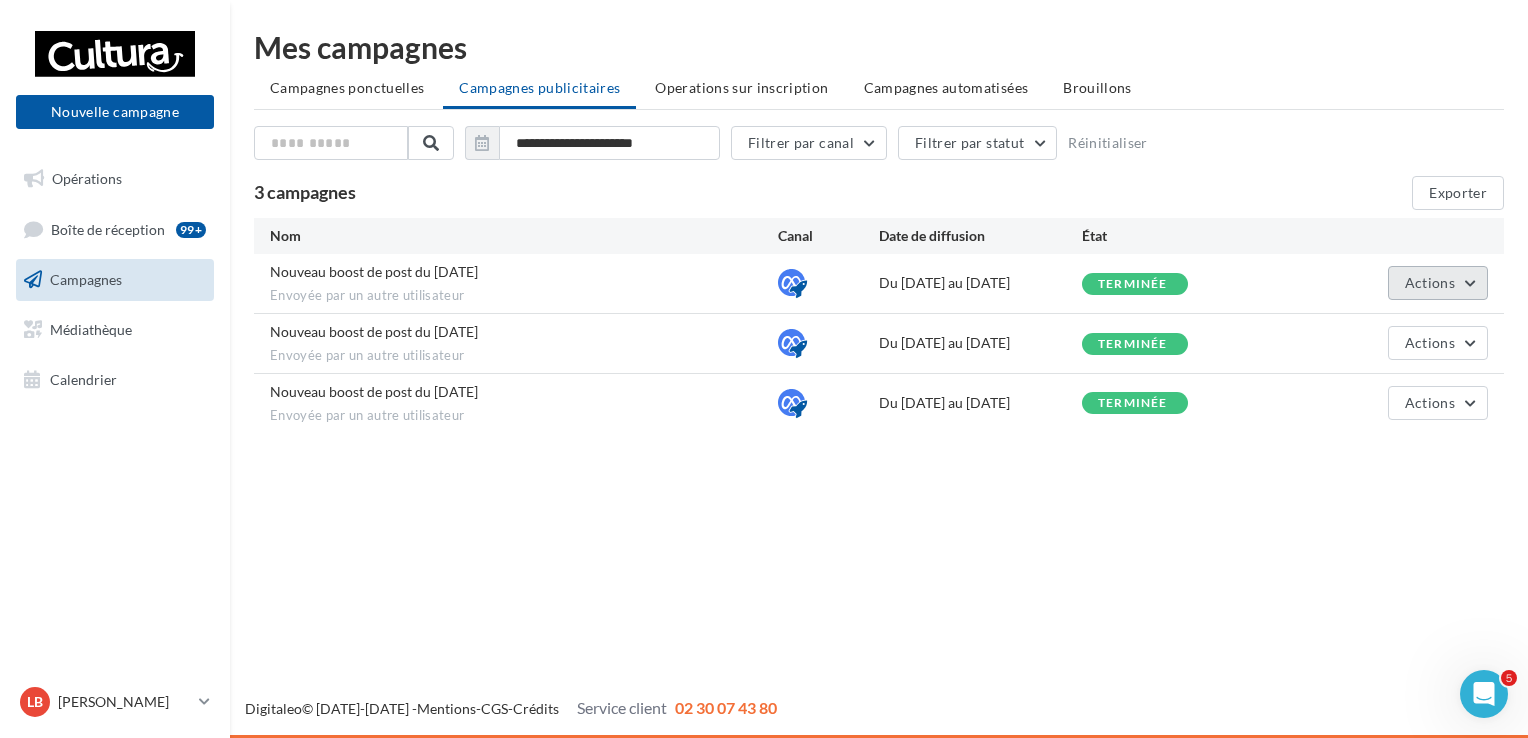 click on "Actions" at bounding box center [1438, 283] 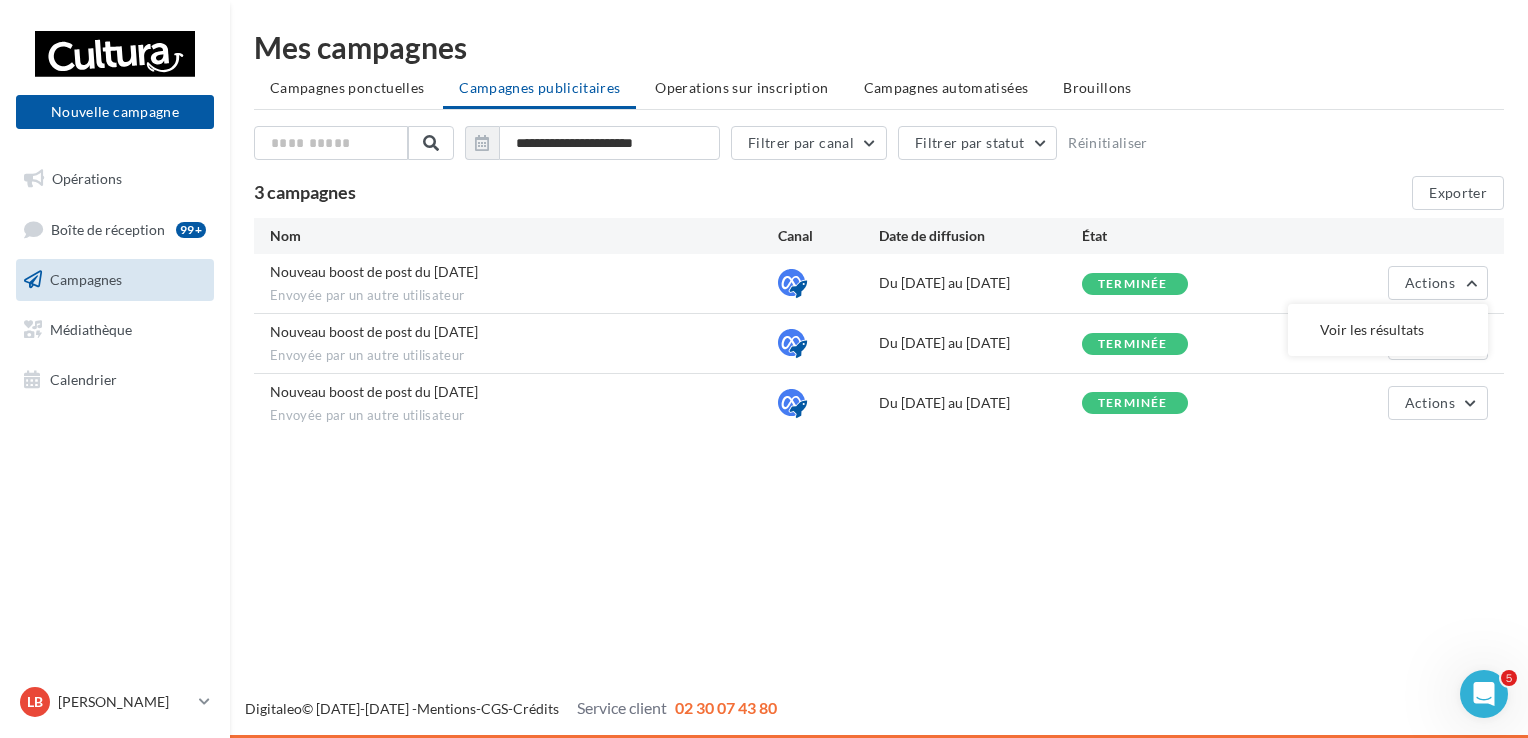 click on "Voir les résultats" at bounding box center [1388, 330] 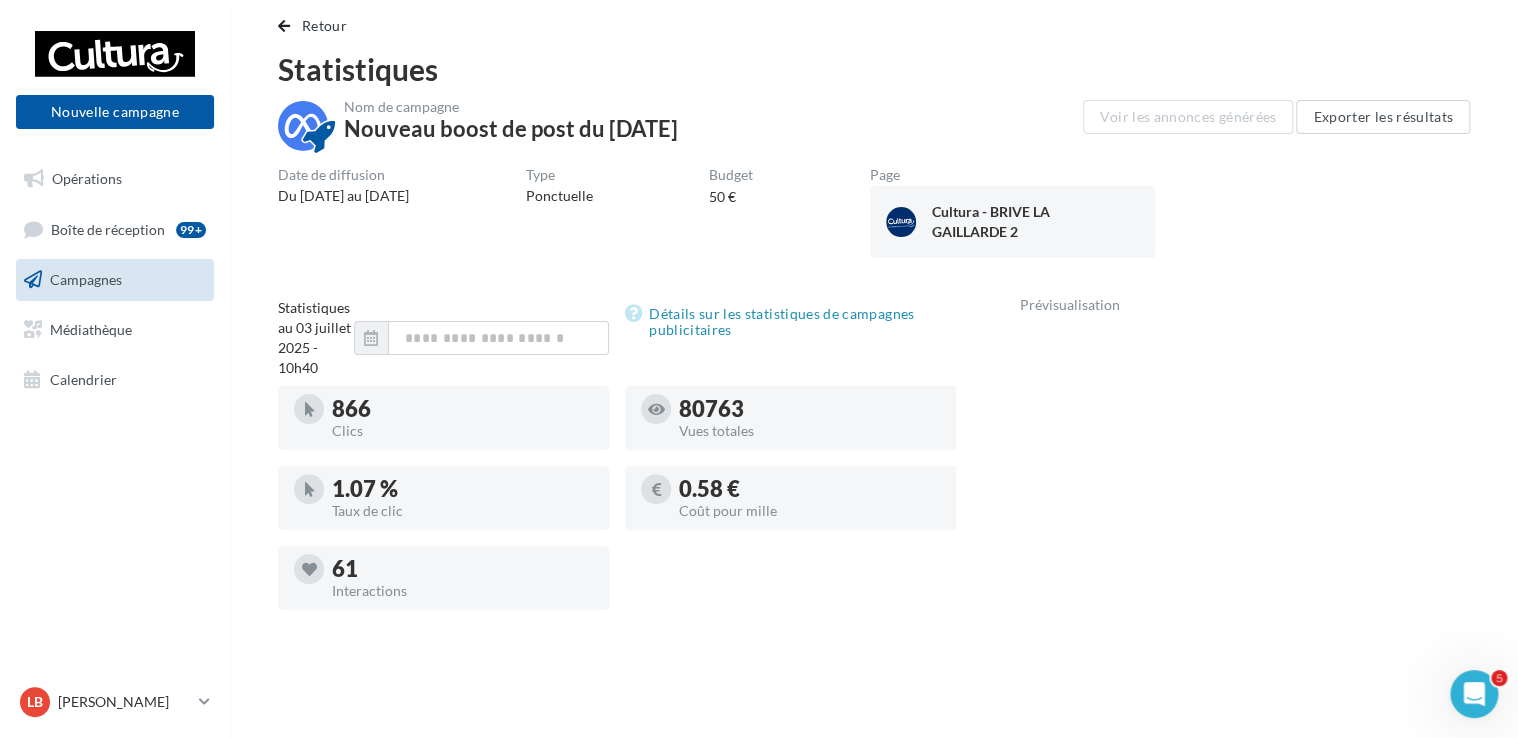 scroll, scrollTop: 0, scrollLeft: 0, axis: both 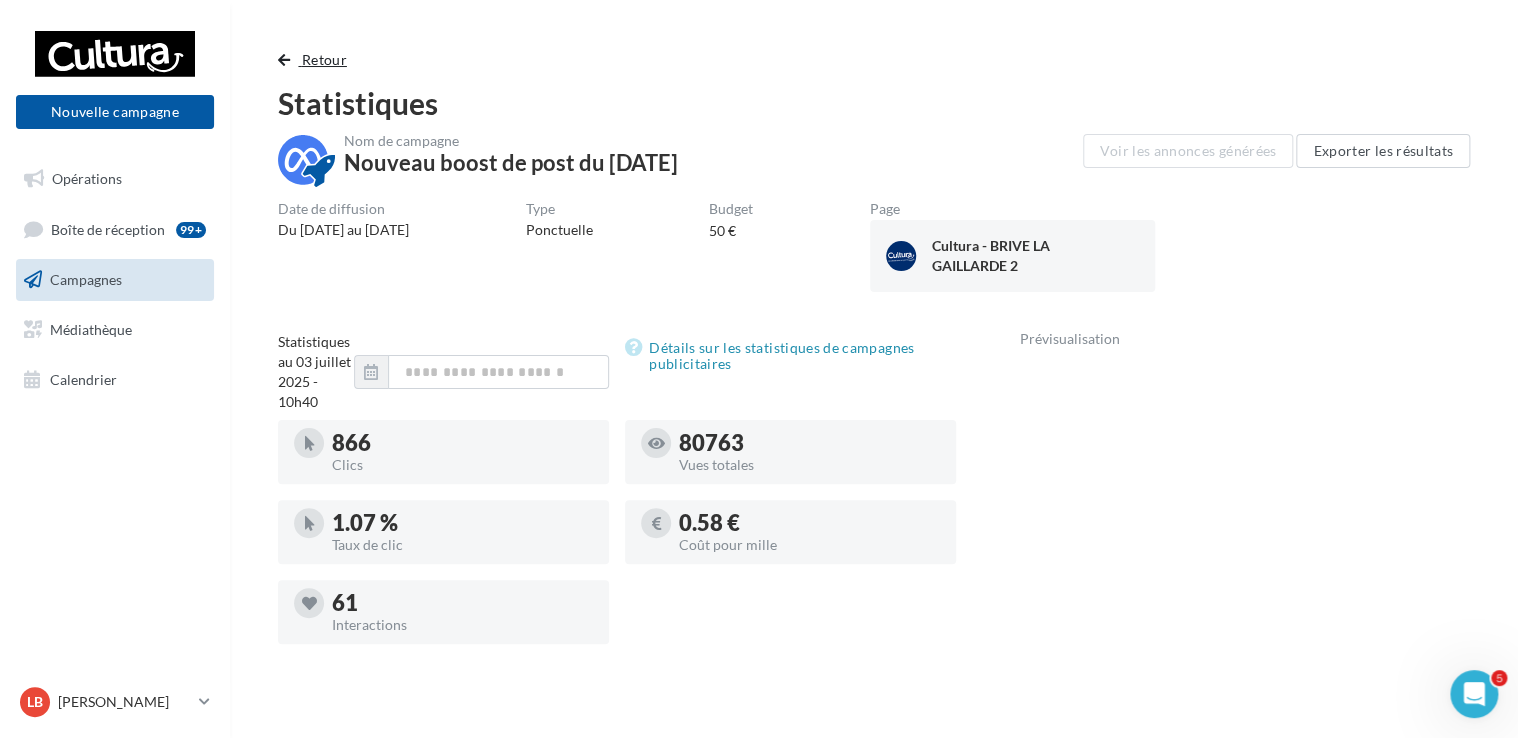 click at bounding box center (284, 60) 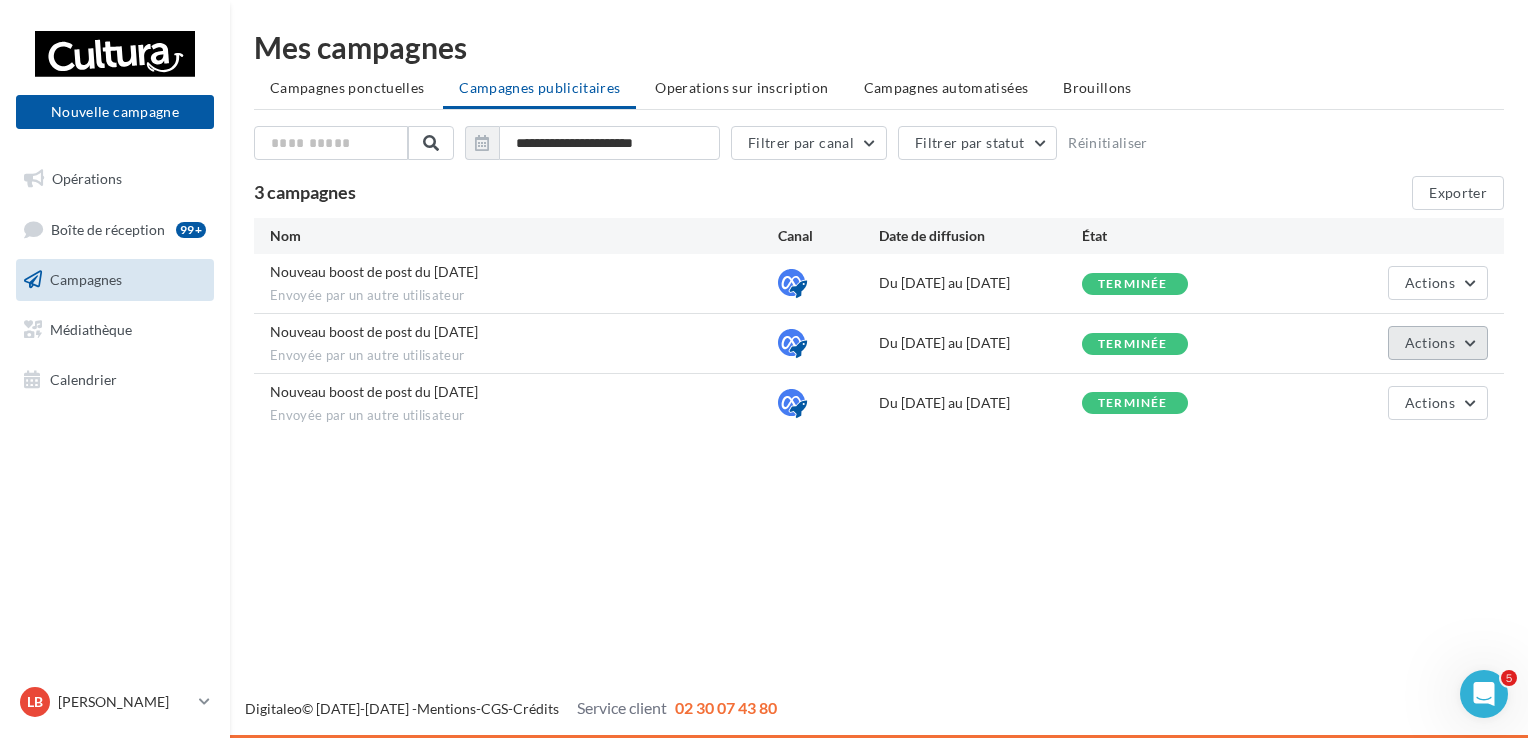 click on "Actions" at bounding box center (1438, 343) 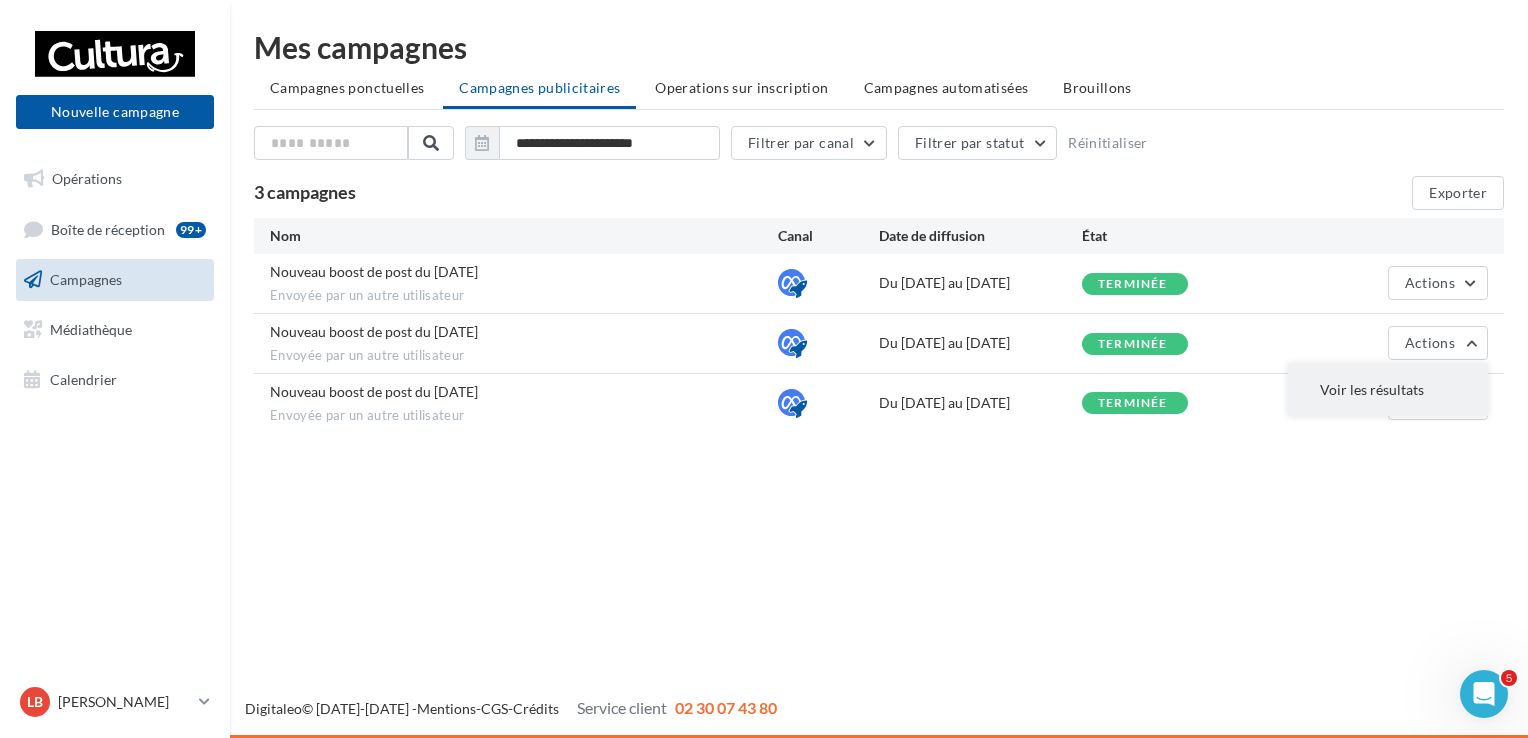 click on "Voir les résultats" at bounding box center (1388, 390) 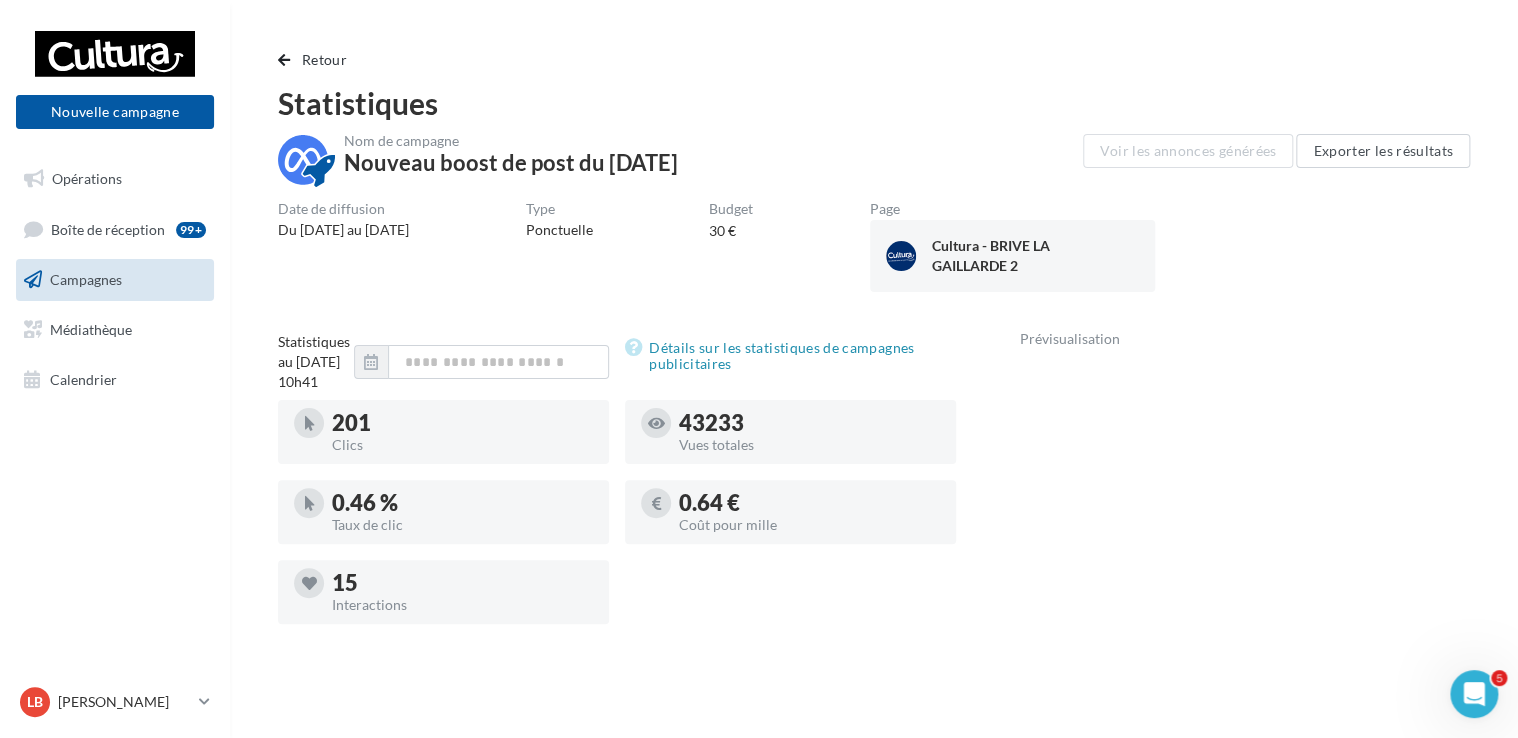 click on "Campagnes" at bounding box center [86, 279] 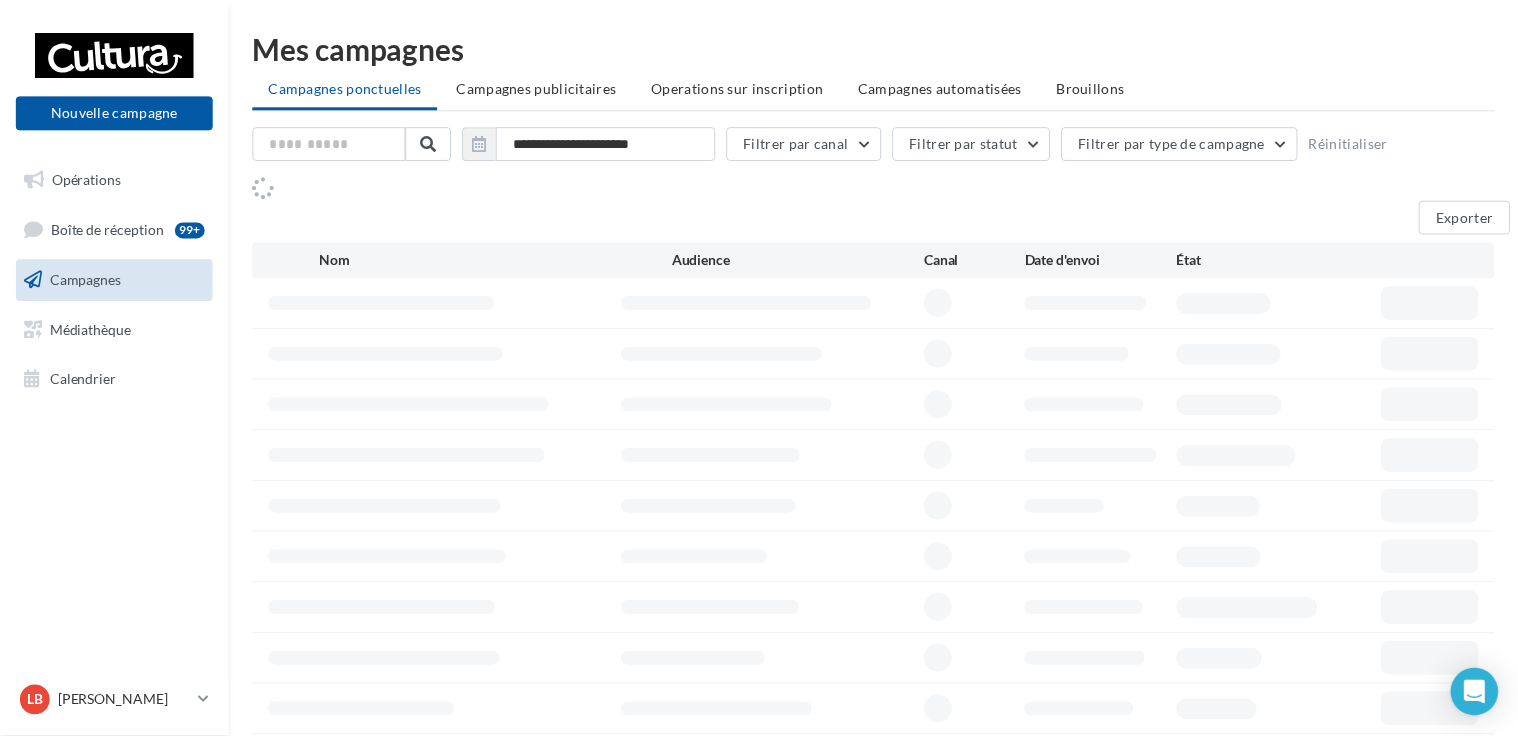 scroll, scrollTop: 0, scrollLeft: 0, axis: both 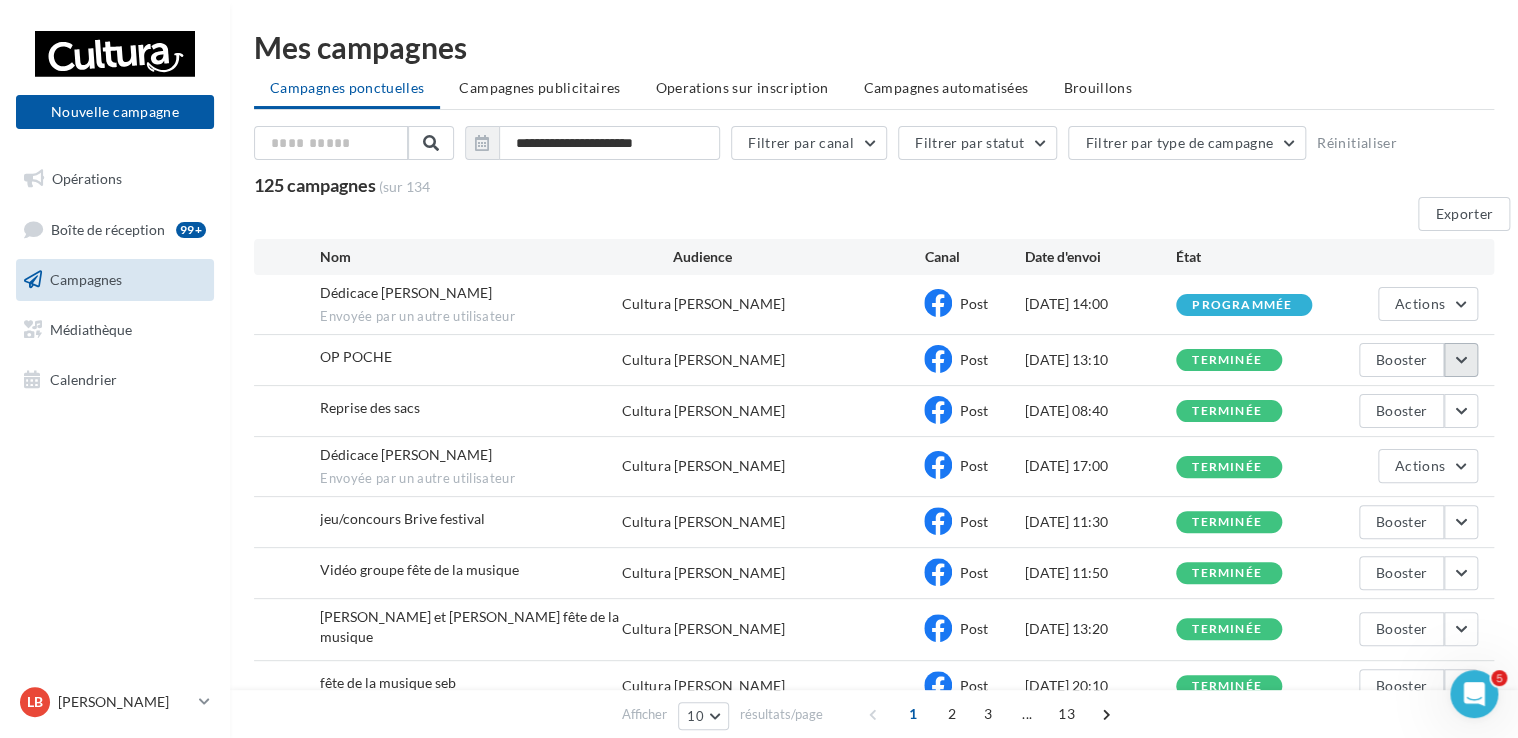 click at bounding box center (1461, 360) 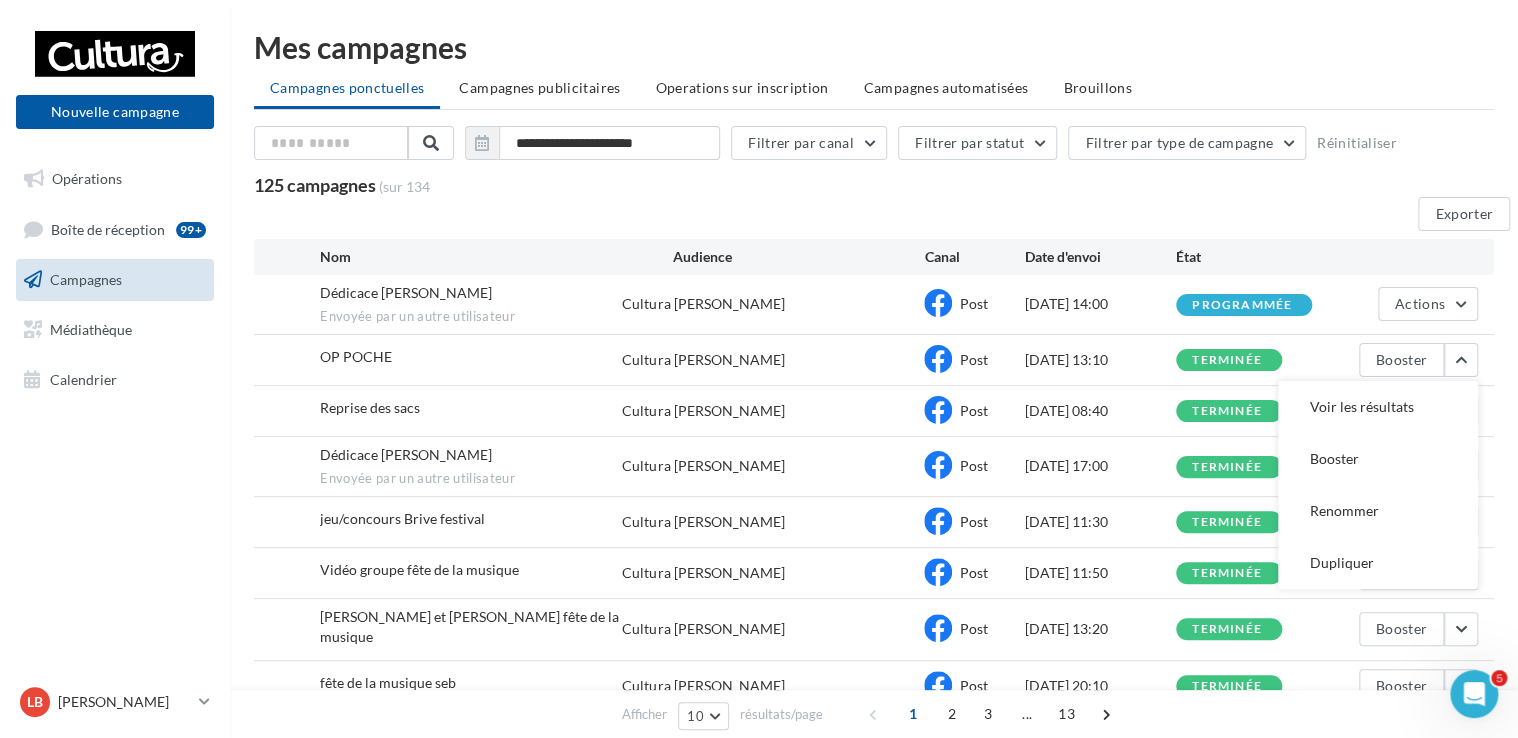 click on "Exporter" at bounding box center [882, 218] 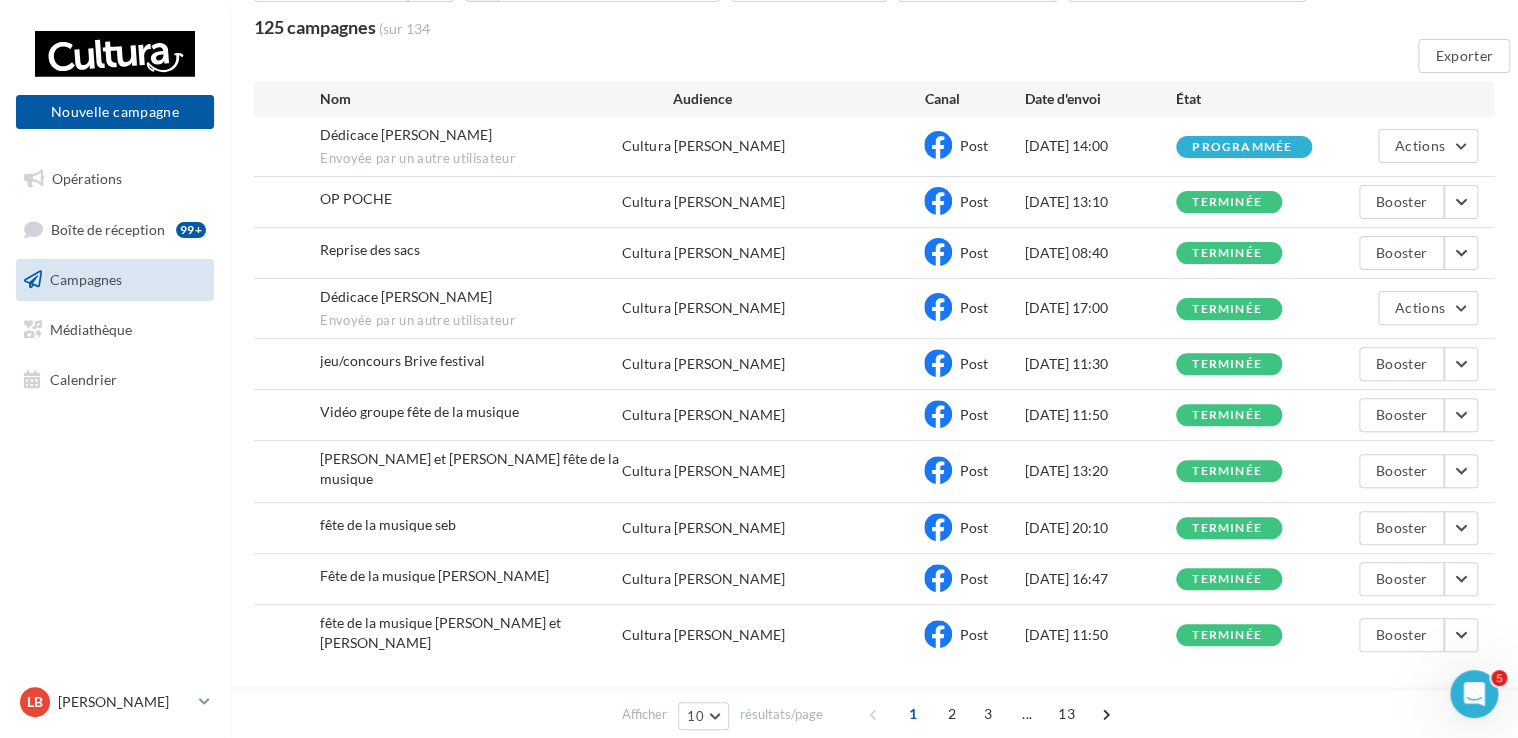 scroll, scrollTop: 201, scrollLeft: 0, axis: vertical 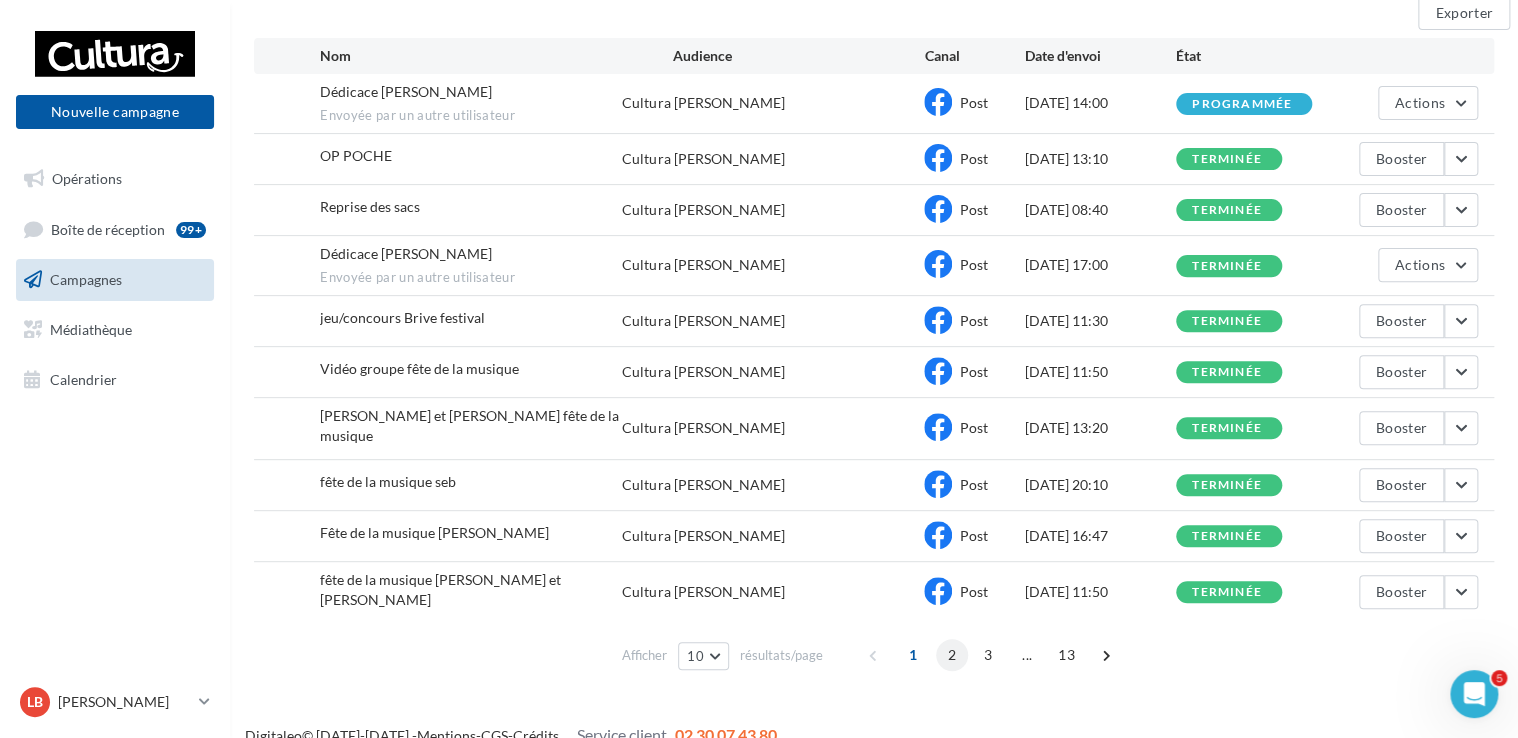 click on "2" at bounding box center [952, 655] 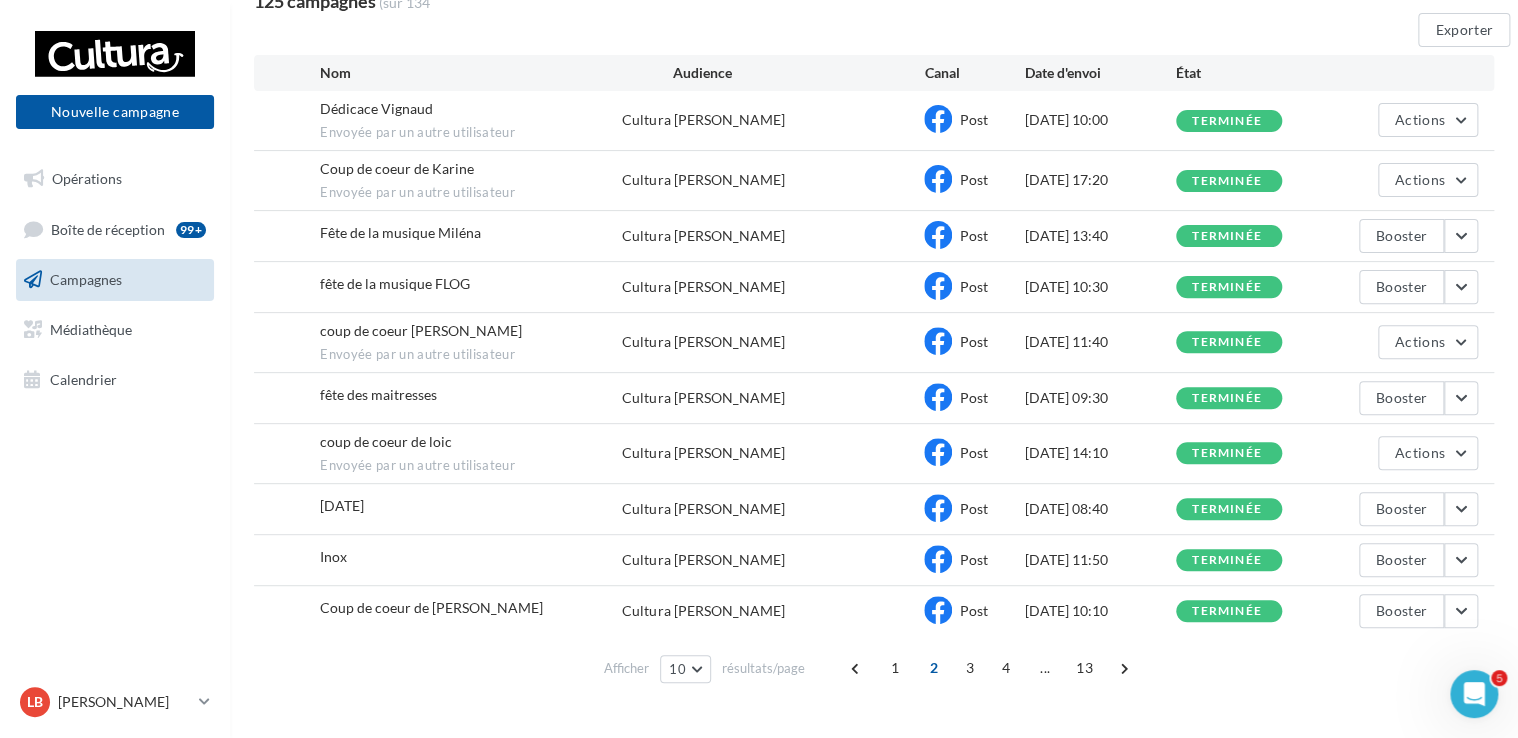 scroll, scrollTop: 193, scrollLeft: 0, axis: vertical 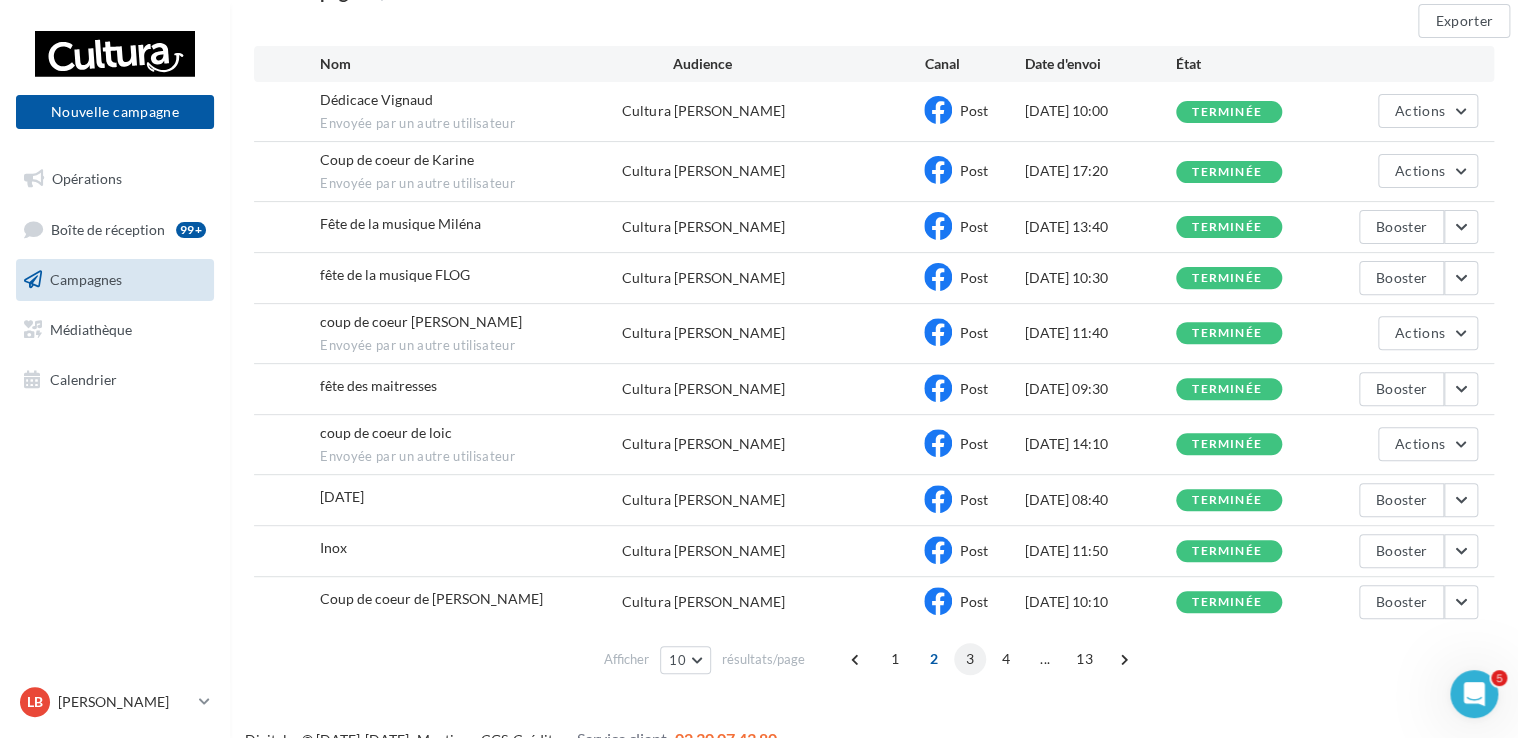 click on "3" at bounding box center (970, 659) 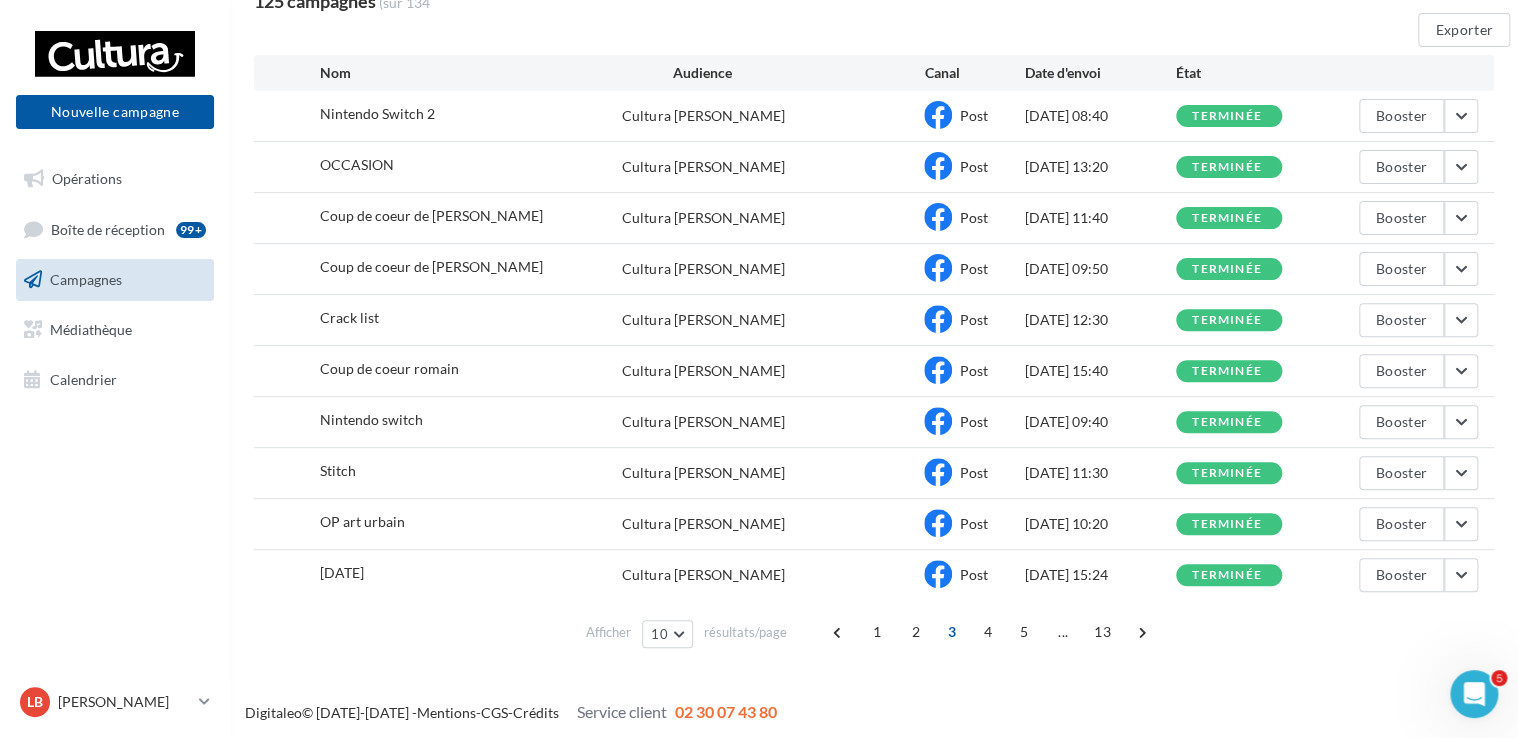 scroll, scrollTop: 184, scrollLeft: 0, axis: vertical 